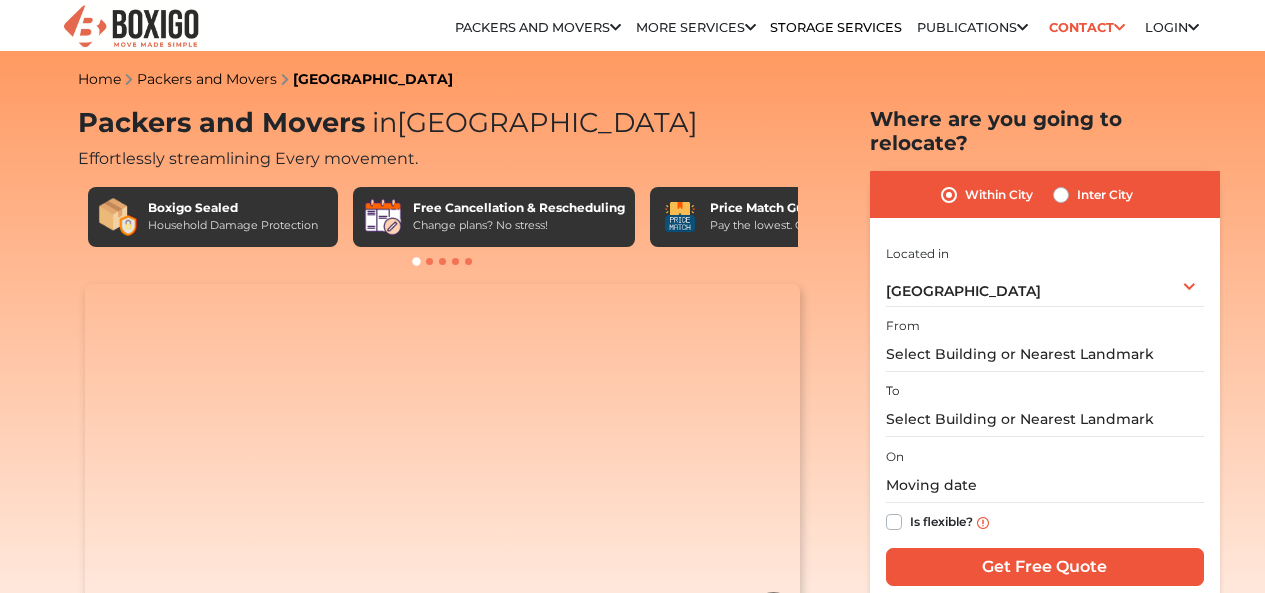 scroll, scrollTop: 0, scrollLeft: 0, axis: both 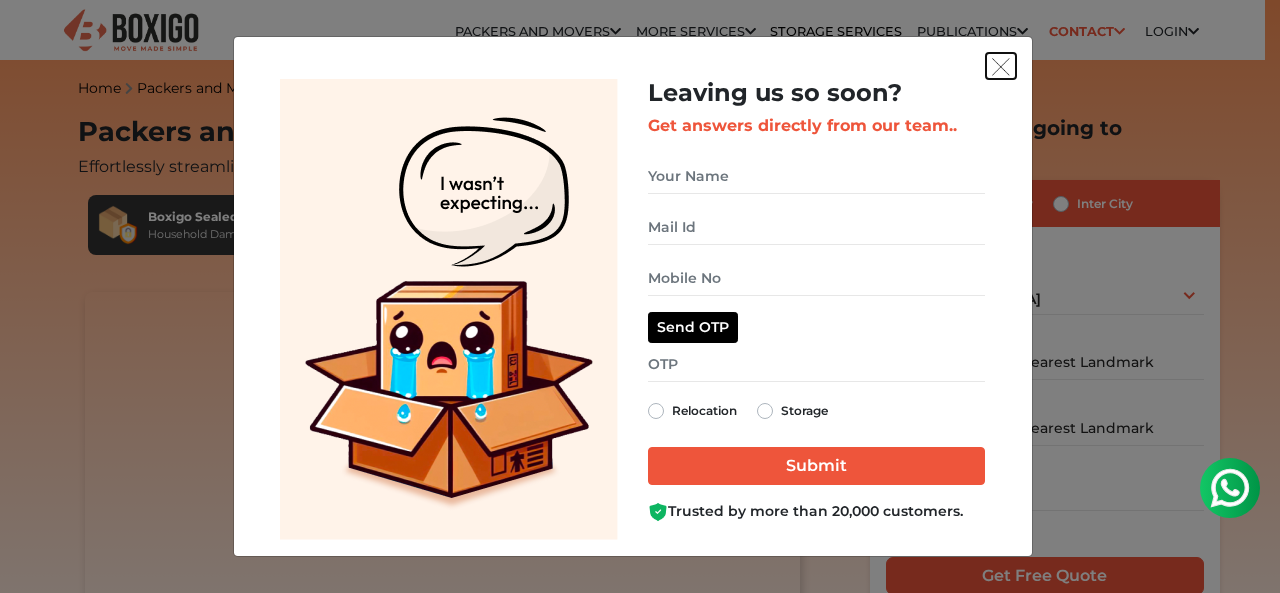 click at bounding box center (1001, 67) 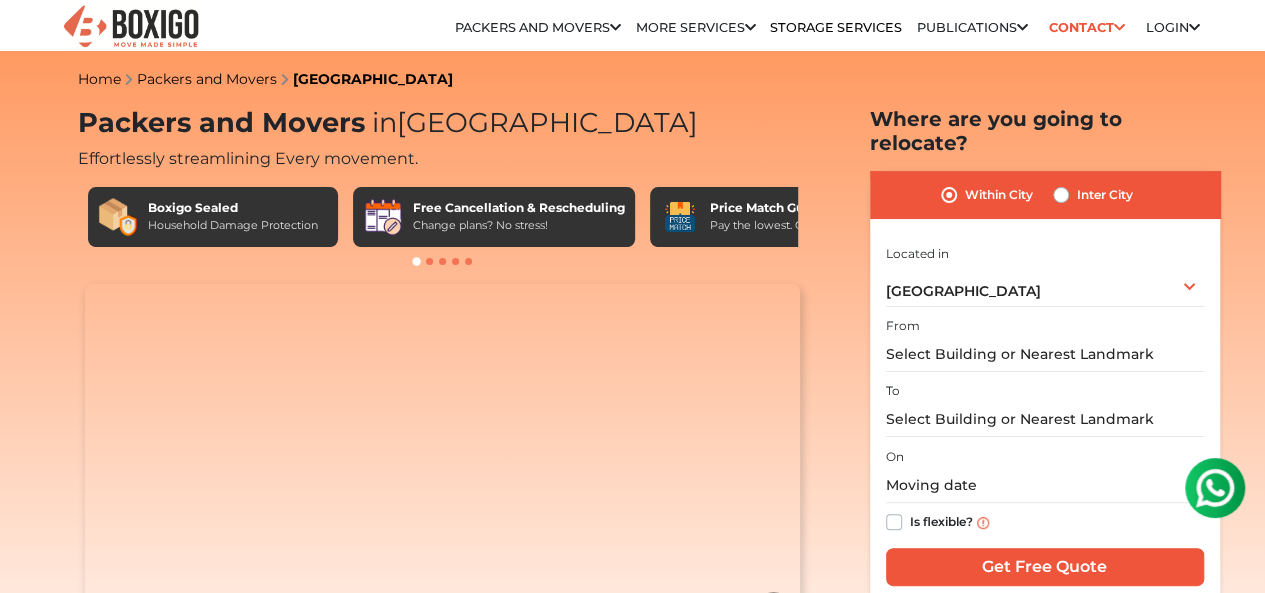 click on "Packers and Movers in Hyderabad" at bounding box center (0, 0) 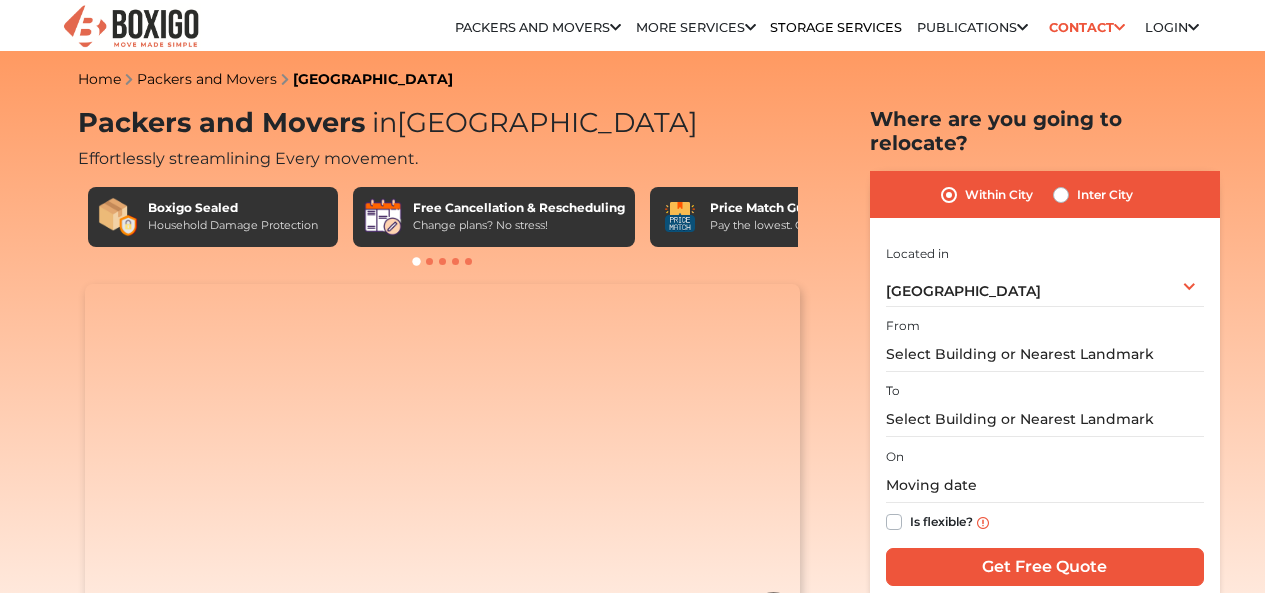scroll, scrollTop: 0, scrollLeft: 0, axis: both 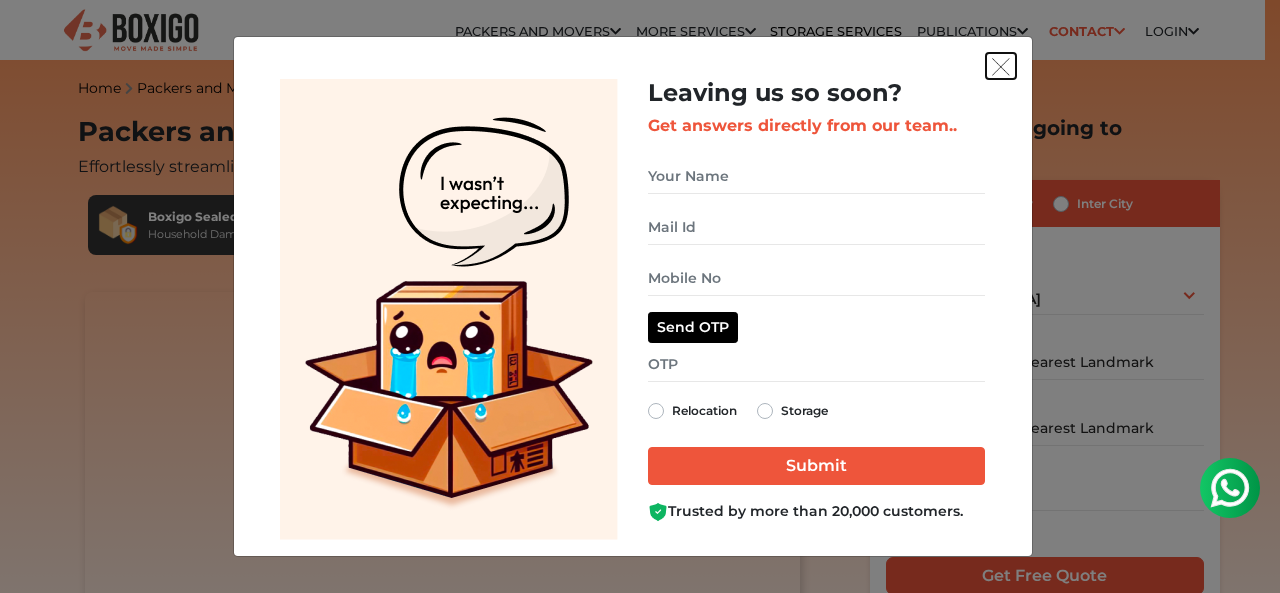 click at bounding box center (1001, 67) 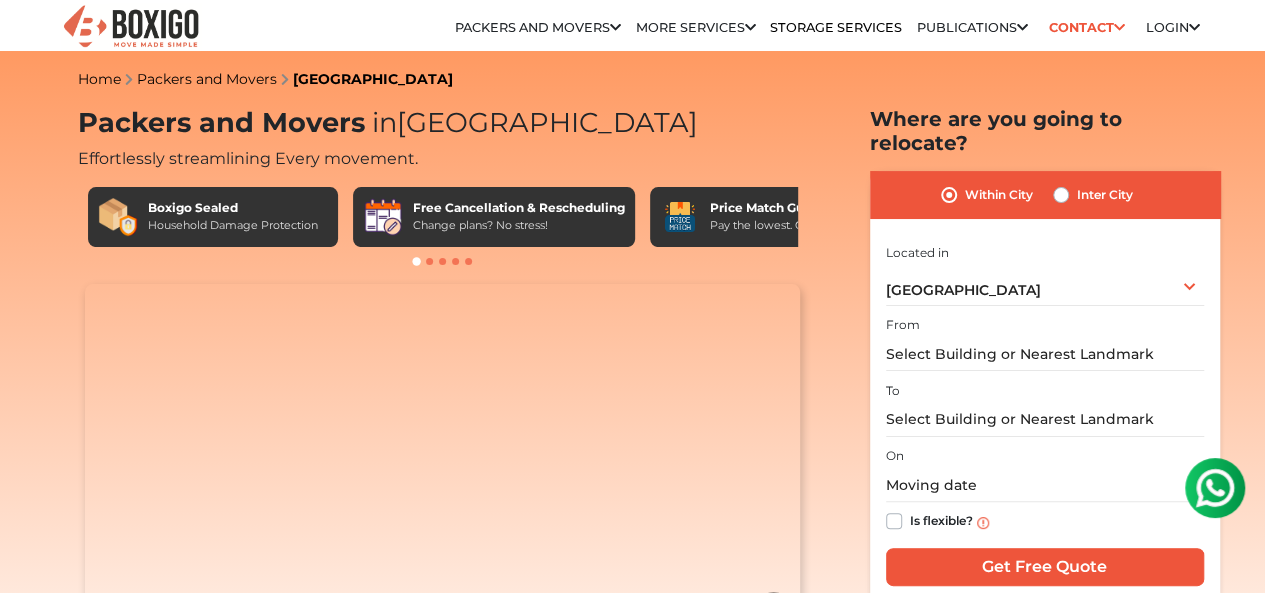 click at bounding box center [1119, 28] 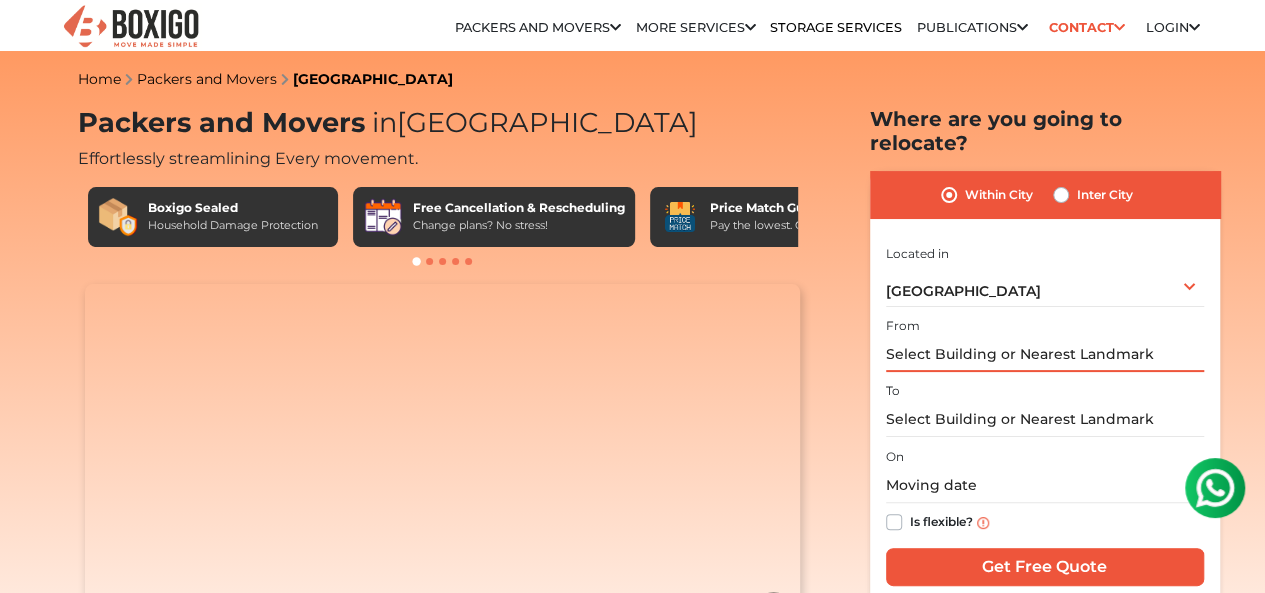 click at bounding box center [1045, 354] 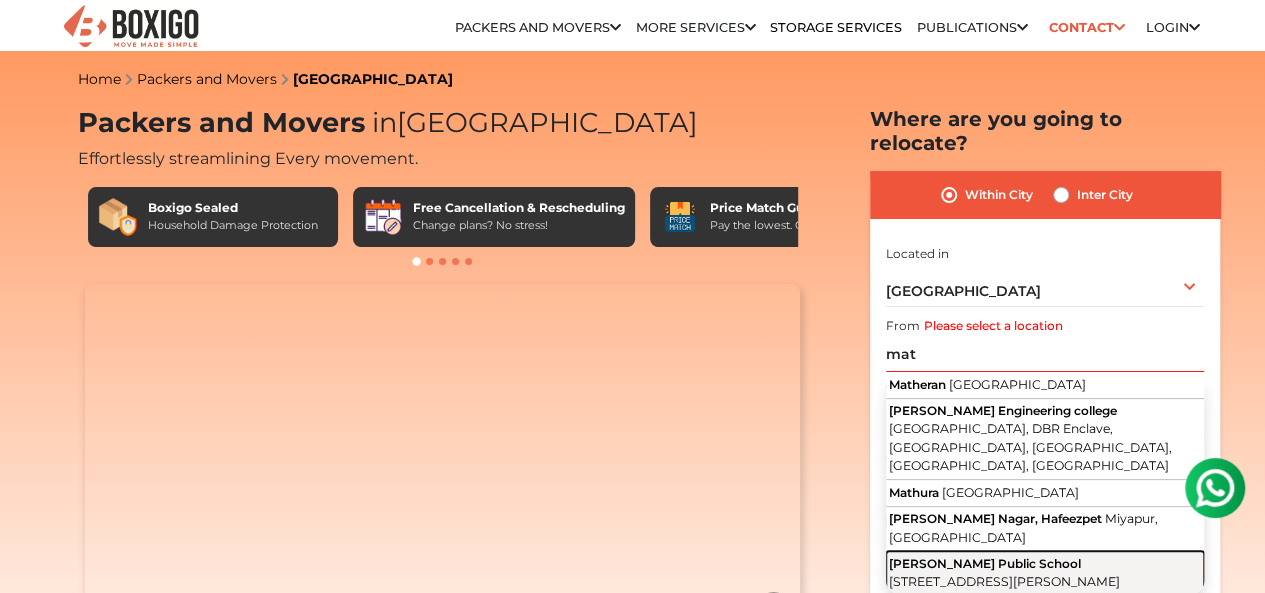 click on "Matrusri DAV Public School
Road Number 3 / 4, Mathrusree Nagar, Hafeezpet, Miyapur, Telangana" at bounding box center (1045, 572) 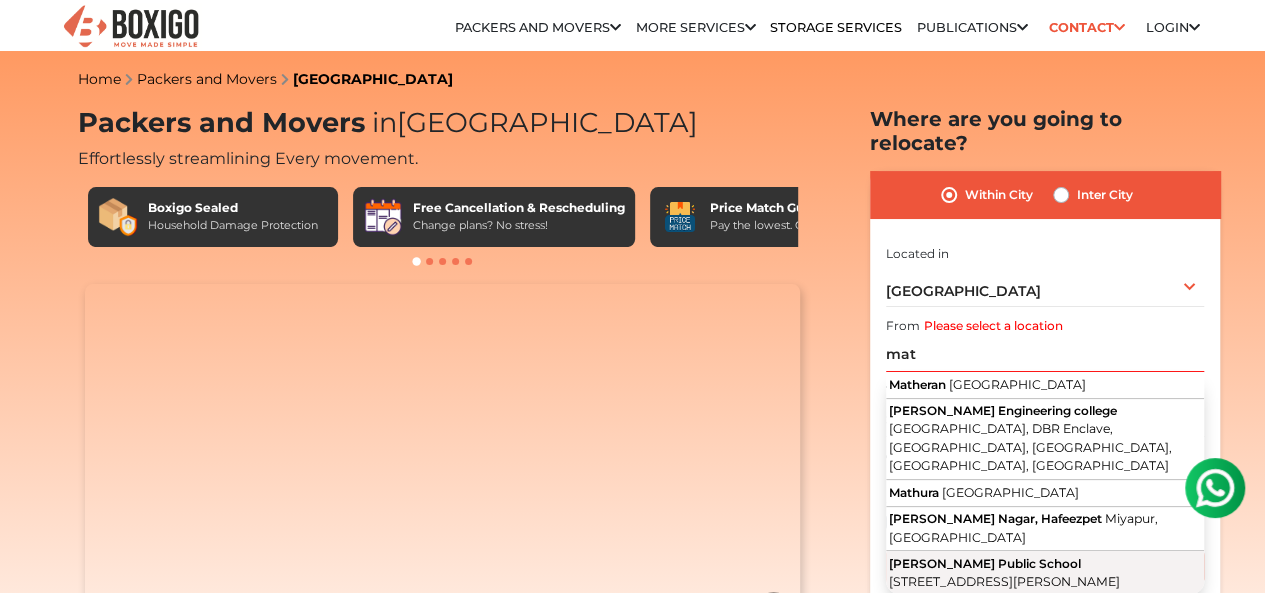 type on "Matrusri DAV Public School, Road Number 3 / 4, Mathrusree Nagar, Hafeezpet, Miyapur, Telangana" 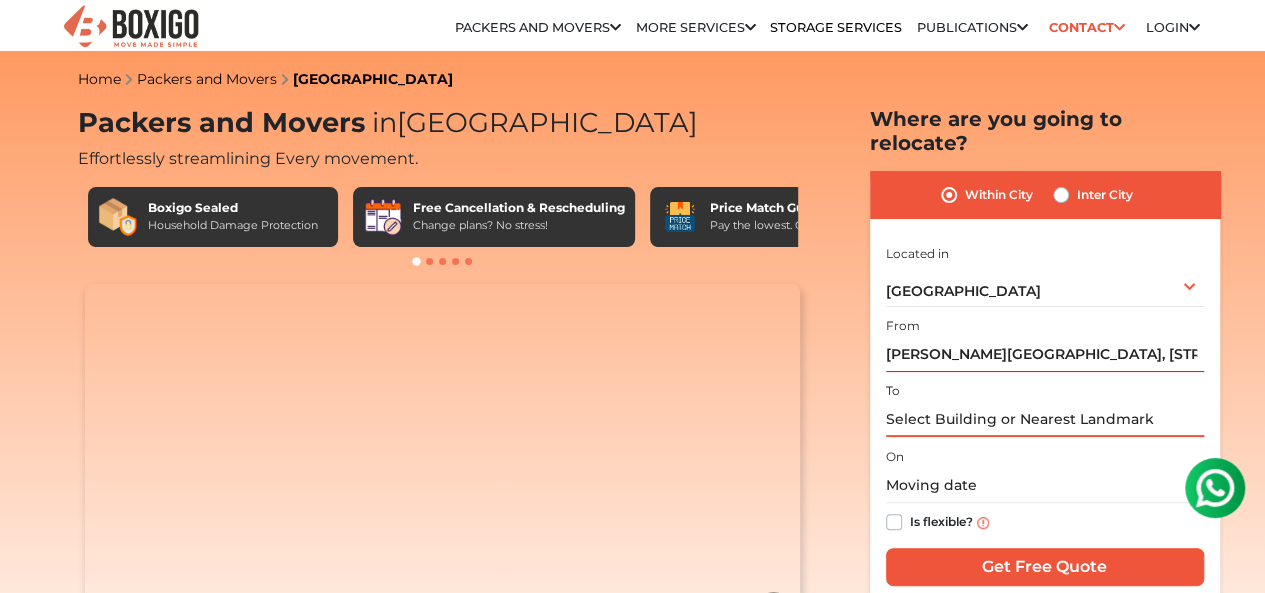 click at bounding box center (1045, 419) 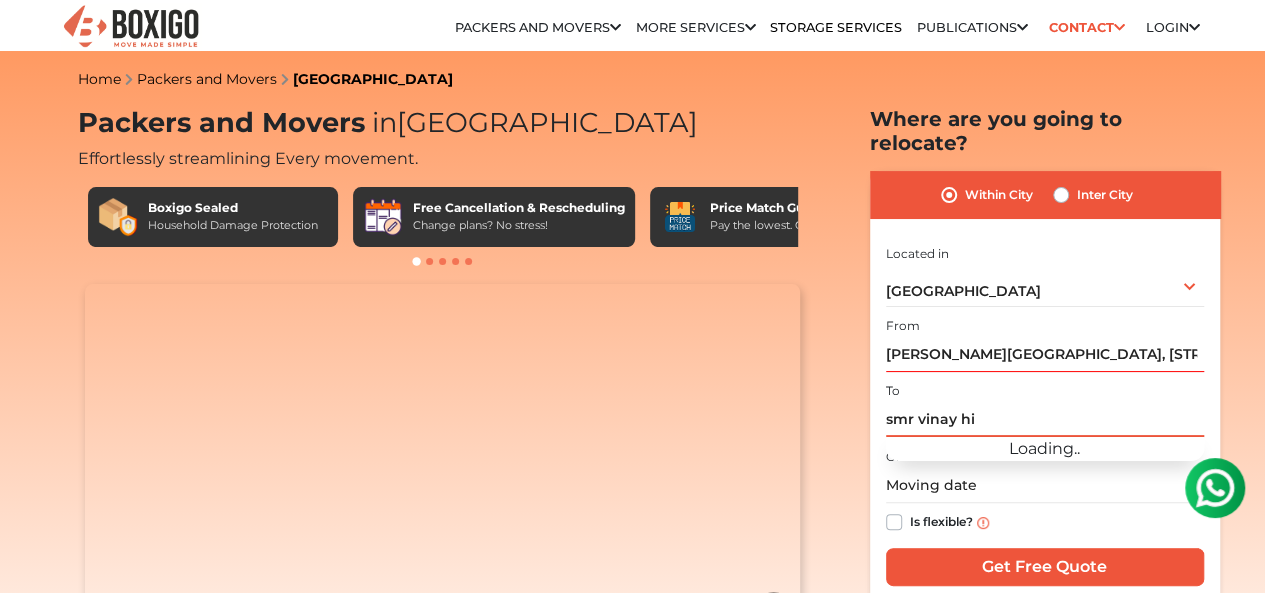 click on "smr vinay hi" at bounding box center (1045, 419) 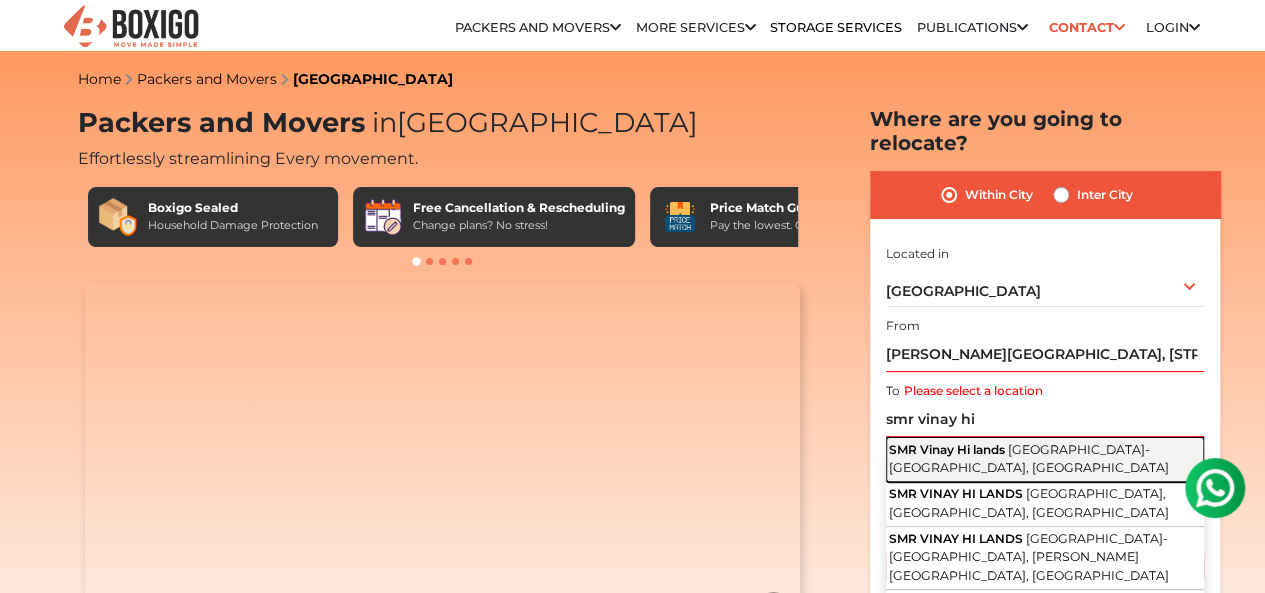 click on "Nizampet-Miyapur Road, Rangapuram, Miyapur, Telangana" at bounding box center (1029, 459) 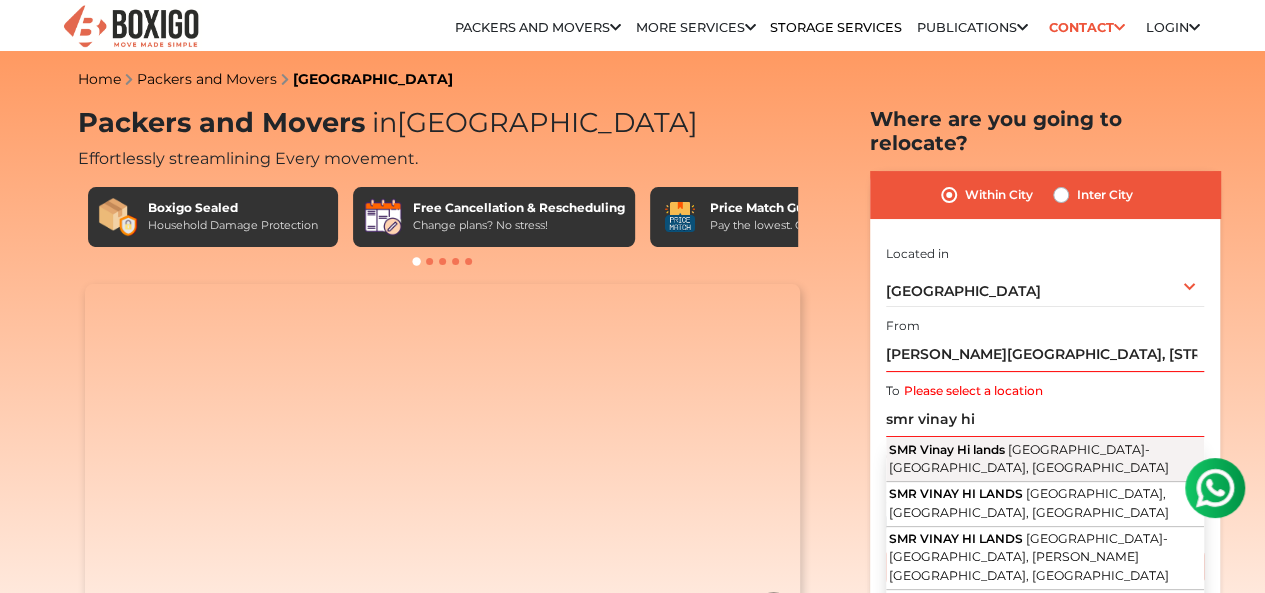 type on "SMR Vinay Hi lands, Nizampet-Miyapur Road, Rangapuram, Miyapur, Telangana" 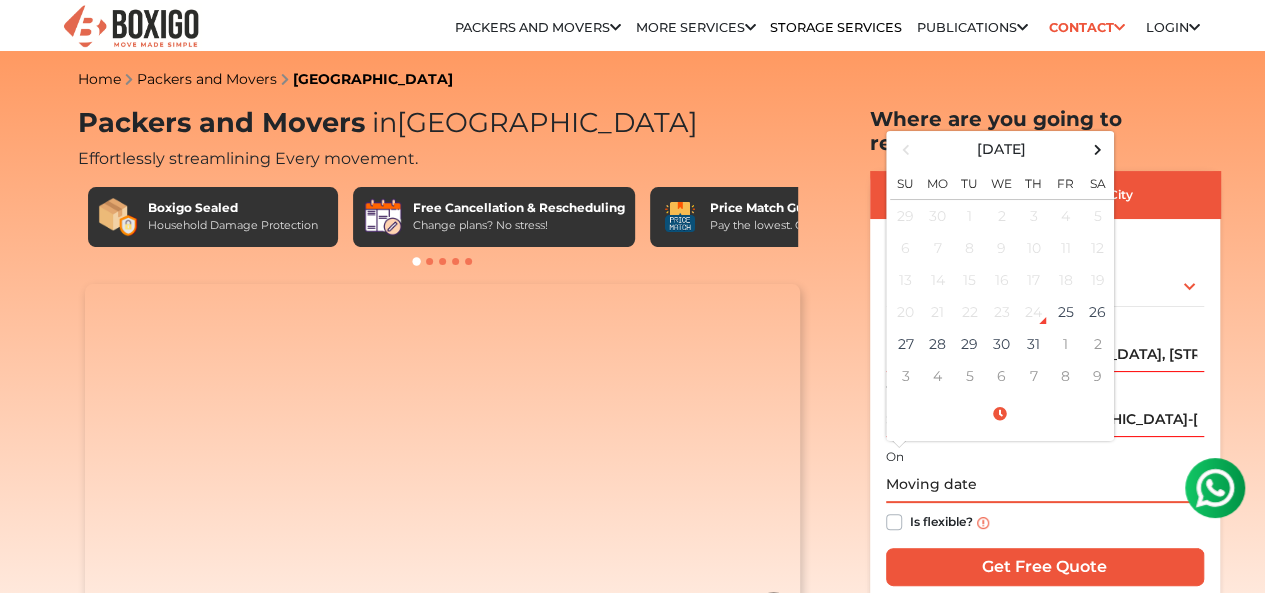 click at bounding box center [1045, 485] 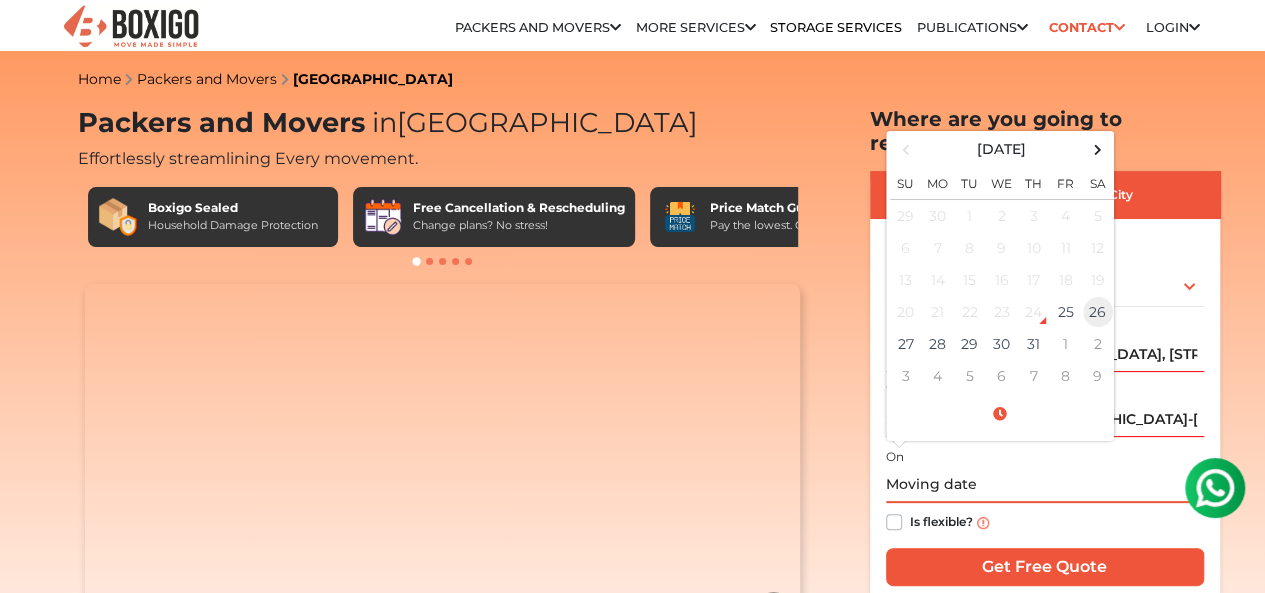click on "26" at bounding box center [1098, 312] 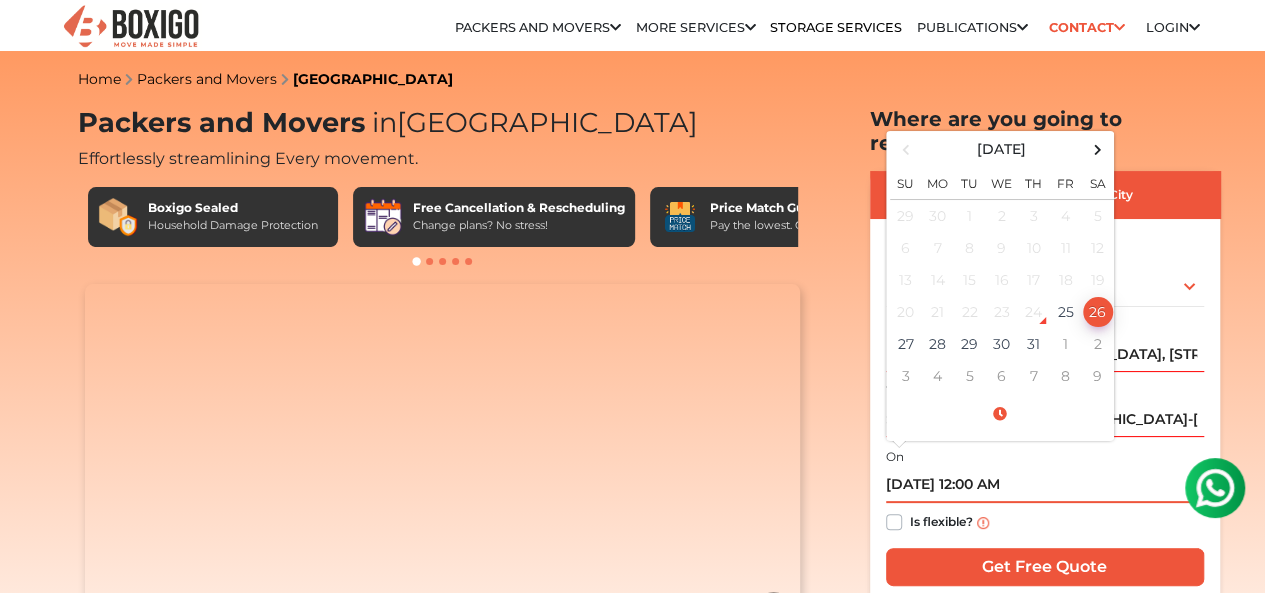 click on "26" at bounding box center (1098, 312) 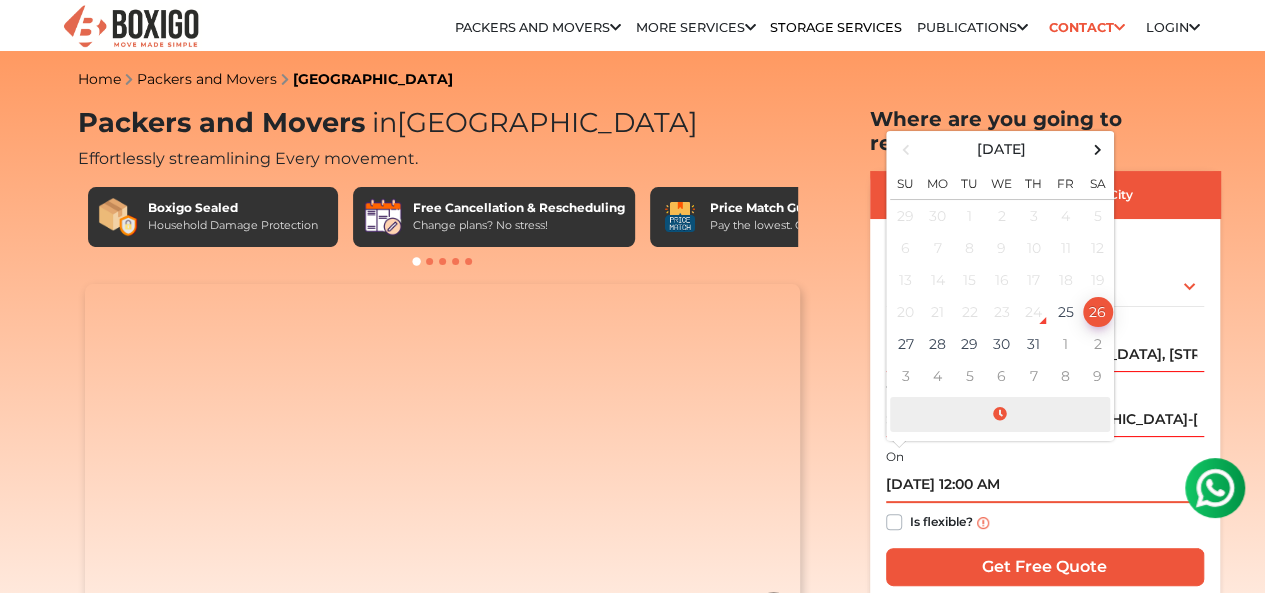 click at bounding box center [1000, 414] 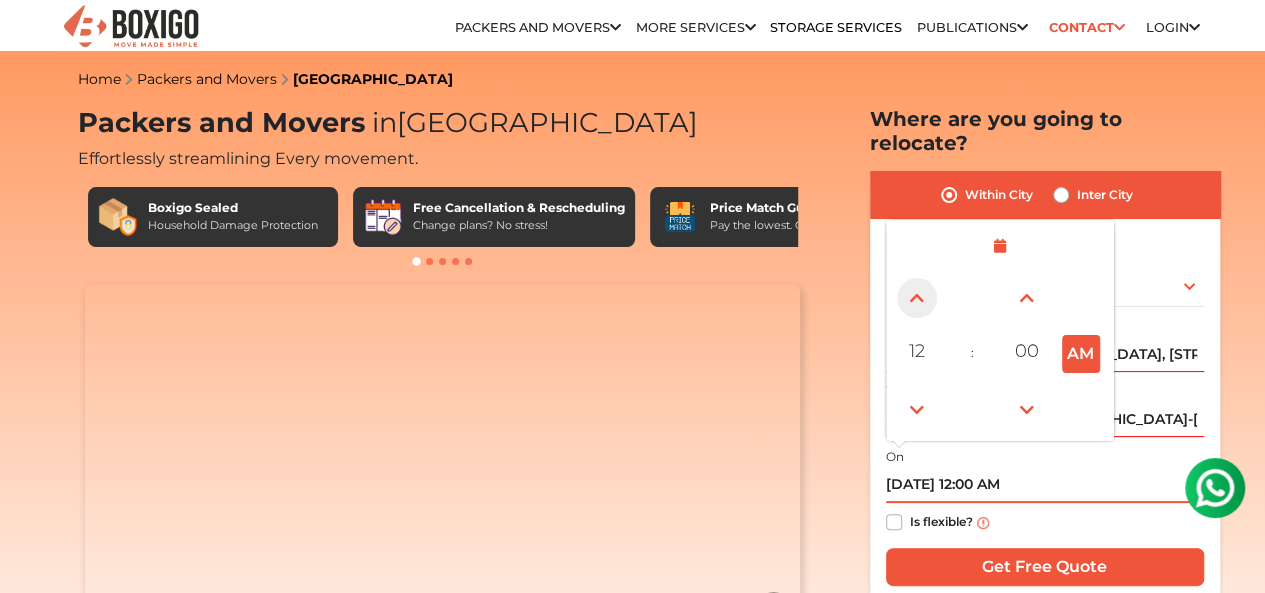 click at bounding box center [917, 298] 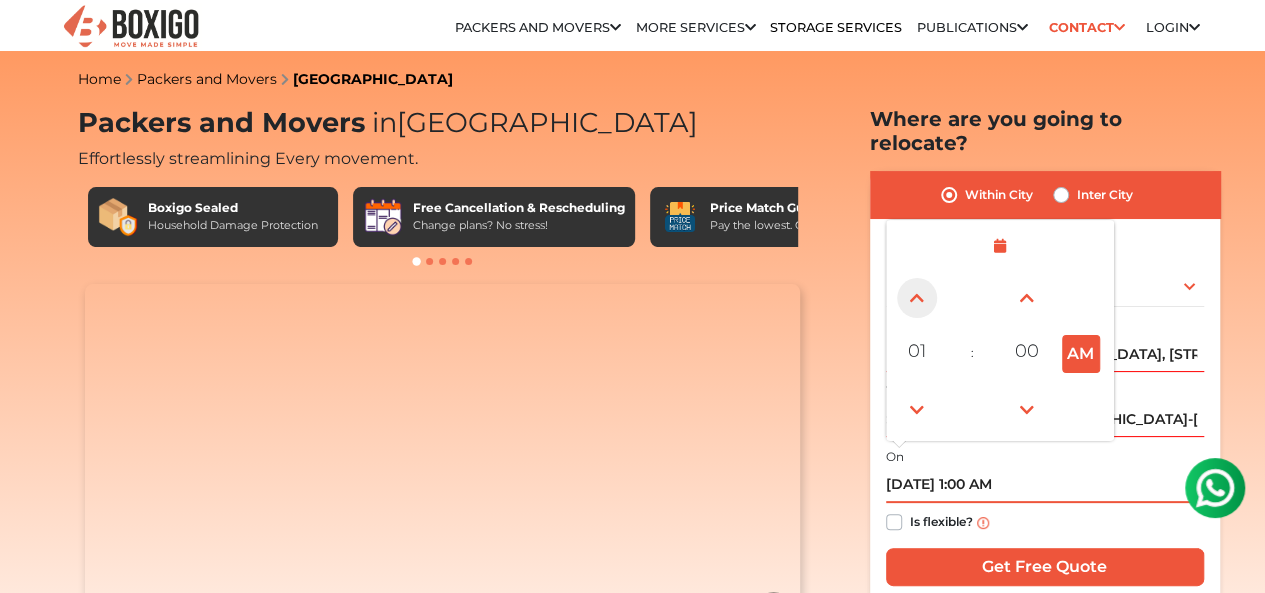 click at bounding box center (917, 298) 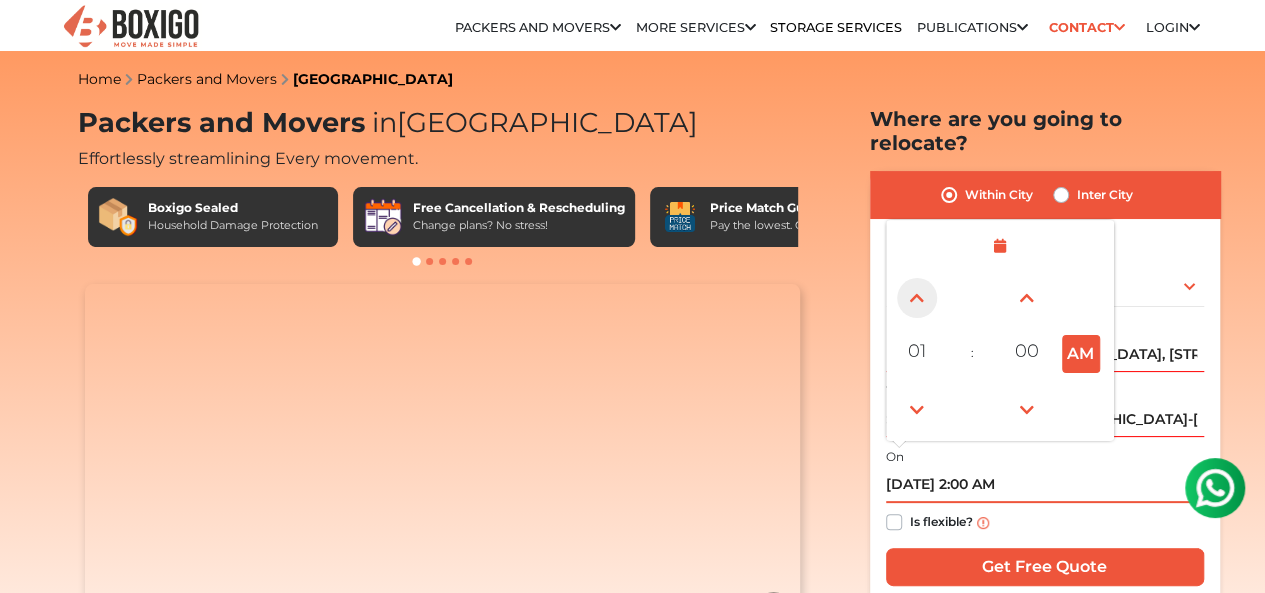 click at bounding box center [917, 298] 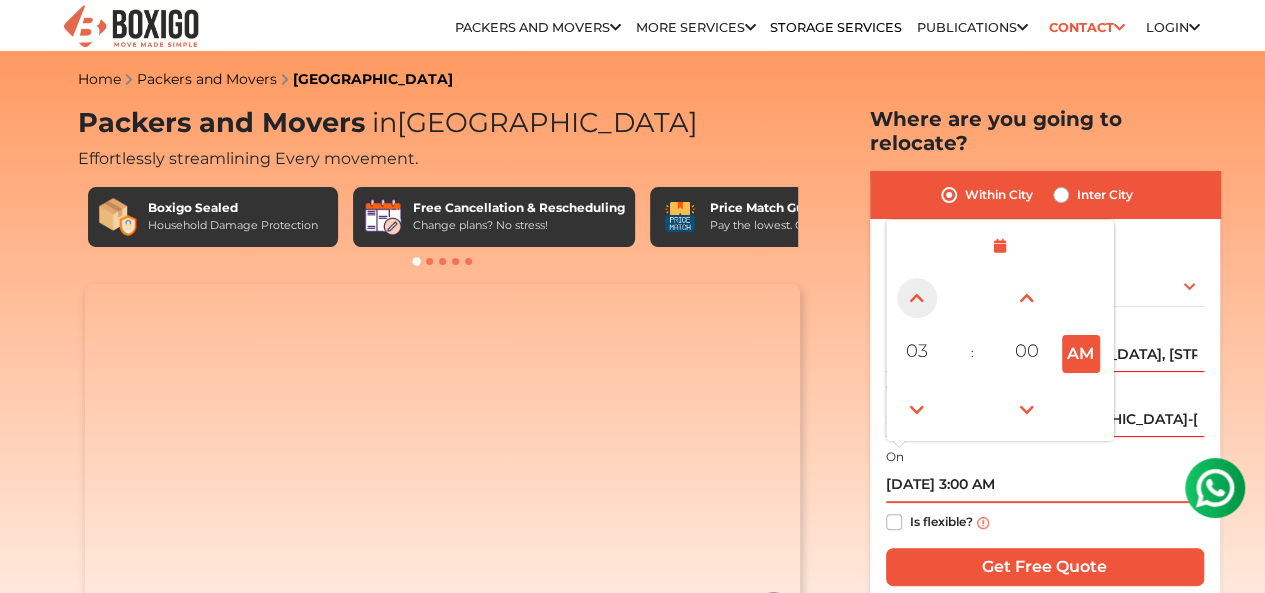 click at bounding box center (917, 298) 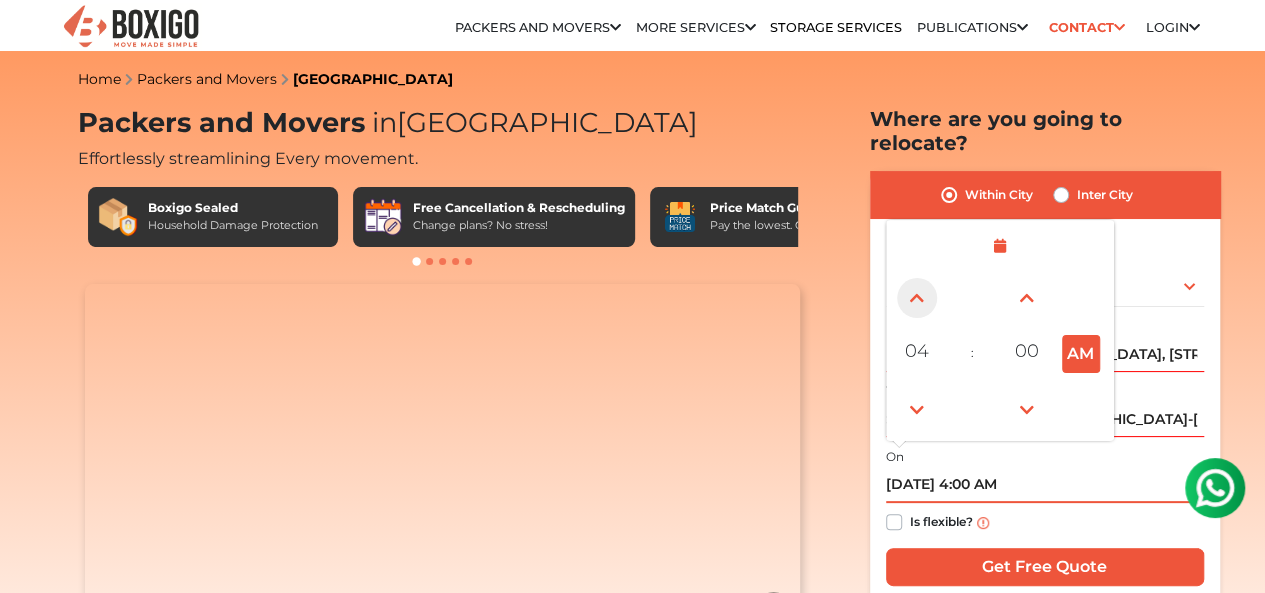 click at bounding box center [917, 298] 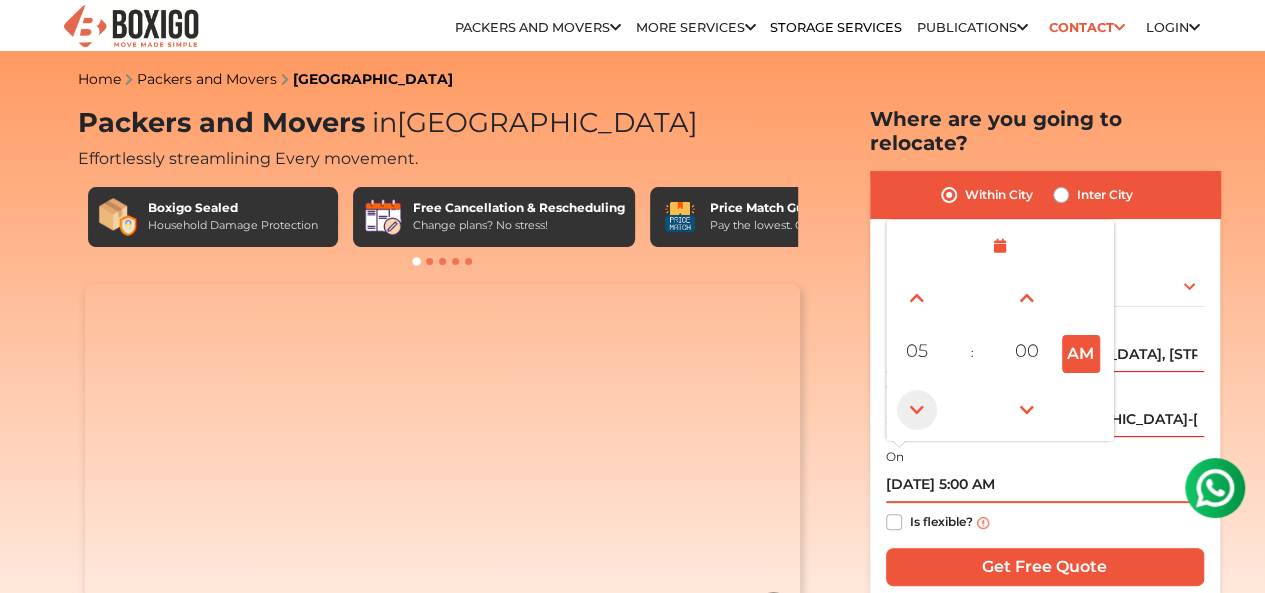 click at bounding box center (917, 410) 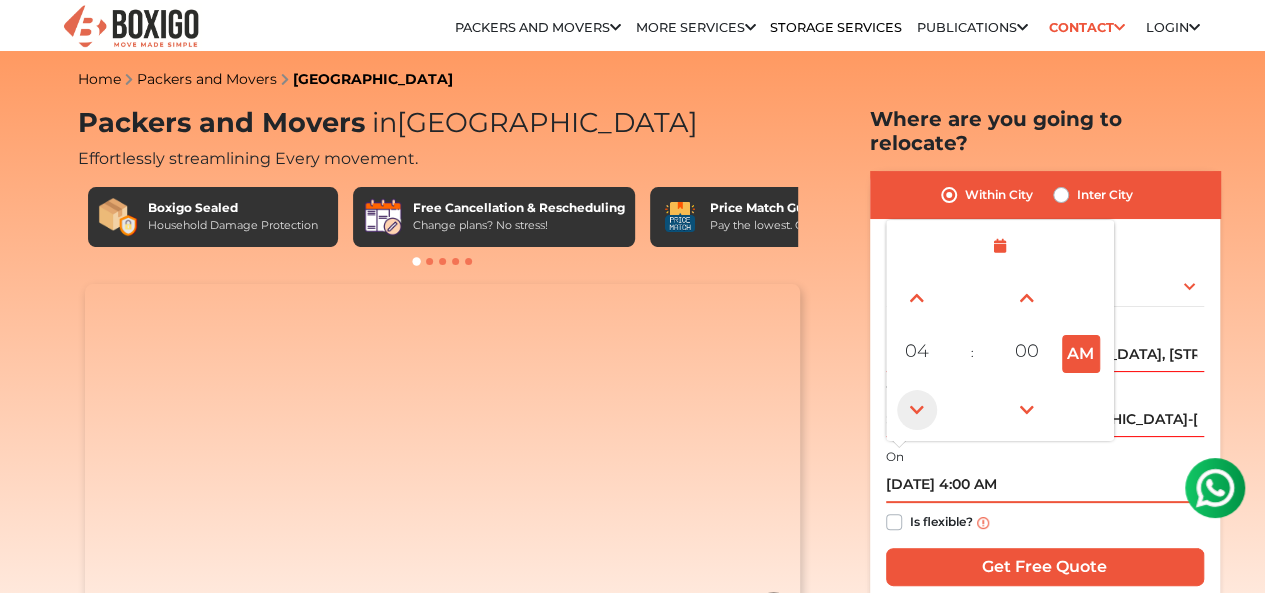 click at bounding box center (917, 410) 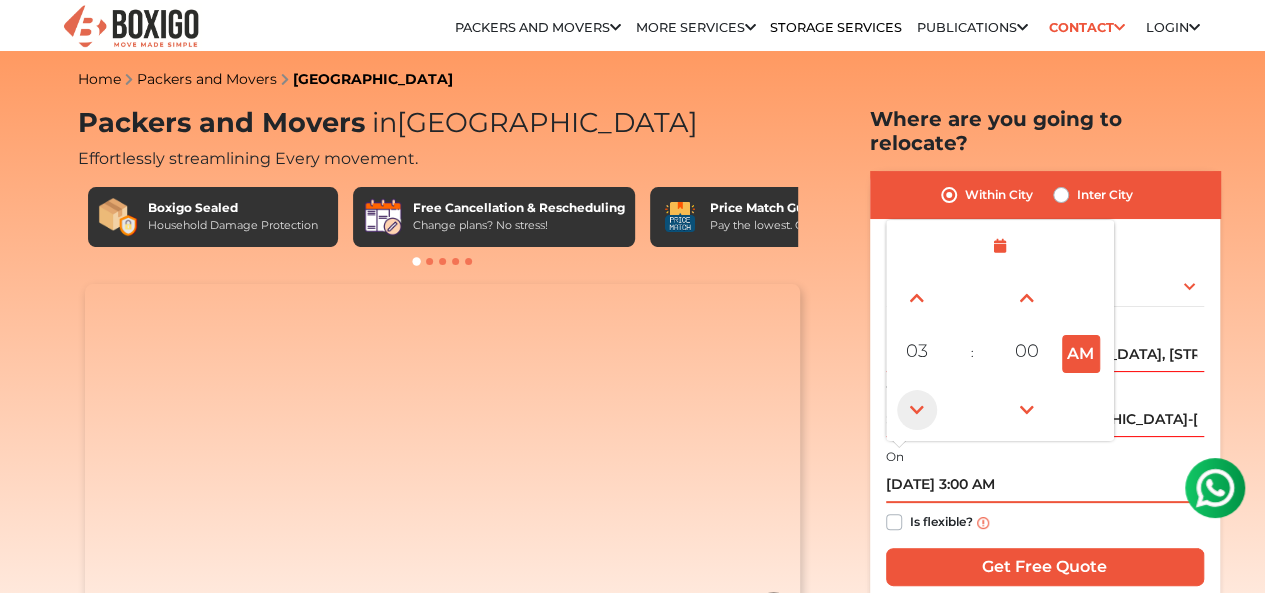 click at bounding box center (917, 410) 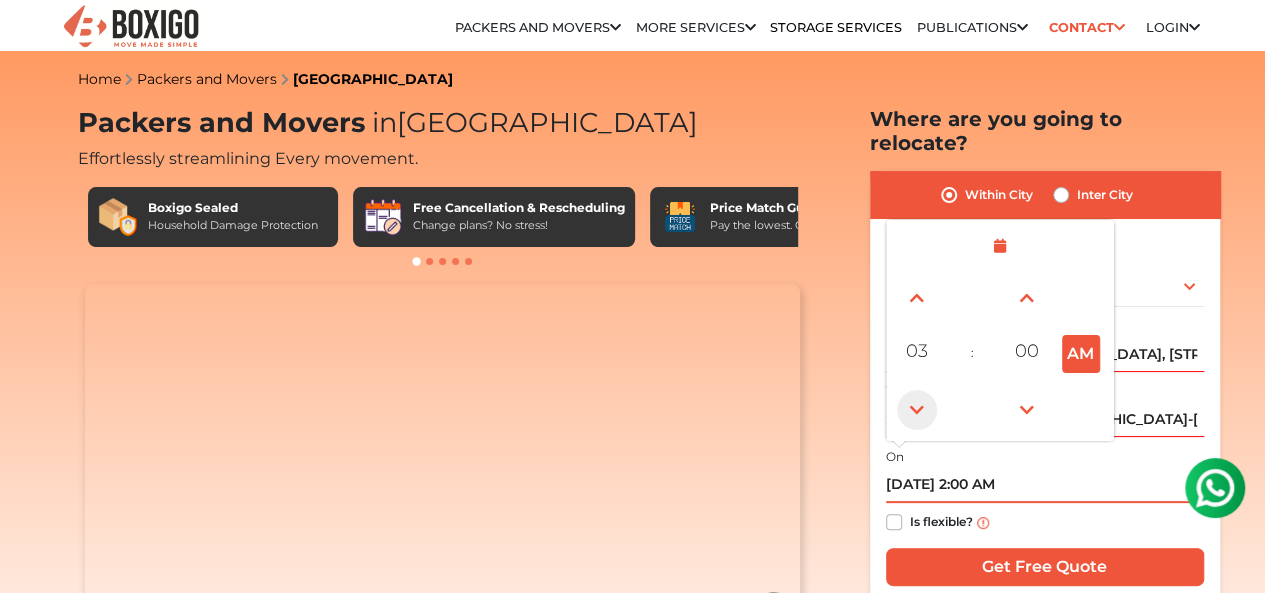 click at bounding box center [917, 410] 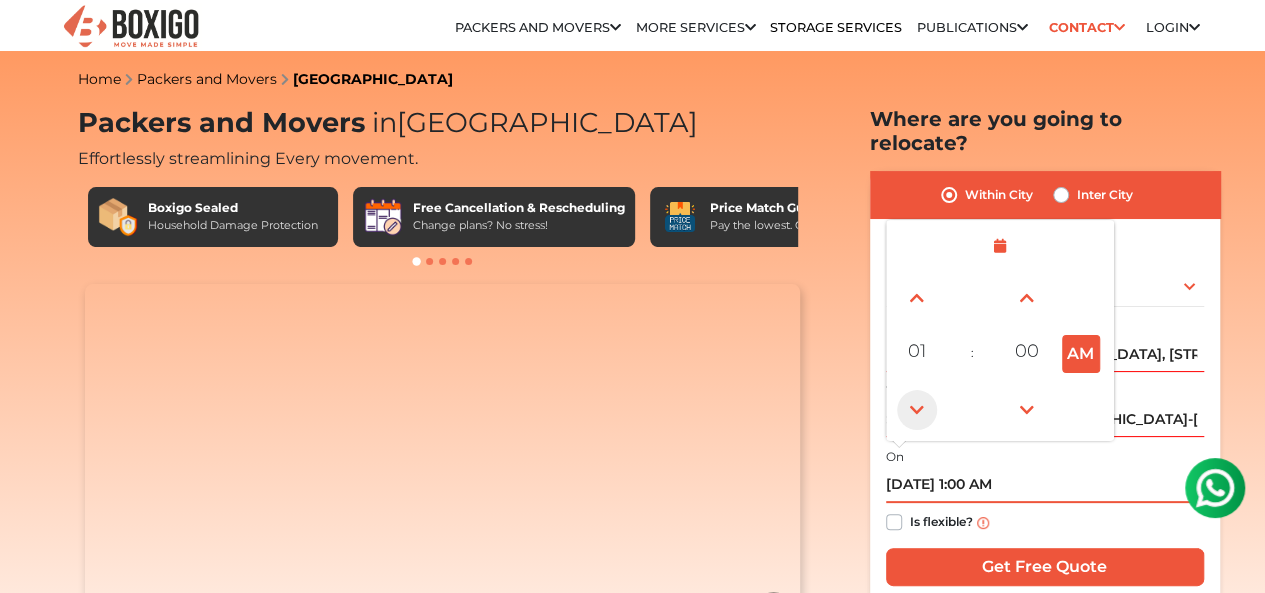 click at bounding box center [917, 410] 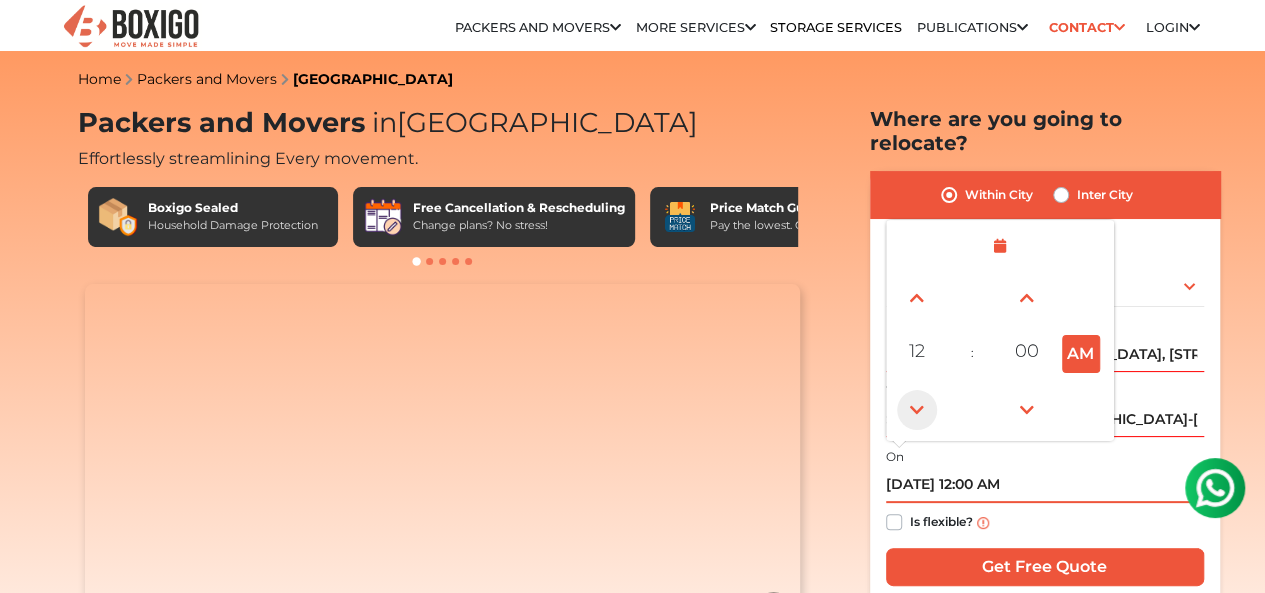 click at bounding box center [917, 410] 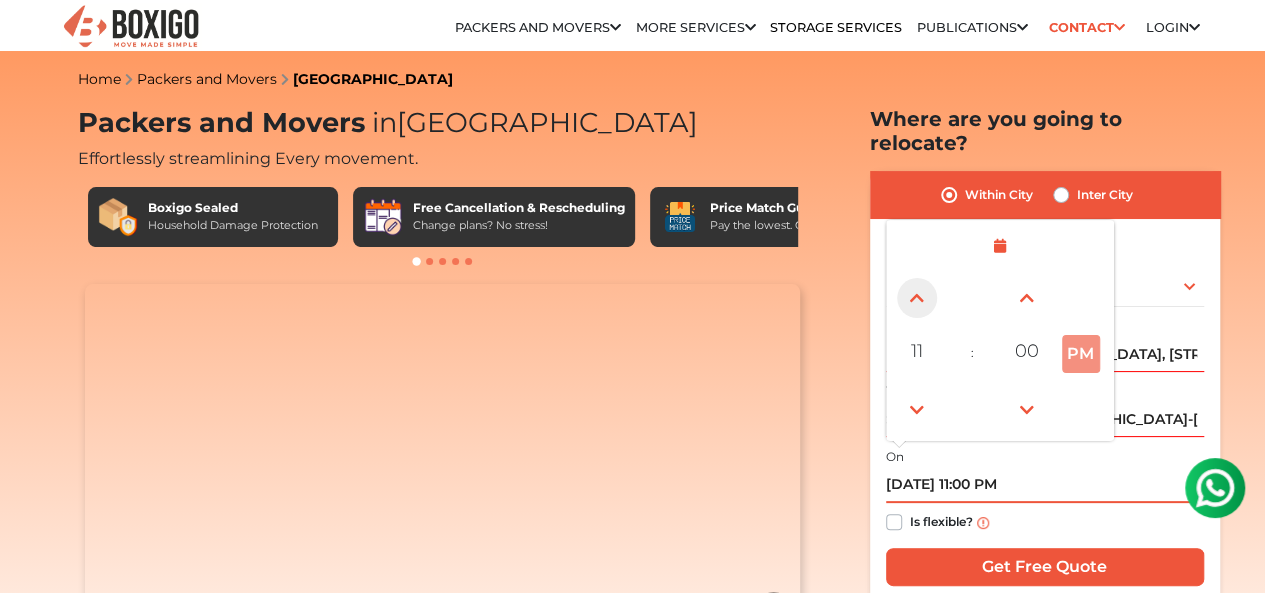 click at bounding box center (917, 298) 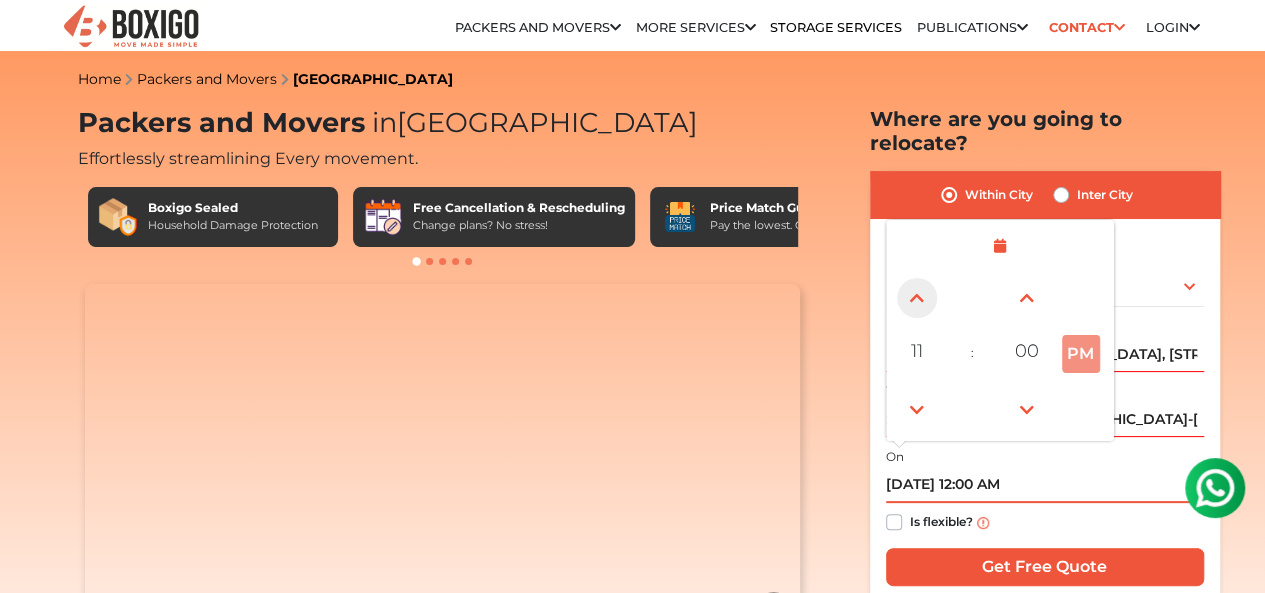 click at bounding box center (917, 298) 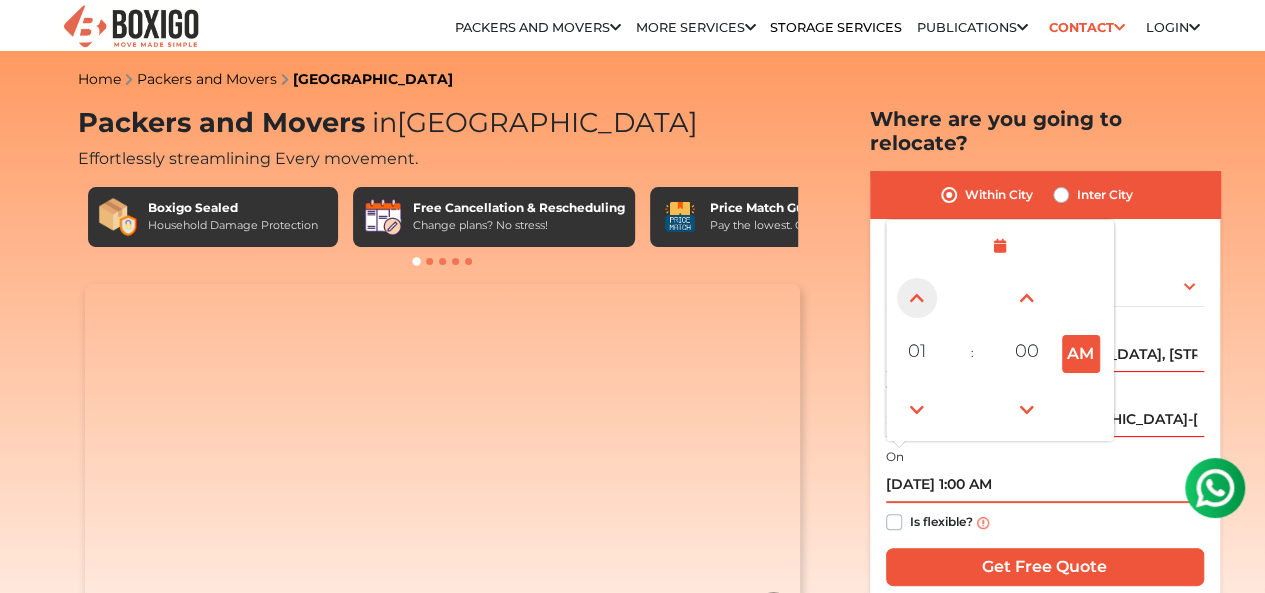 click at bounding box center (917, 298) 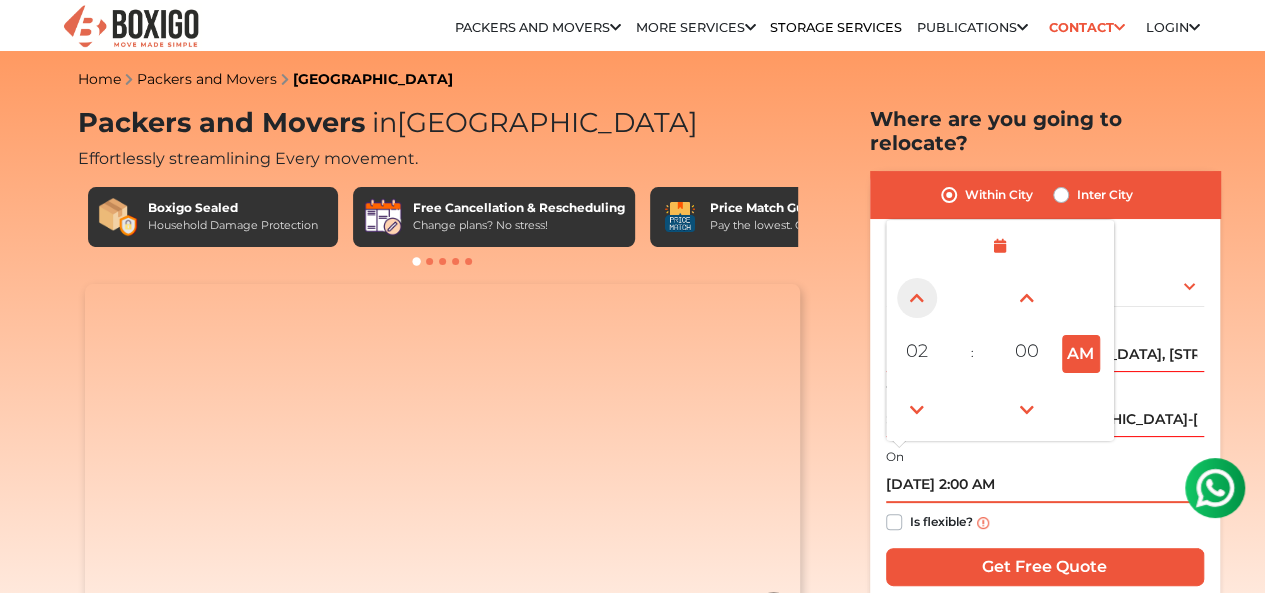 click at bounding box center (917, 298) 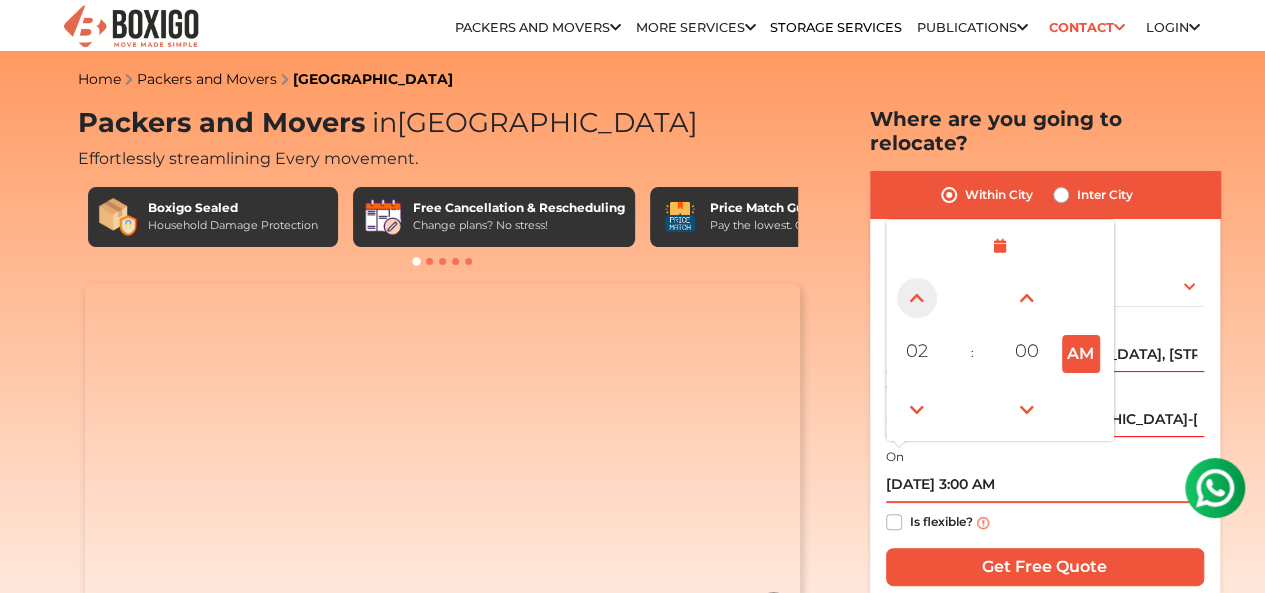 click at bounding box center (917, 298) 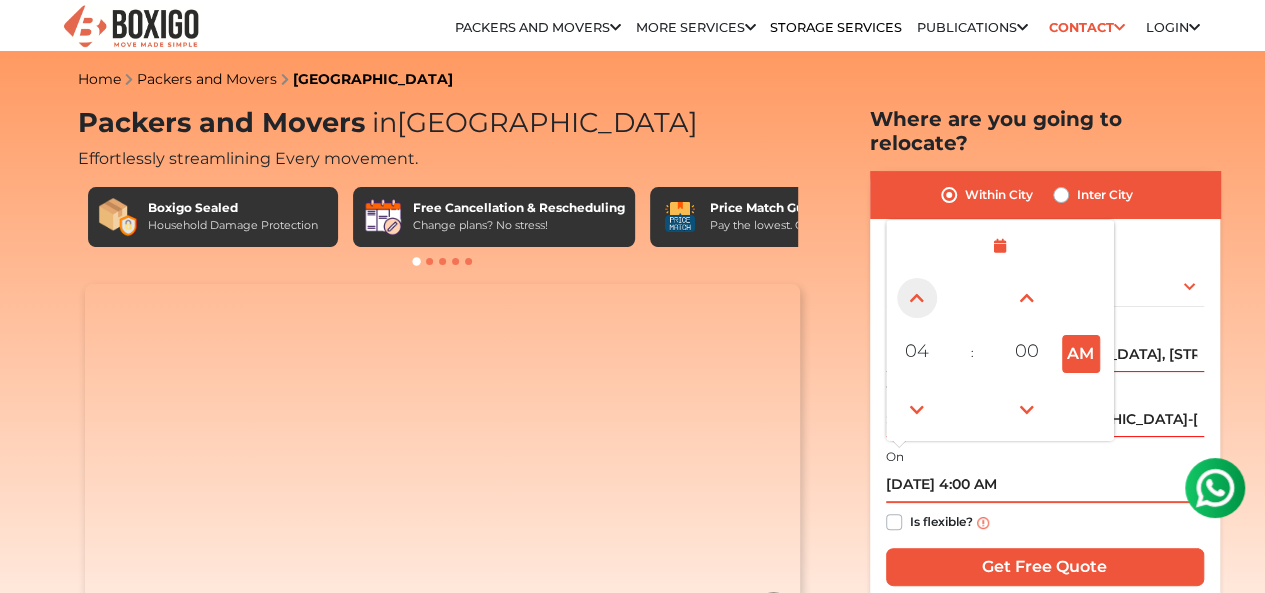 click at bounding box center [917, 298] 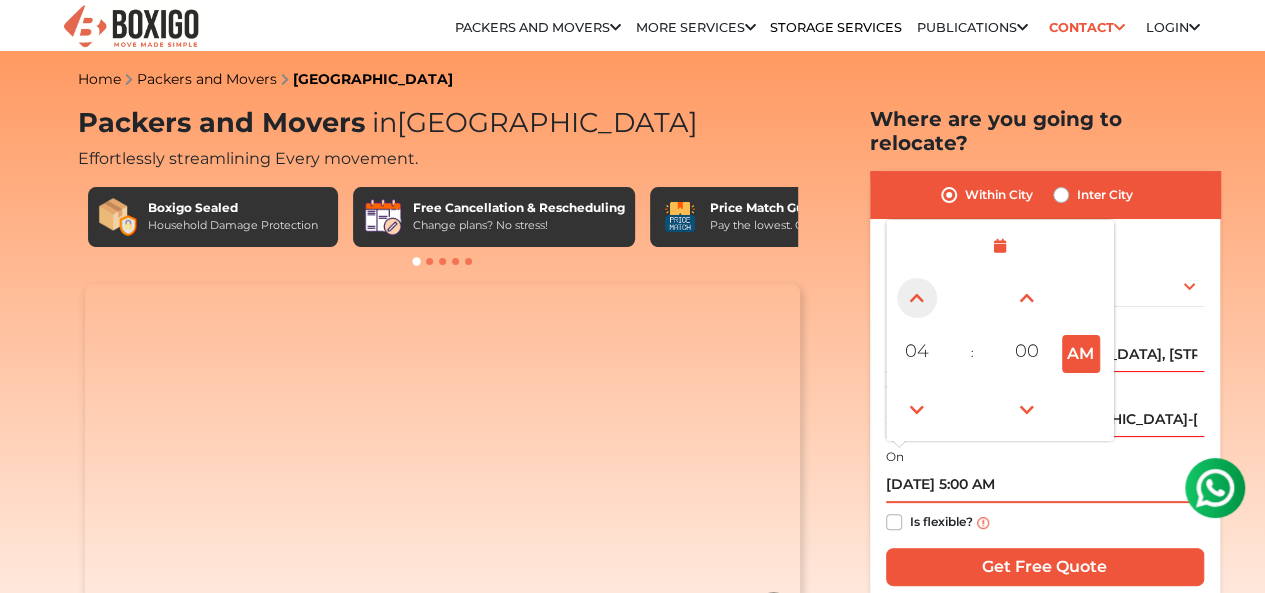 click at bounding box center [917, 298] 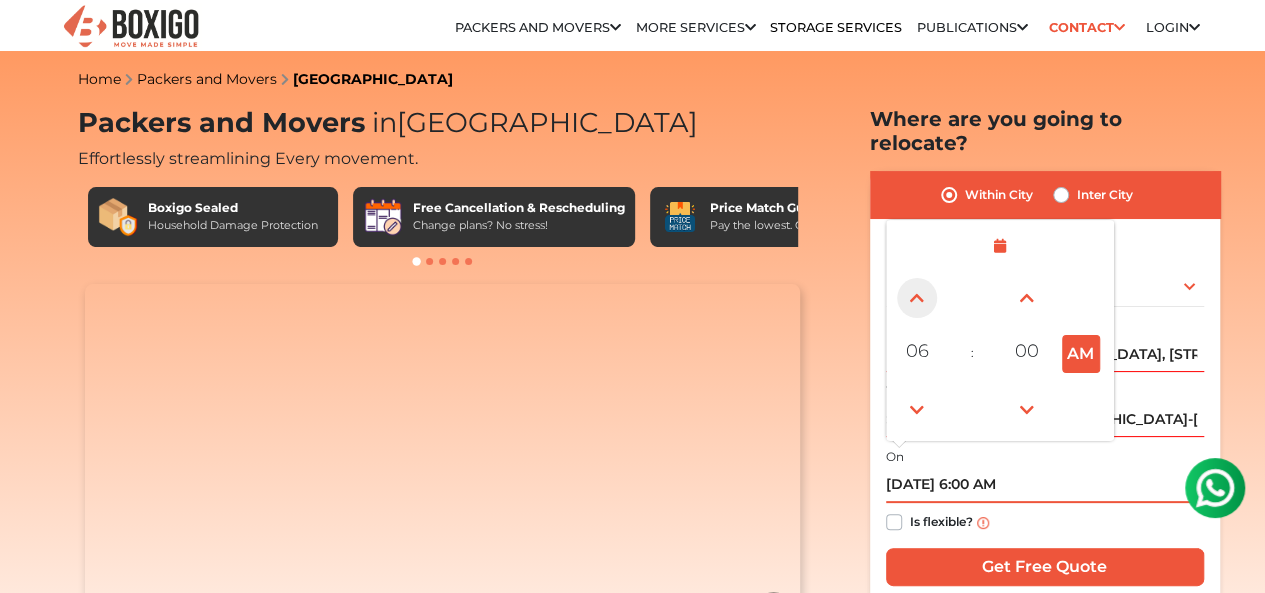 click at bounding box center [917, 298] 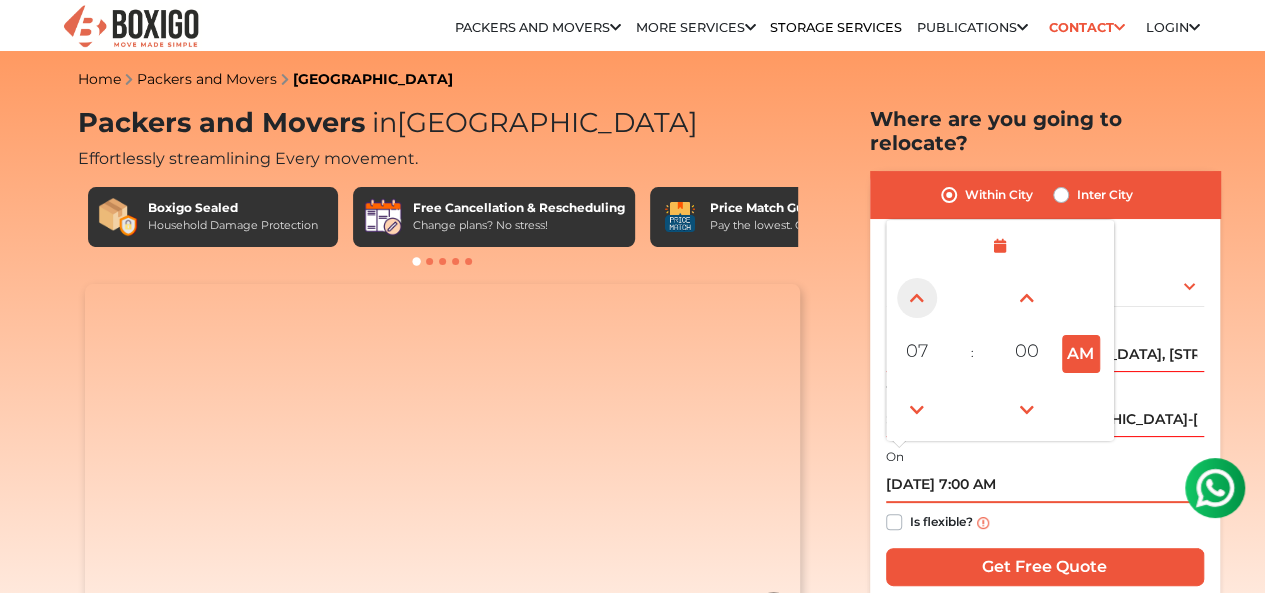 click at bounding box center (917, 298) 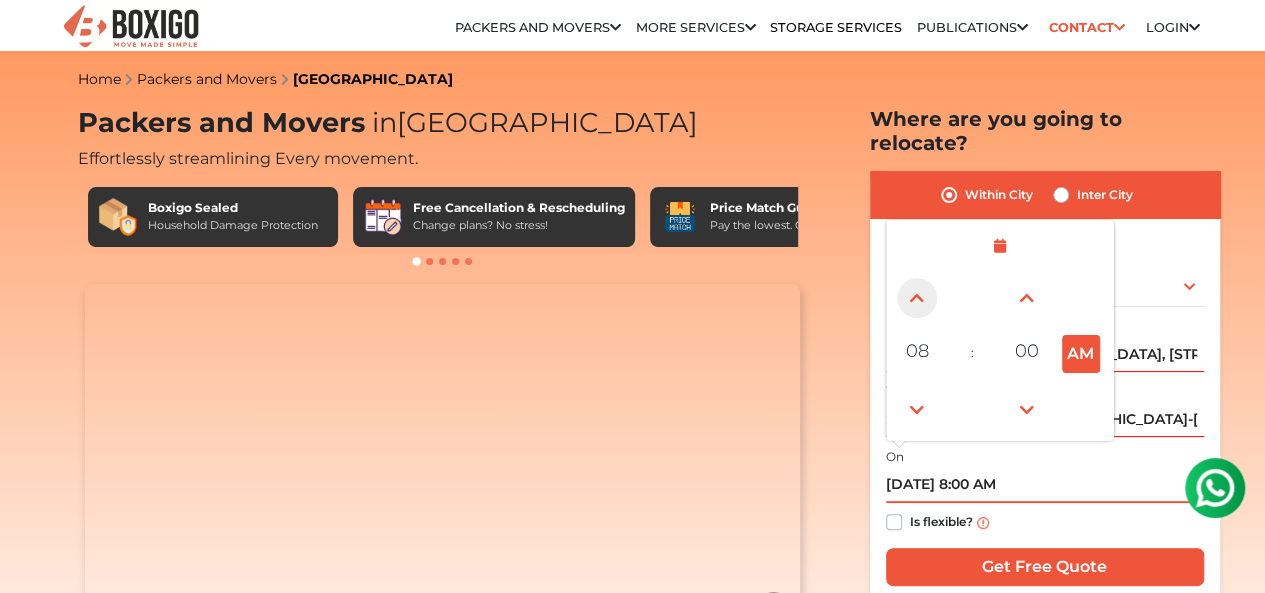 click at bounding box center [917, 298] 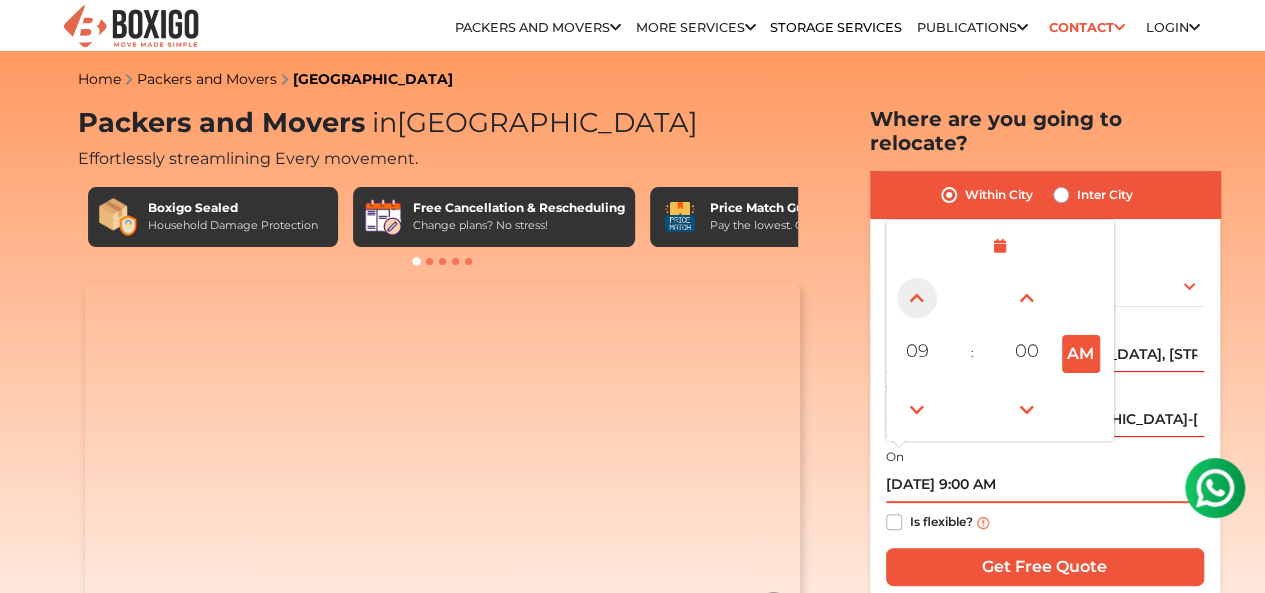 click at bounding box center (917, 298) 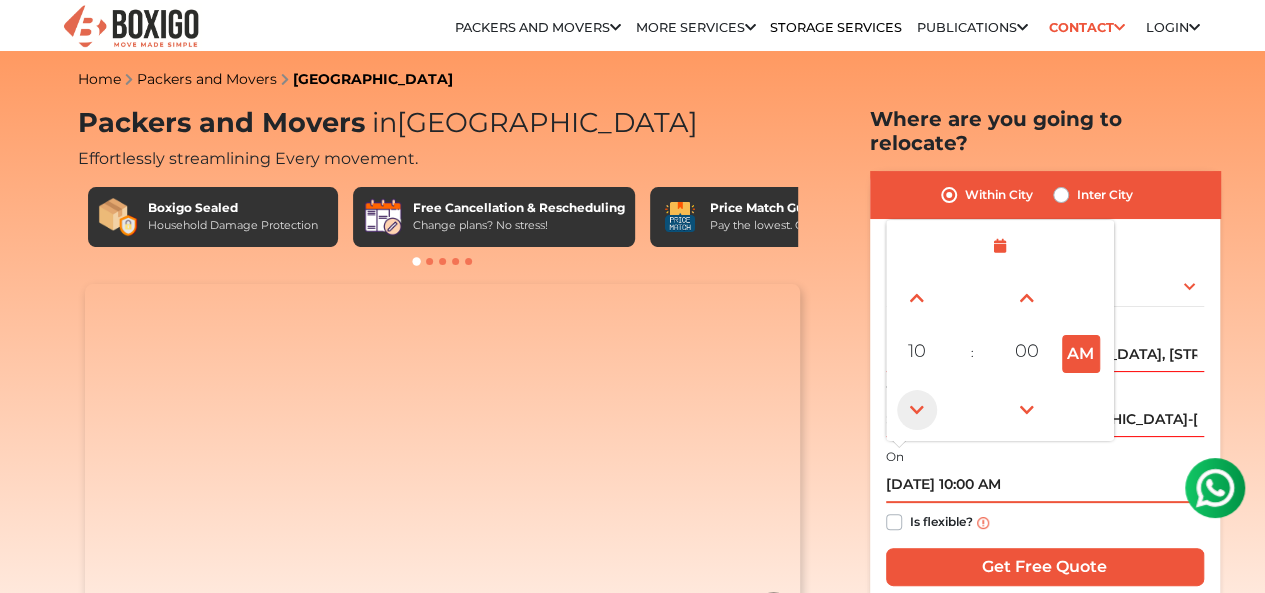 click at bounding box center (917, 410) 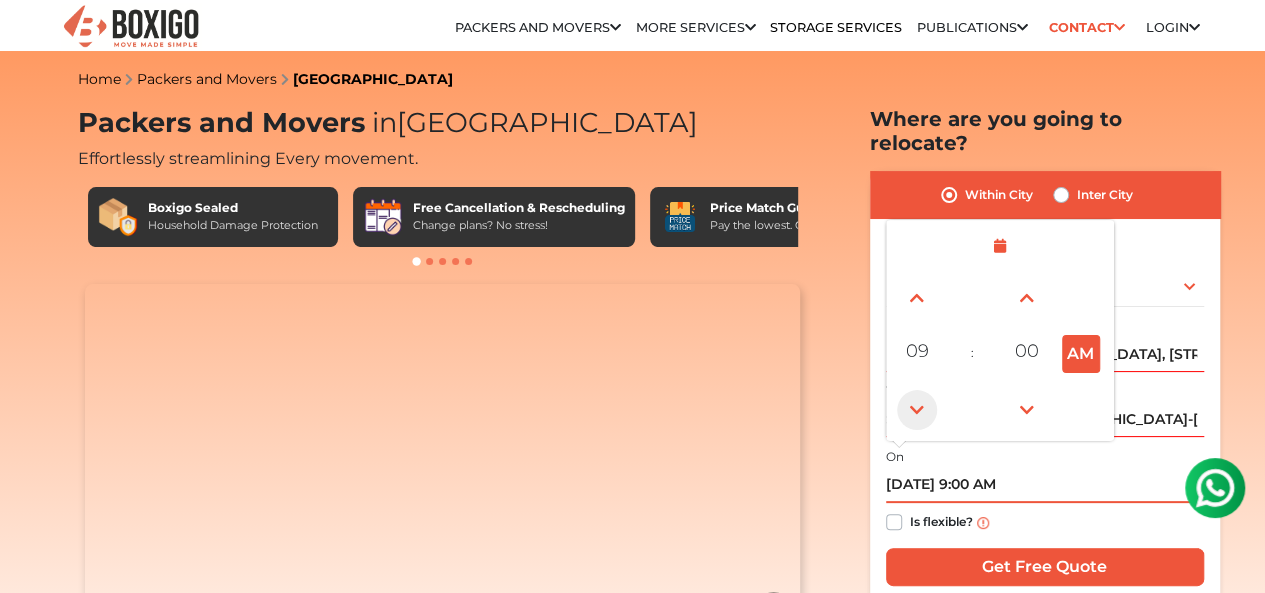 click at bounding box center (917, 410) 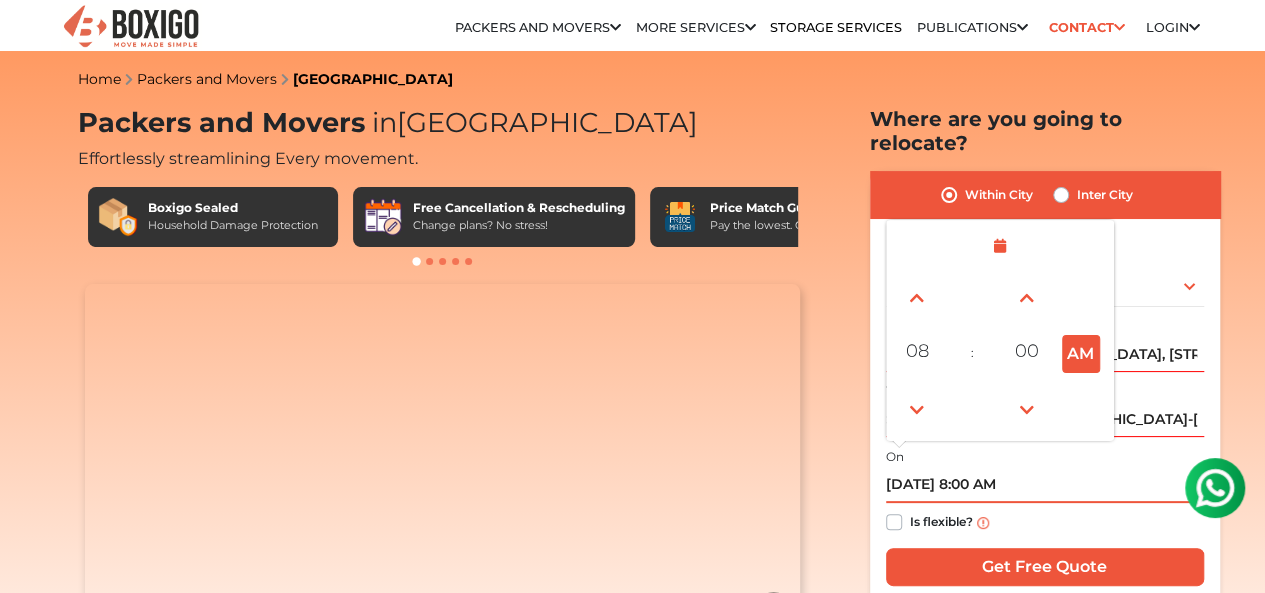 click on "AM" at bounding box center (1081, 354) 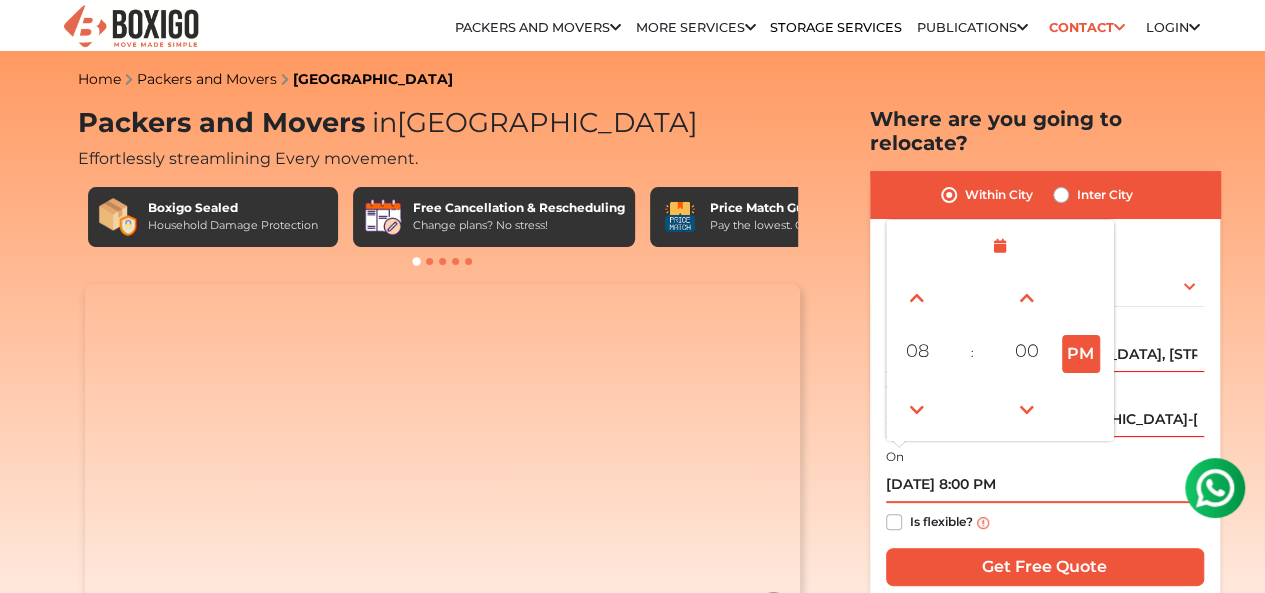 click on "PM" at bounding box center (1081, 354) 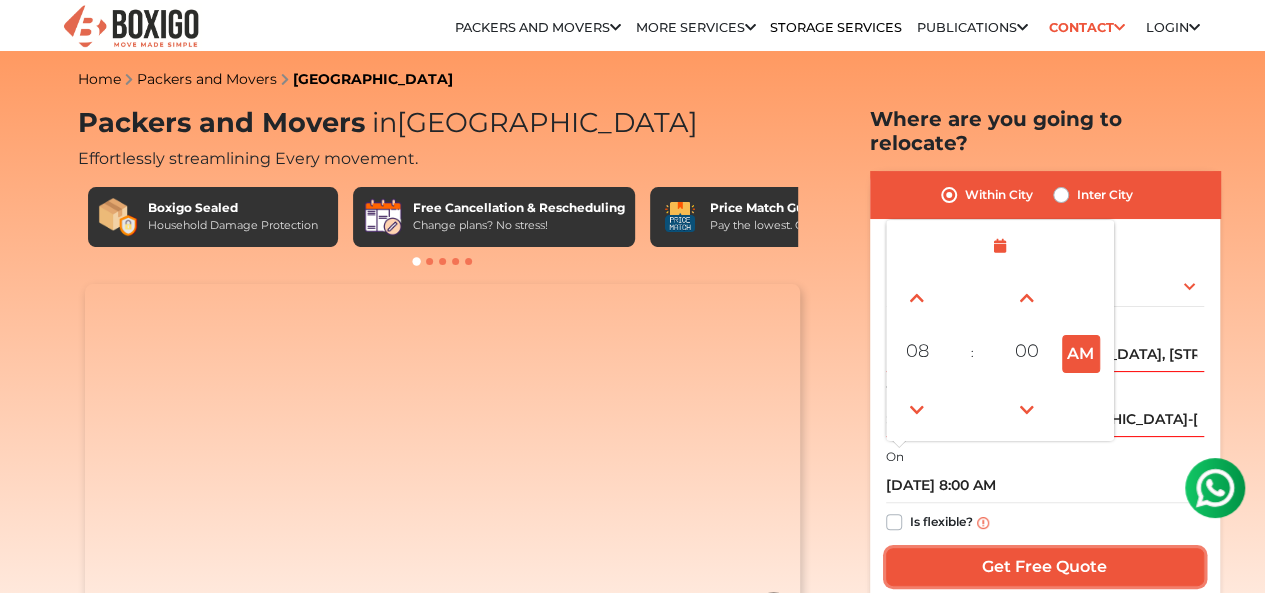 click on "Get Free Quote" at bounding box center (1045, 567) 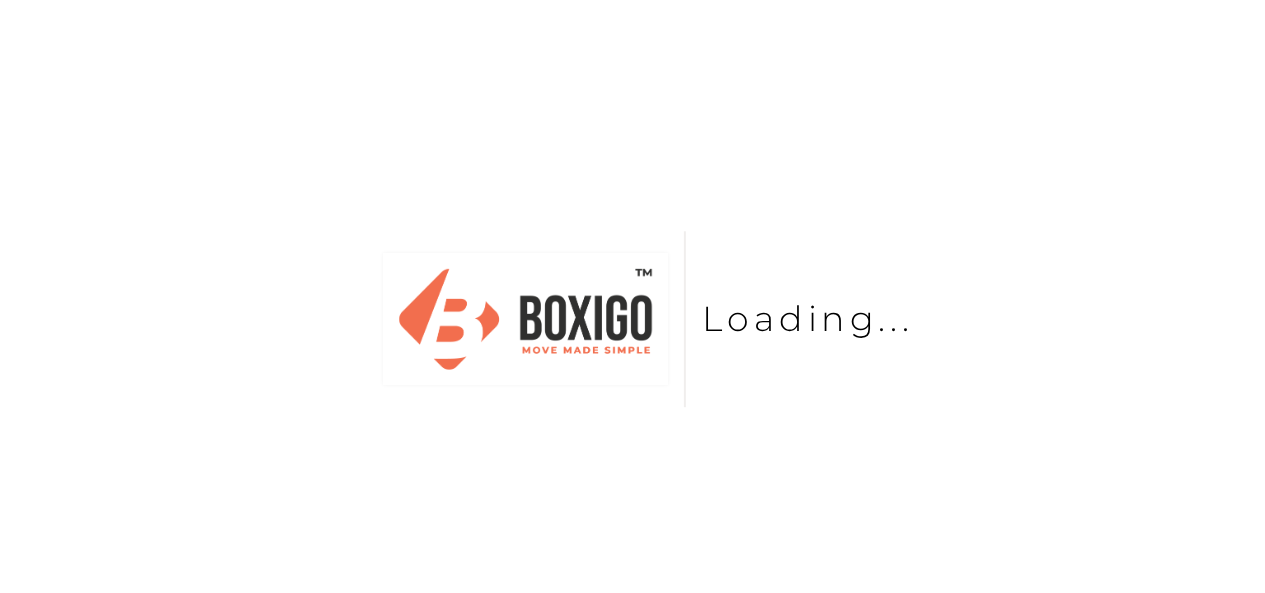 scroll, scrollTop: 0, scrollLeft: 0, axis: both 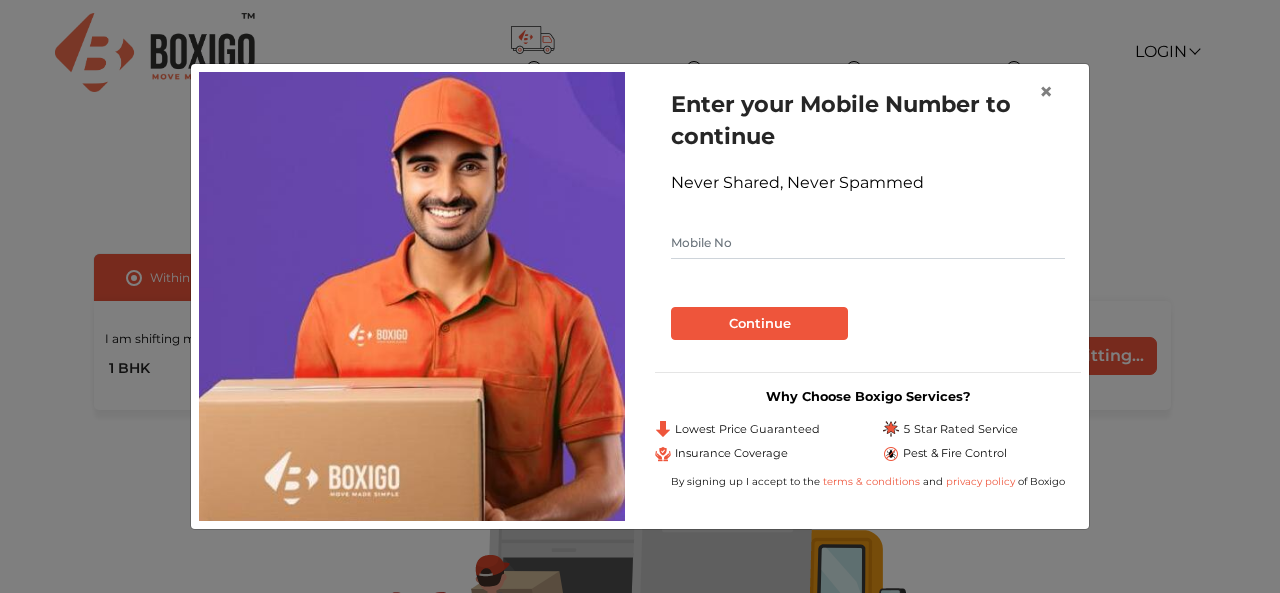 click at bounding box center [868, 243] 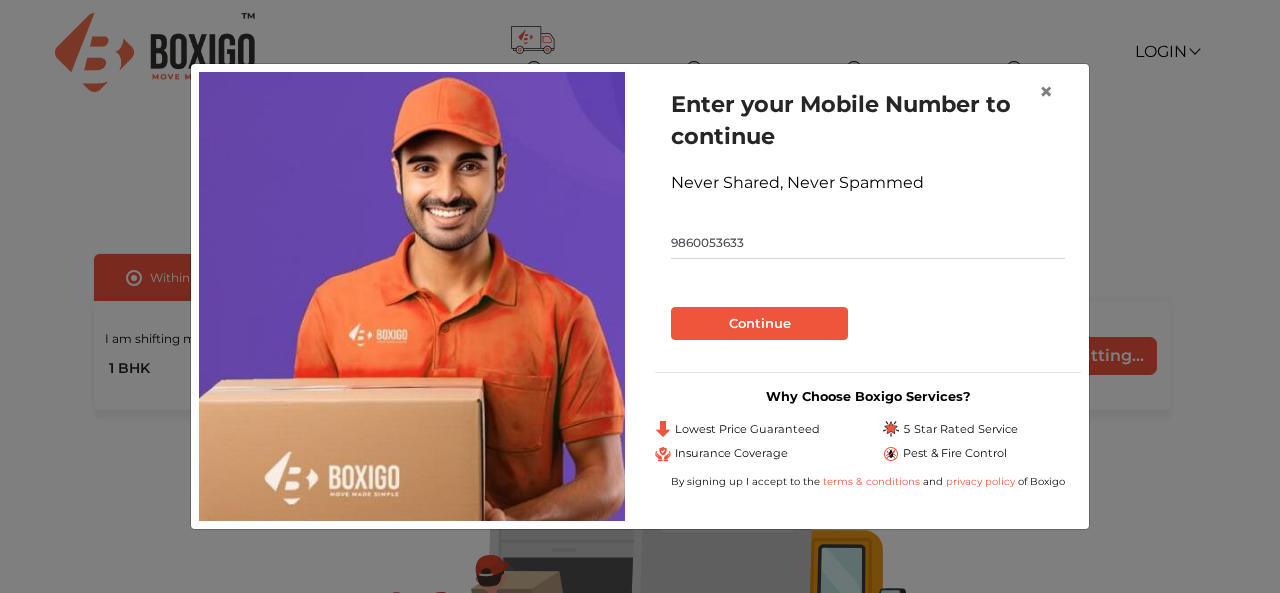 type on "9860053633" 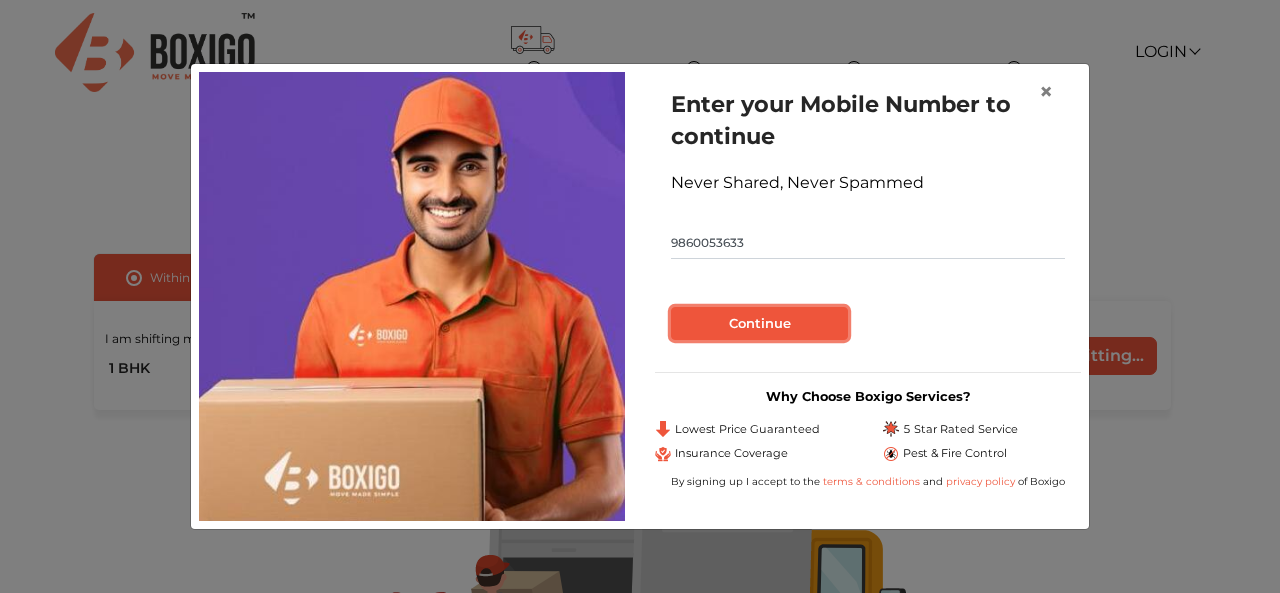 click on "Continue" at bounding box center (759, 324) 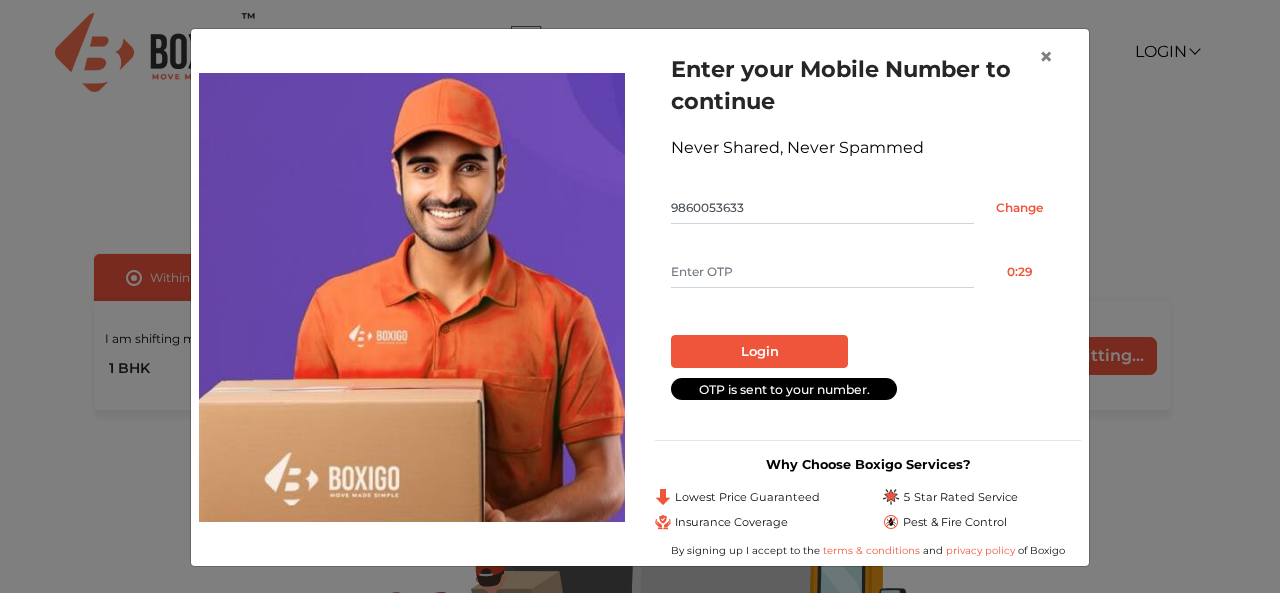 click at bounding box center [822, 272] 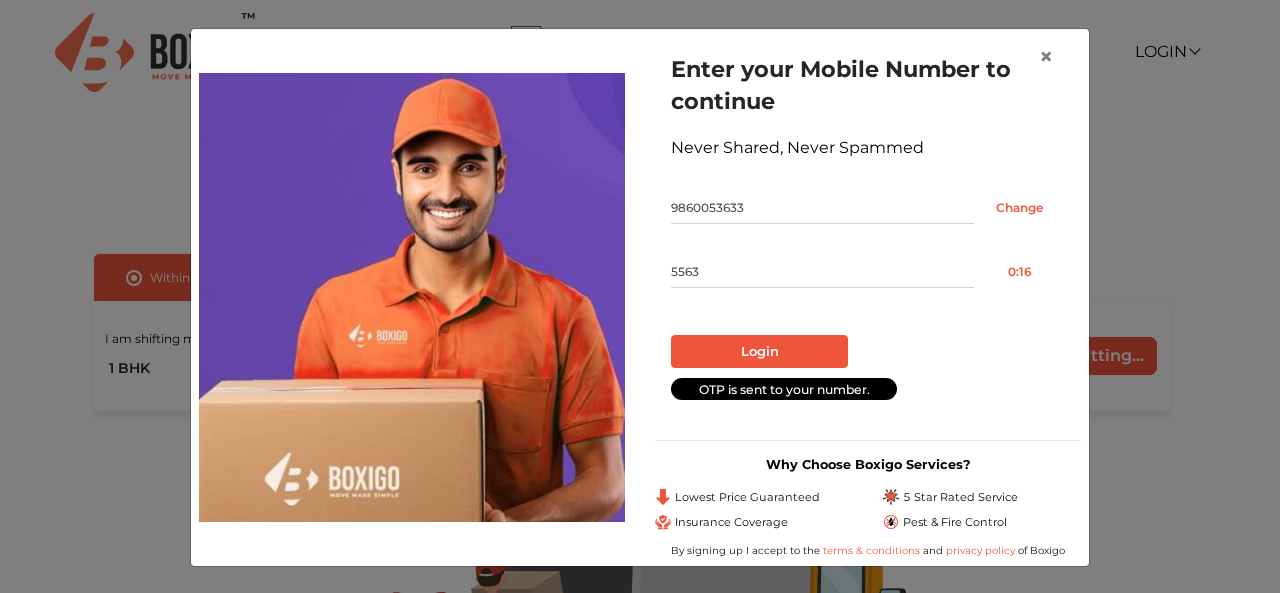 type on "5563" 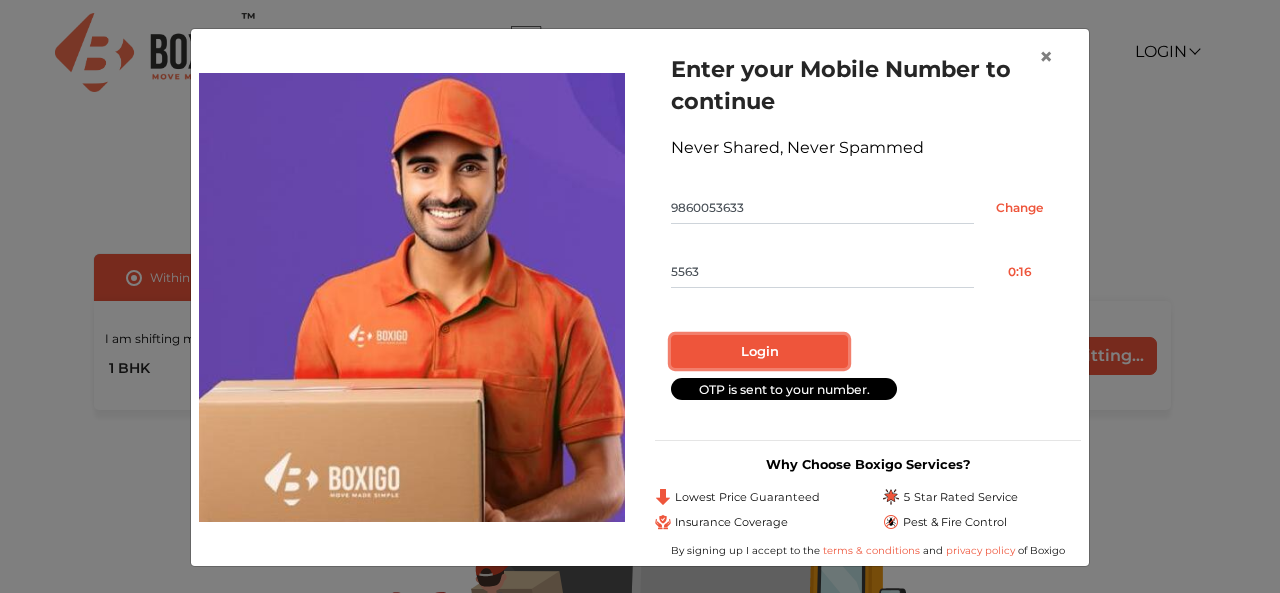 click on "Login" at bounding box center (759, 352) 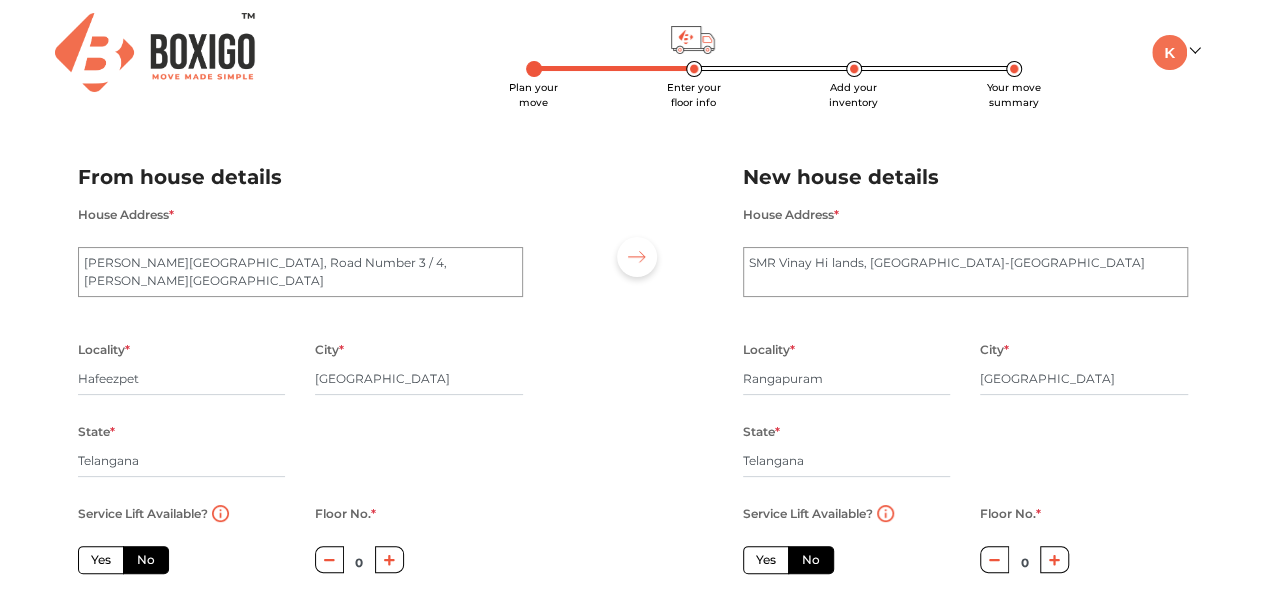 click on "Plan your   move Enter your   floor info Add your   inventory Your move   summary My Moves My Profile Make Estimate LOGOUT Plan your   move Enter your   floor info Add your   inventory Your move   summary  From house details  House Address  *   Matrusri DAV Public School, Road Number 3 / 4, Mathrusree Nagar Locality  * Hafeezpet City  * Miyapur State  * Telangana Pincode  * Service Lift Available?  Yes No   Floor No.  * 0 Distance from Staircase / Home to truck   (in meters)  New house details  House Address  * SMR Vinay Hi lands, Nizampet-Miyapur Road Locality  * Rangapuram City  * Miyapur State  * Telangana Pincode  * Service Lift Available?  Yes No   Floor No.  * 0 Distance from Staircase / Home to truck   (in meters) If your building has a working service lift, it will reduce the overall quote value. If Distance between Truck Parking to Service Lift is less than 50 Meters, it will reduce the overall quote value.  Move details Inventory" at bounding box center [632, 471] 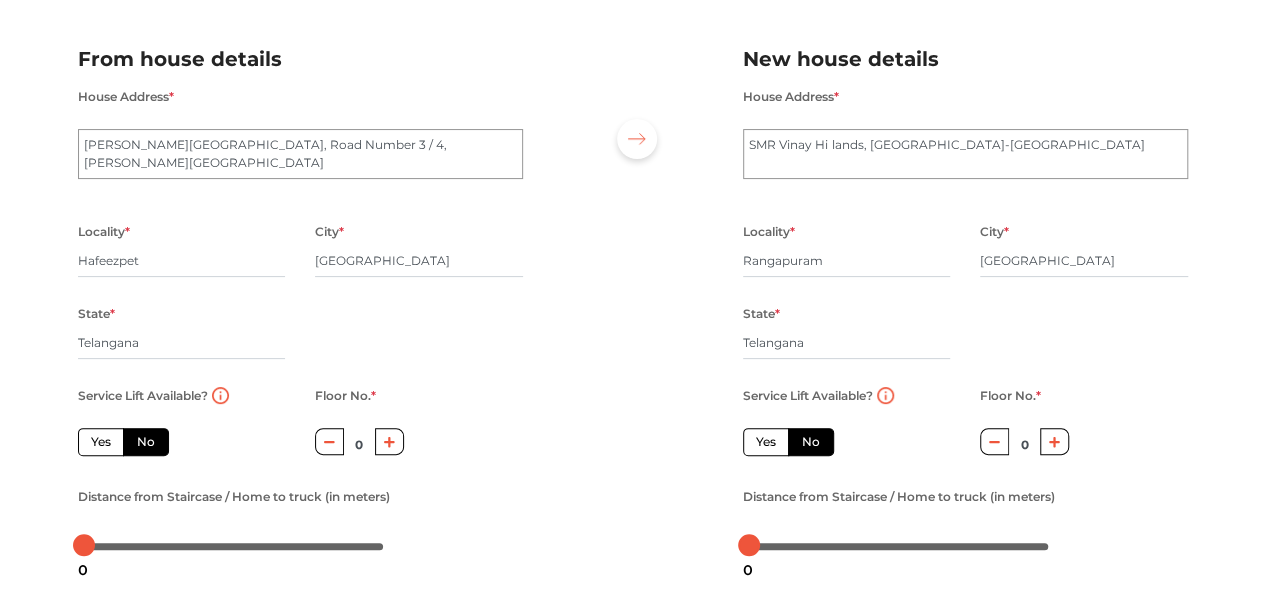 scroll, scrollTop: 120, scrollLeft: 0, axis: vertical 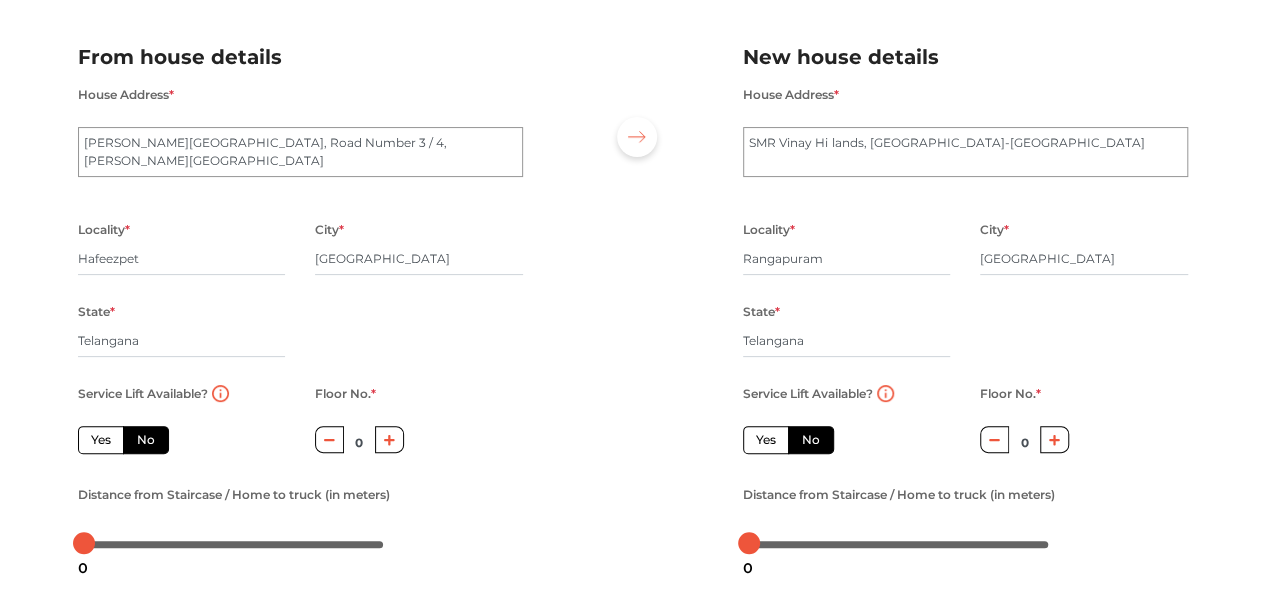 click on "Yes" at bounding box center (101, 440) 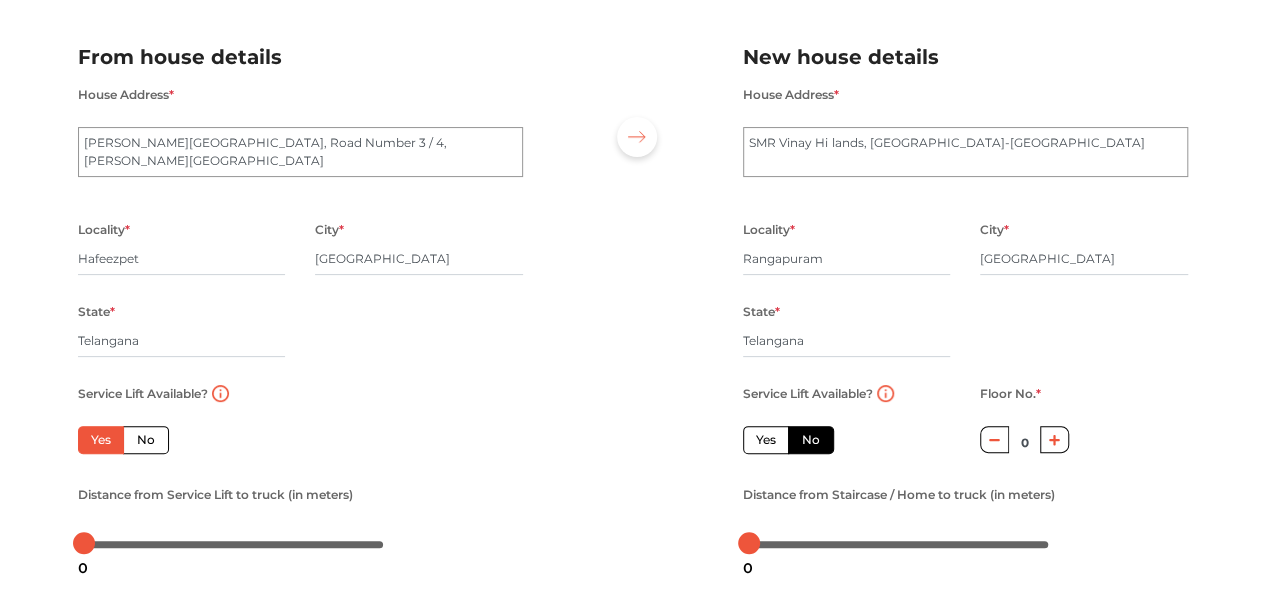 click on "Plan your   move Enter your   floor info Add your   inventory Your move   summary My Moves My Profile Make Estimate LOGOUT Plan your   move Enter your   floor info Add your   inventory Your move   summary  From house details  House Address  *   Matrusri DAV Public School, Road Number 3 / 4, Mathrusree Nagar Locality  * Hafeezpet City  * Miyapur State  * Telangana Pincode  * Service Lift Available?  Yes No   Floor No.  * 0 Distance from Service Lift to truck   (in meters)  New house details  House Address  * SMR Vinay Hi lands, Nizampet-Miyapur Road Locality  * Rangapuram City  * Miyapur State  * Telangana Pincode  * Service Lift Available?  Yes No   Floor No.  * 0 Distance from Staircase / Home to truck   (in meters) If your building has a working service lift, it will reduce the overall quote value. If Distance between Truck Parking to Service Lift is less than 50 Meters, it will reduce the overall quote value.  Move details Inventory" at bounding box center [632, 351] 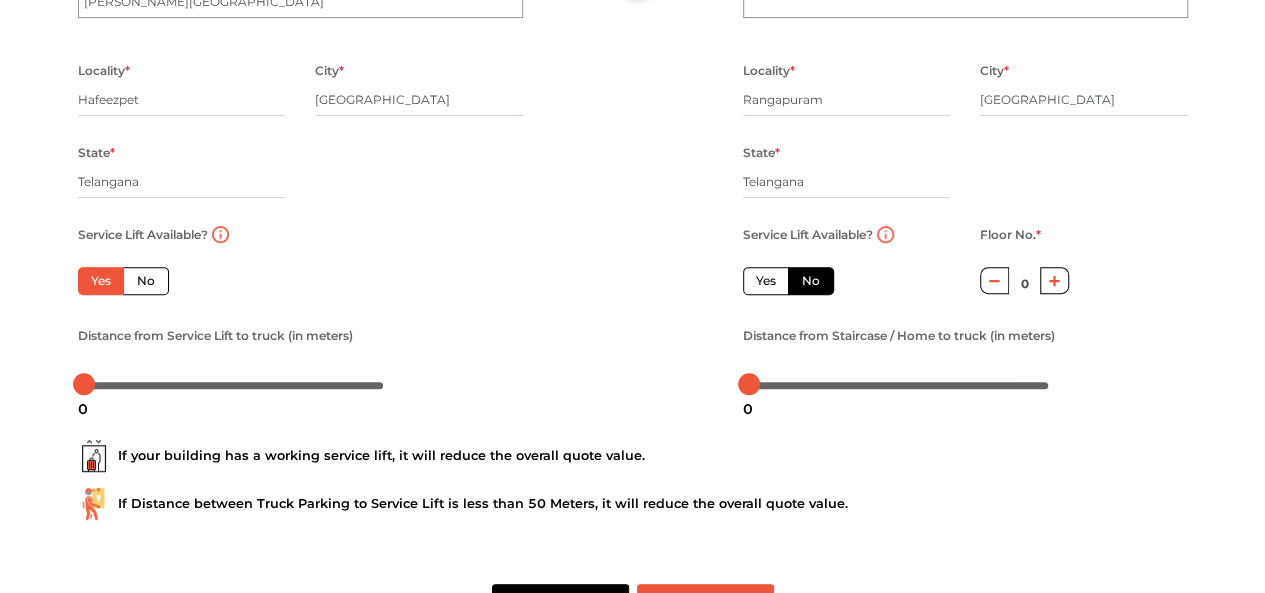 scroll, scrollTop: 320, scrollLeft: 0, axis: vertical 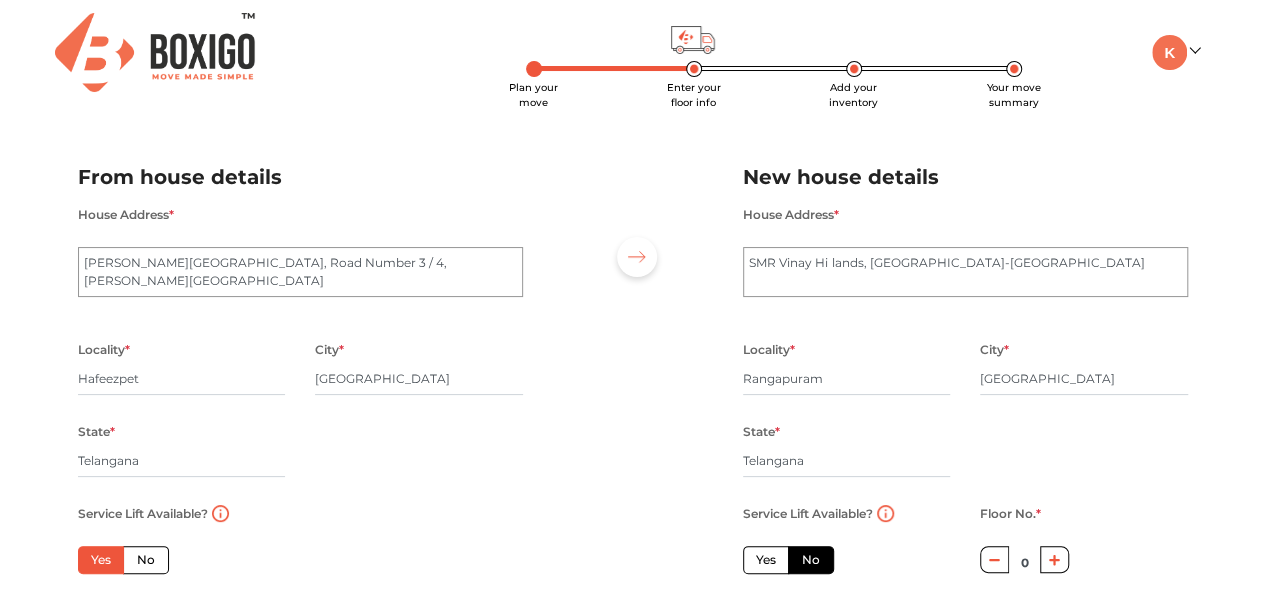 click on "Yes" at bounding box center [766, 560] 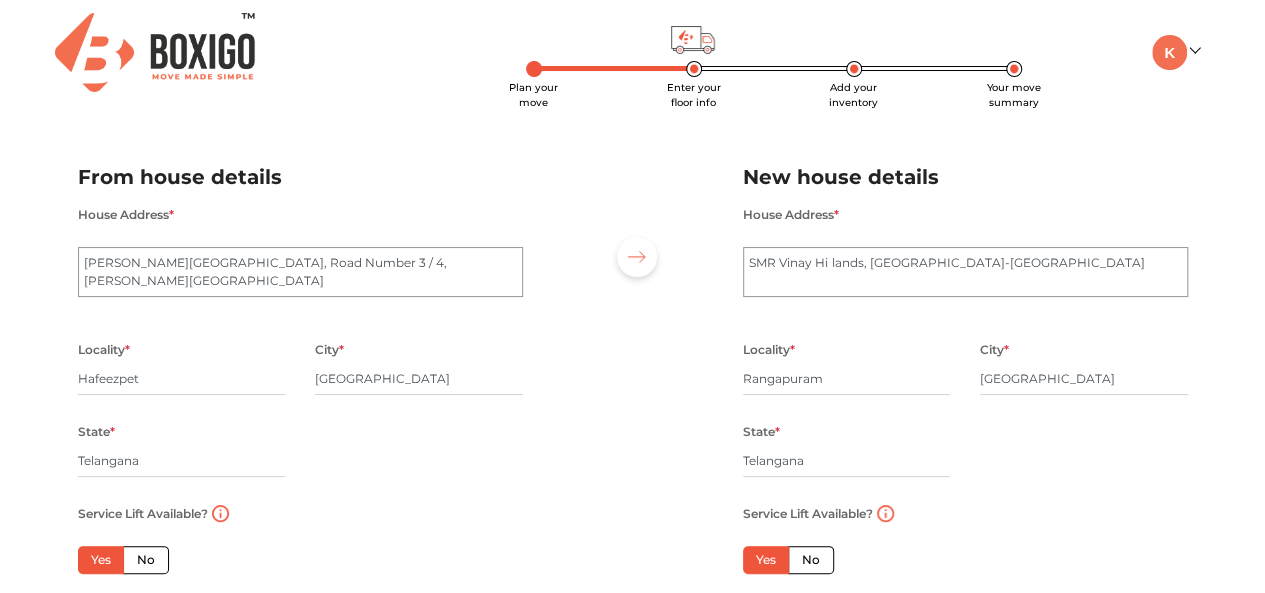 scroll, scrollTop: 352, scrollLeft: 0, axis: vertical 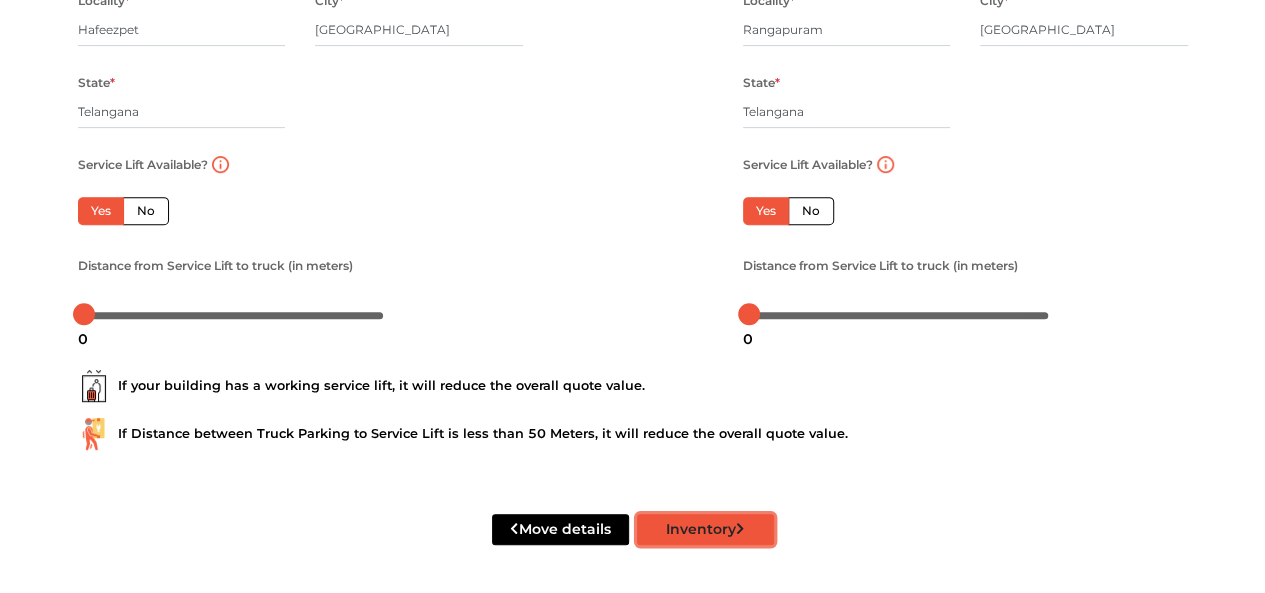 click on "Inventory" at bounding box center (705, 529) 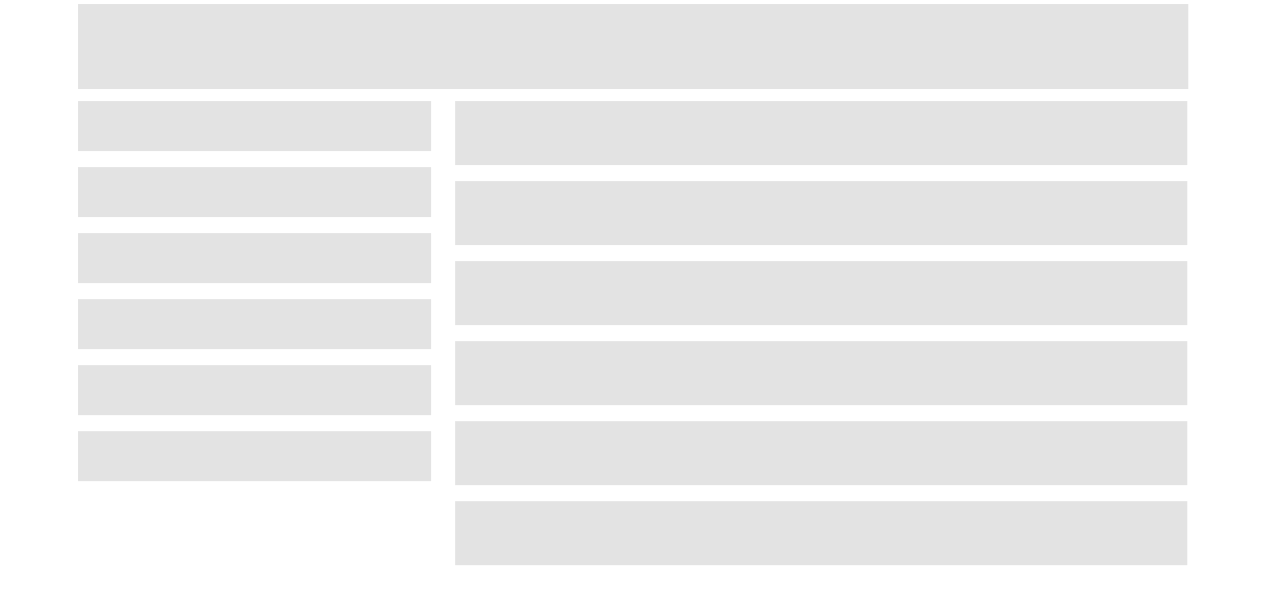 scroll, scrollTop: 88, scrollLeft: 0, axis: vertical 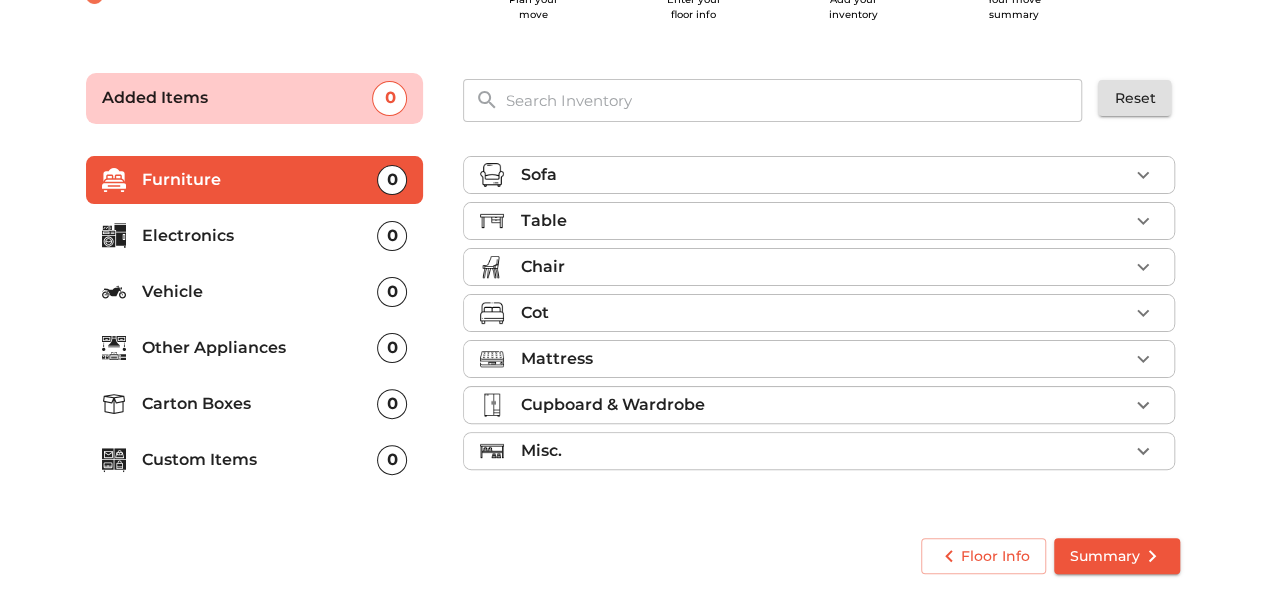 click on "Sofa" at bounding box center (819, 175) 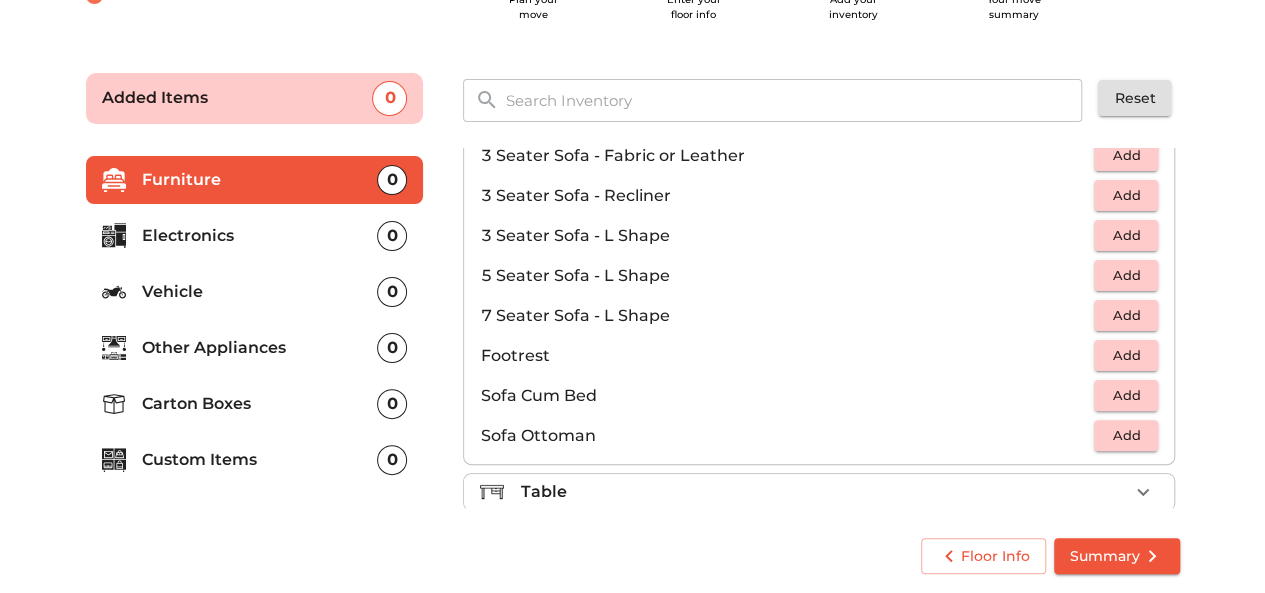scroll, scrollTop: 344, scrollLeft: 0, axis: vertical 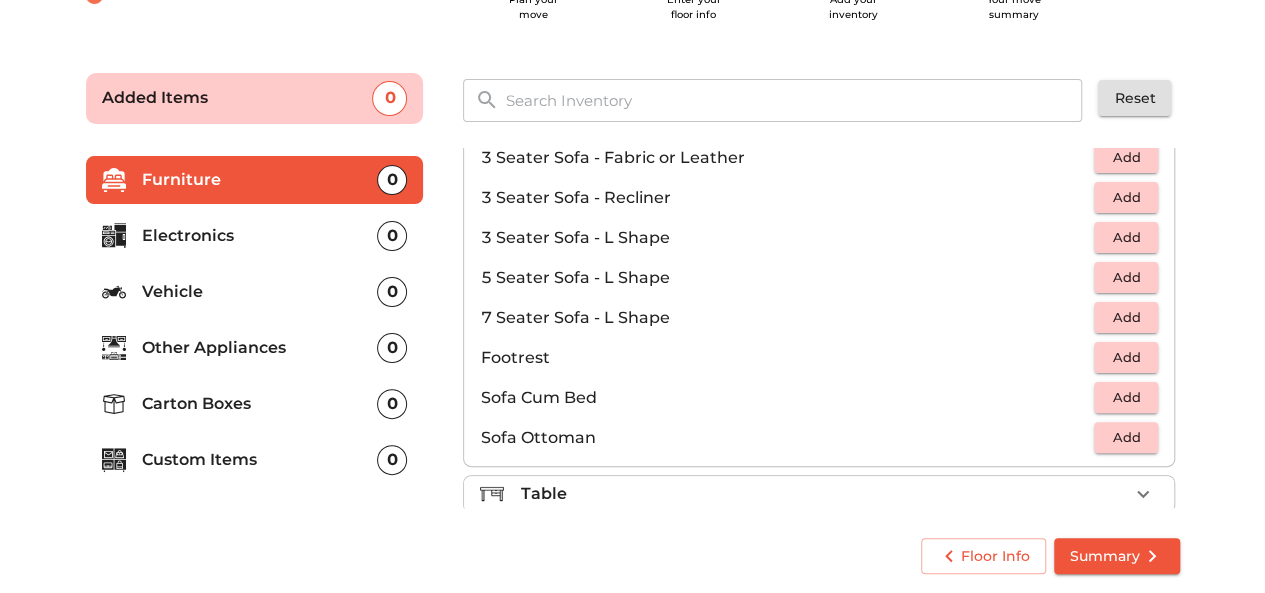 click on "3 Seater Sofa - L Shape" at bounding box center (787, 238) 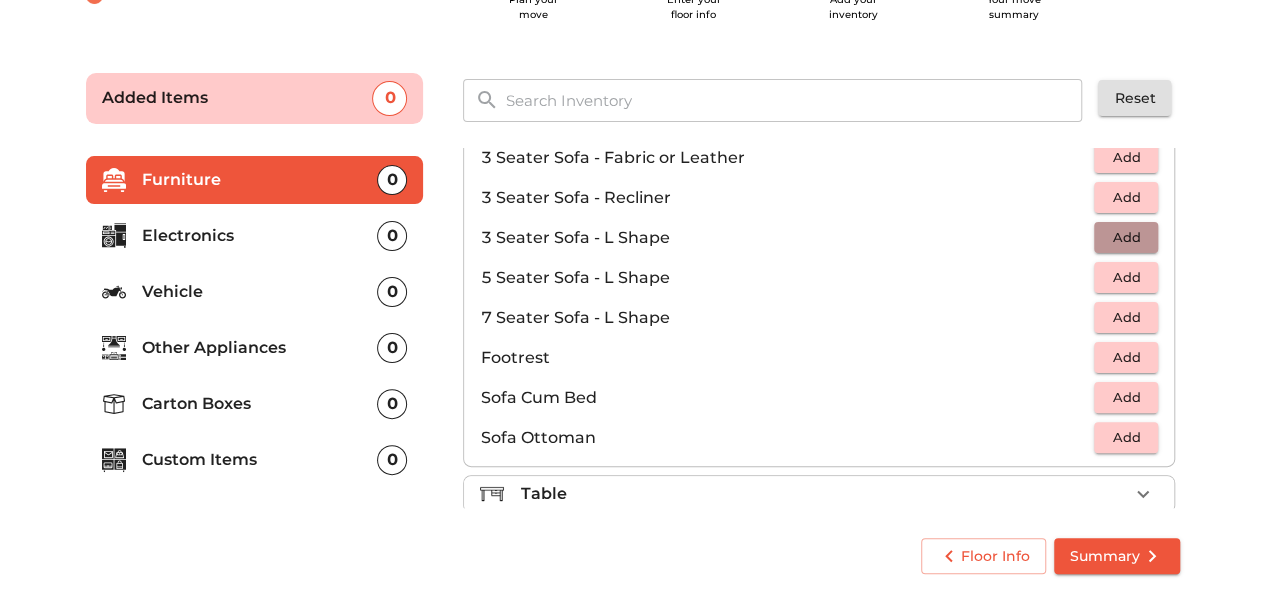 click on "Add" at bounding box center (1126, 237) 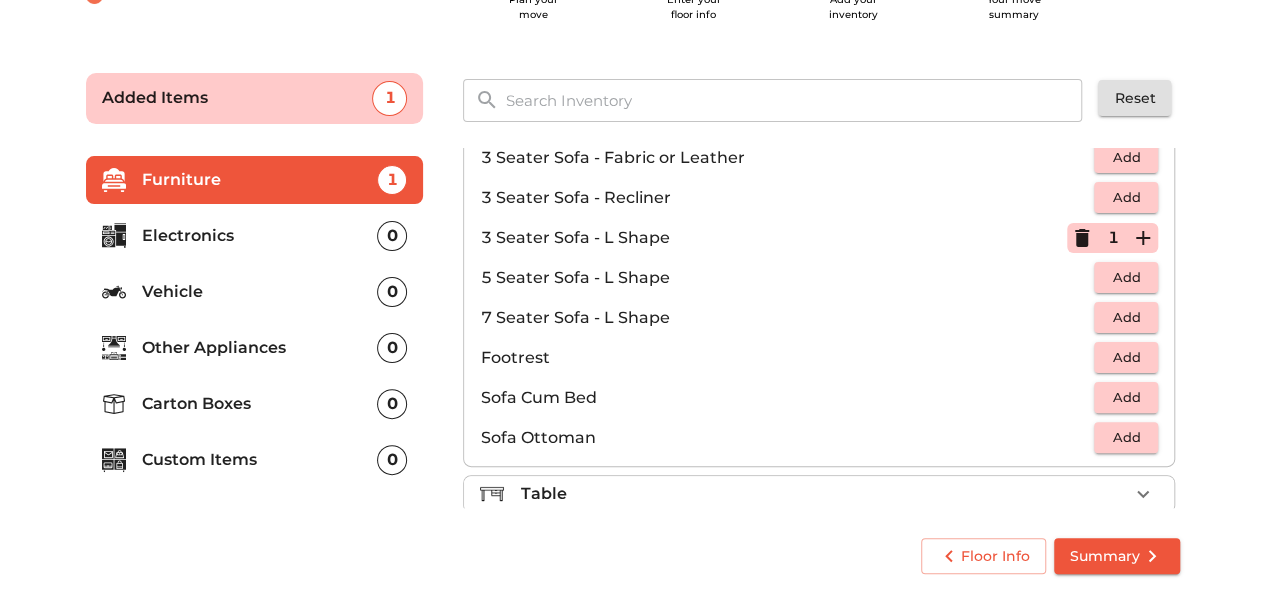 click on "Plan your   move Enter your   floor info Add your   inventory Your move   summary Added Items 1 ​ Reset Furniture 1 Electronics 0 Vehicle 0 Other Appliances 0 Carton Boxes 0 Custom Items 0 Sofa 1  Added 1 Seater Sofa Add 1 Seater Sofa - Fabric or Leather Add 1 Seater Sofa - Recliner Add 2 Seater Sofa Add 2 Seater Sofa - Fabric or Leather Add 2 Seater Sofa - Recliner Add 3 Seater Sofa Add 3 Seater Sofa - Fabric or Leather Add 3 Seater Sofa - Recliner Add 3 Seater Sofa - L Shape 1 5 Seater Sofa - L Shape Add 7 Seater Sofa - L Shape Add Footrest Add Sofa Cum Bed Add Sofa Ottoman Add Table Chair Cot Mattress Cupboard & Wardrobe Misc.  Floor Info Summary" at bounding box center (632, 320) 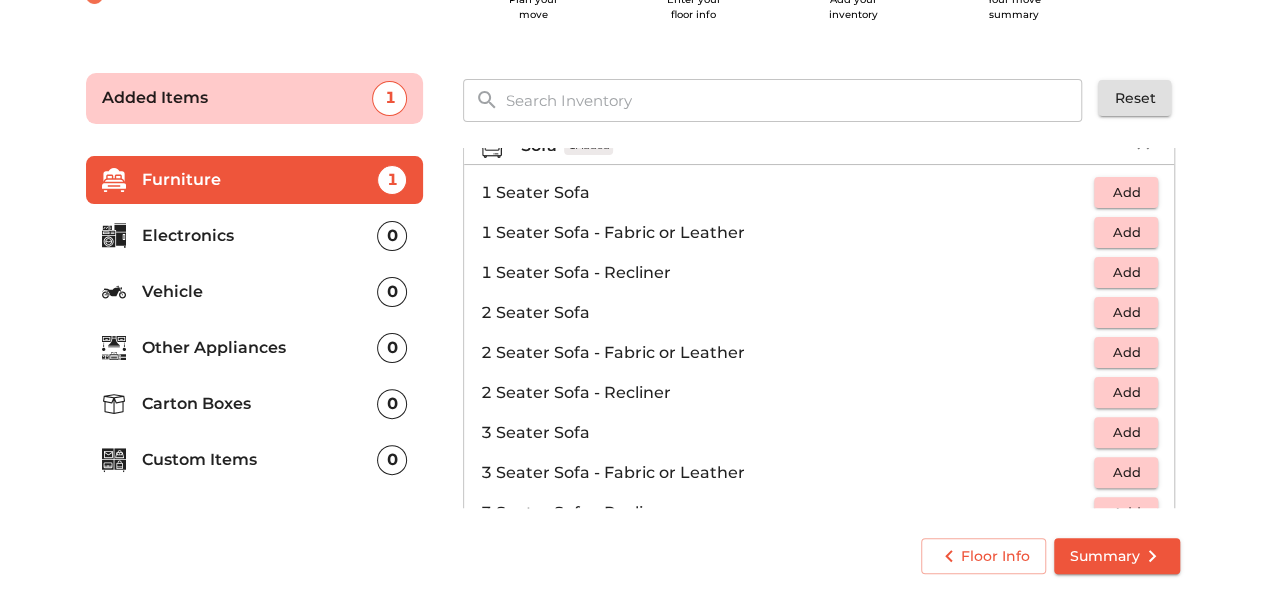 scroll, scrollTop: 0, scrollLeft: 0, axis: both 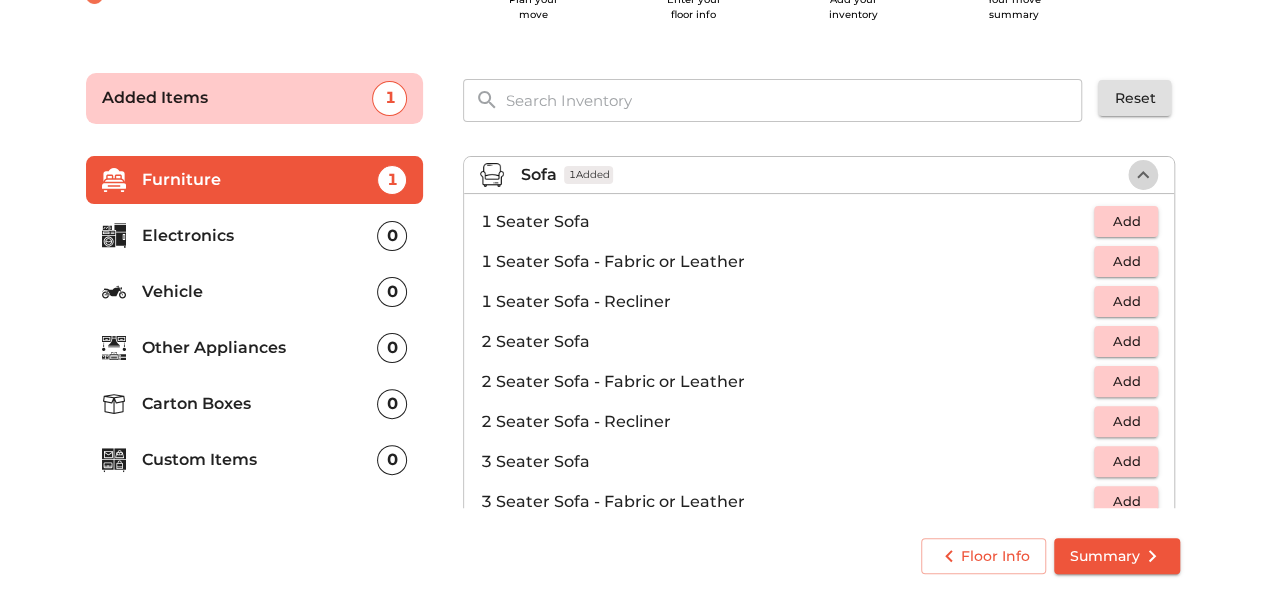 click 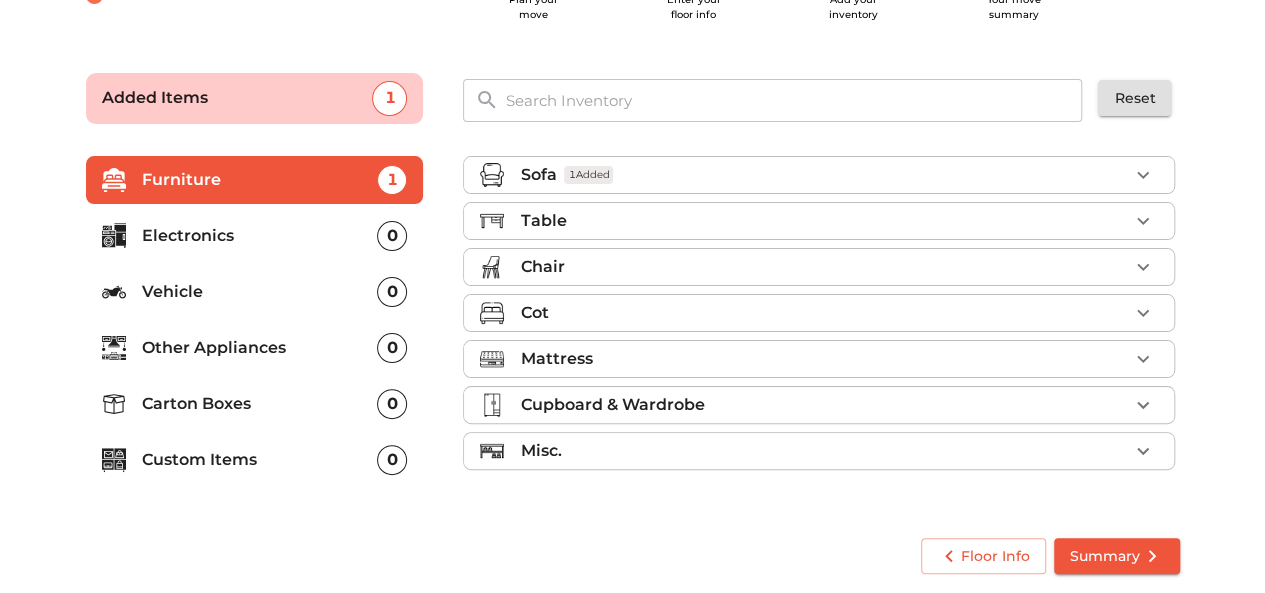 click on "Table" at bounding box center [824, 221] 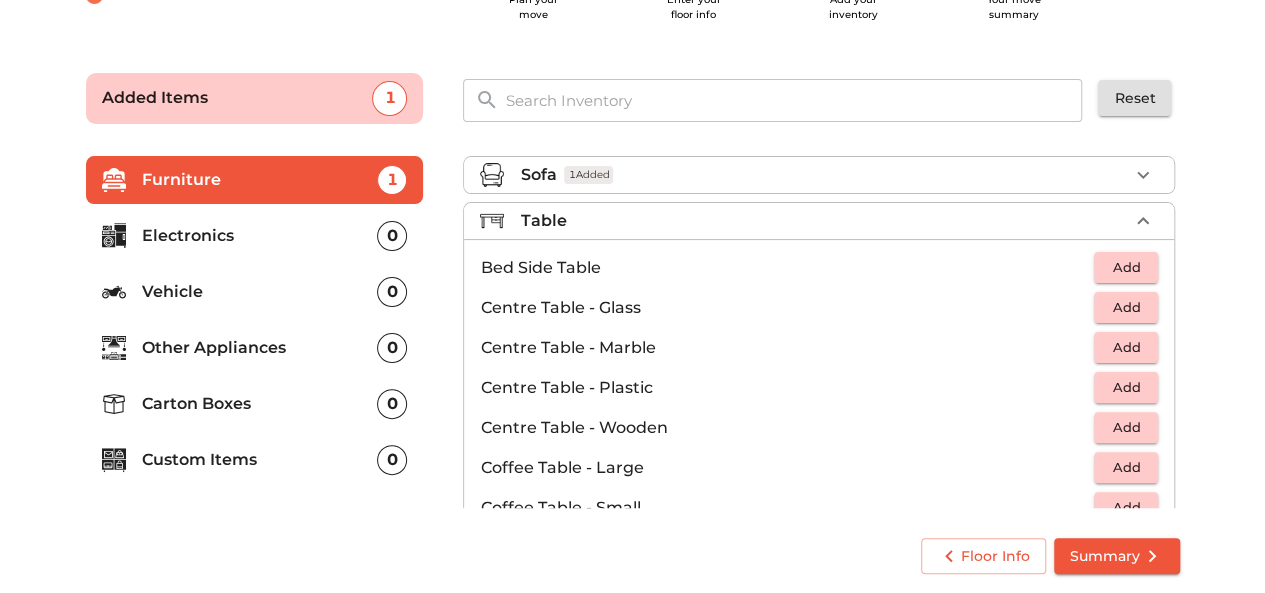 click on "Centre Table - Glass" at bounding box center (787, 308) 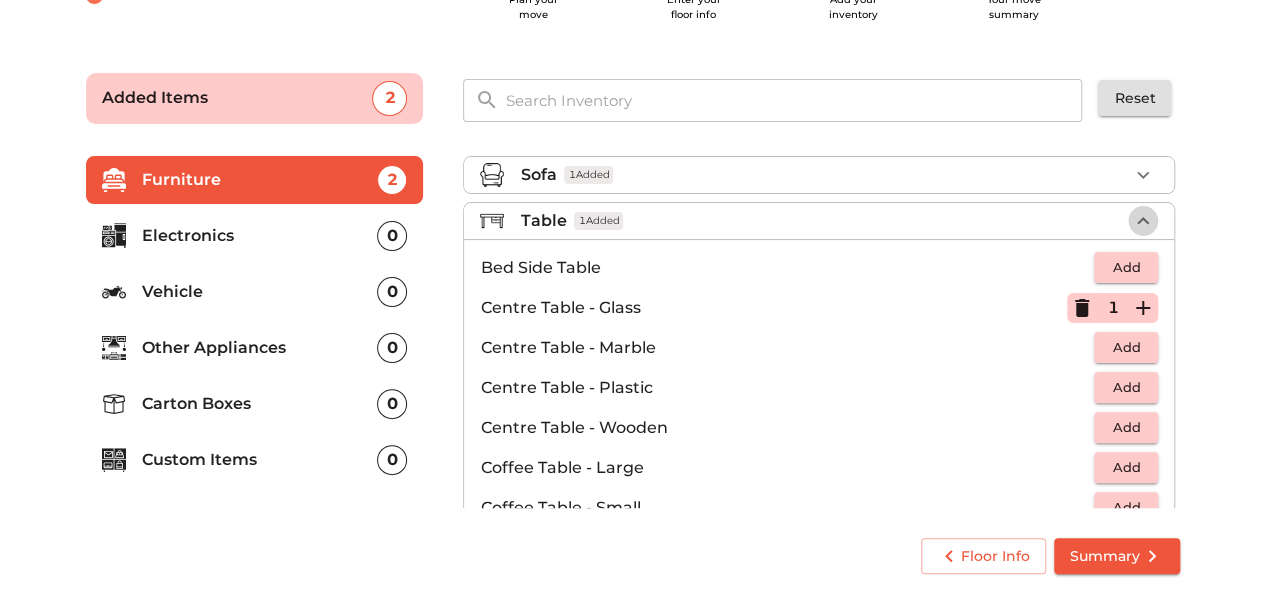click 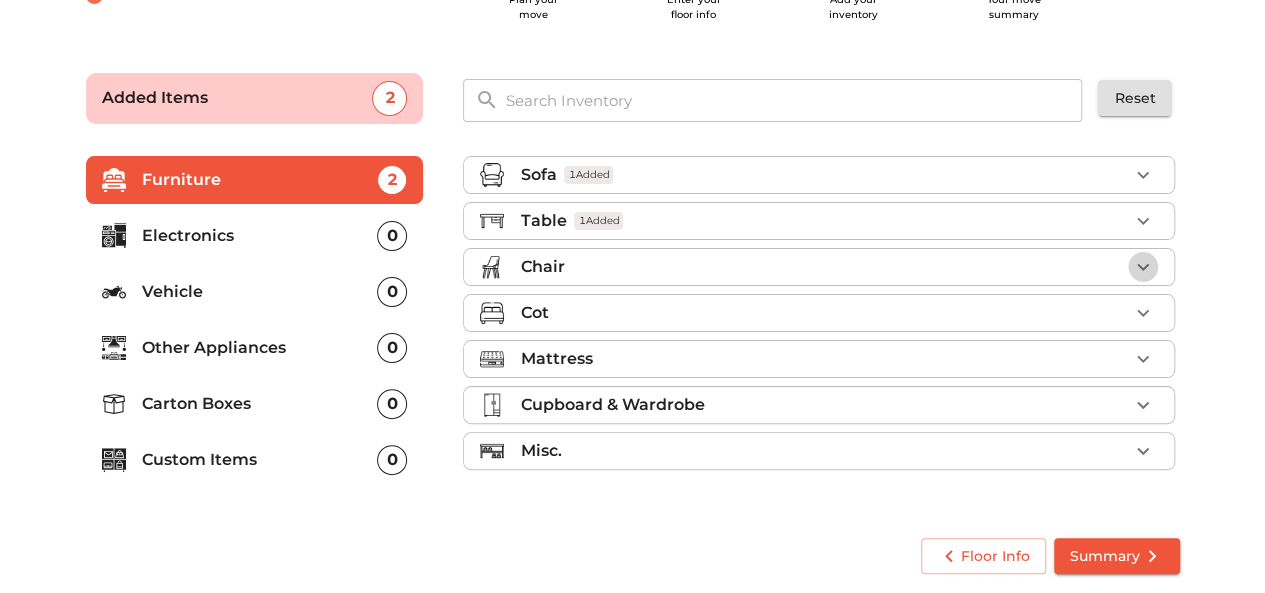 click 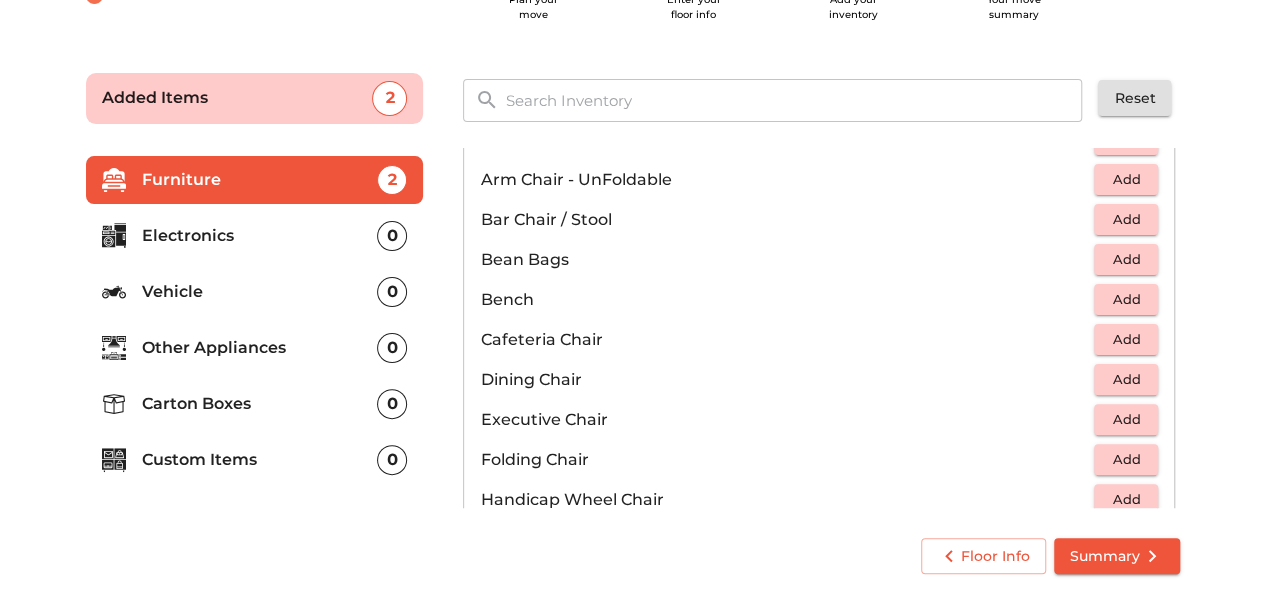 scroll, scrollTop: 176, scrollLeft: 0, axis: vertical 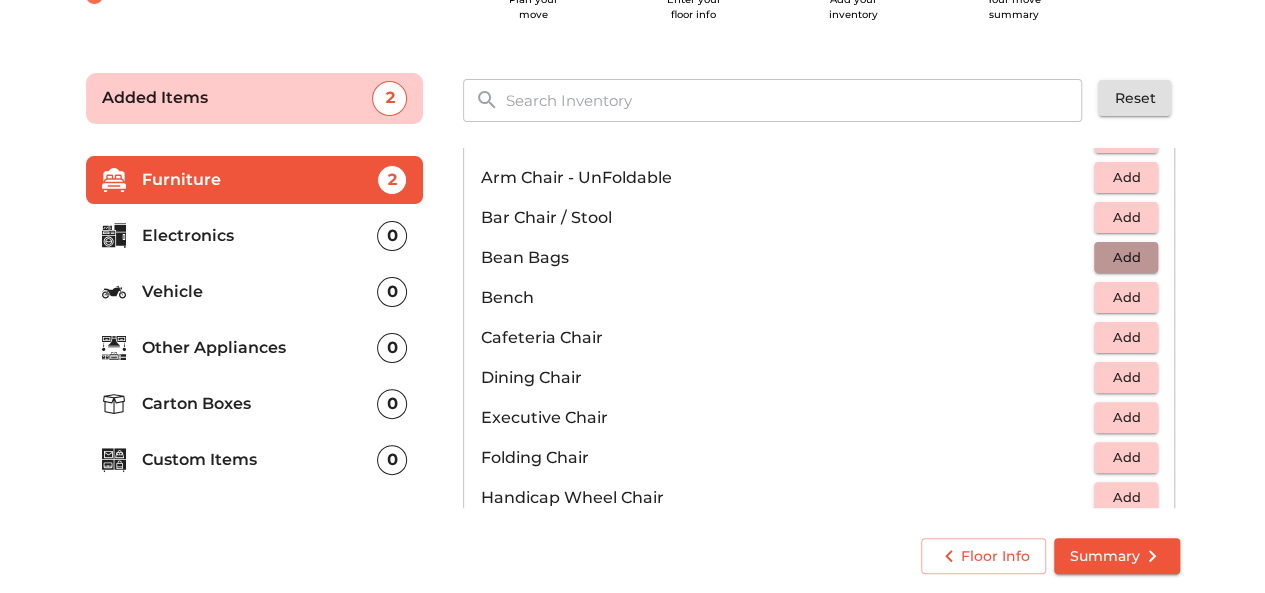 click on "Add" at bounding box center (1126, 257) 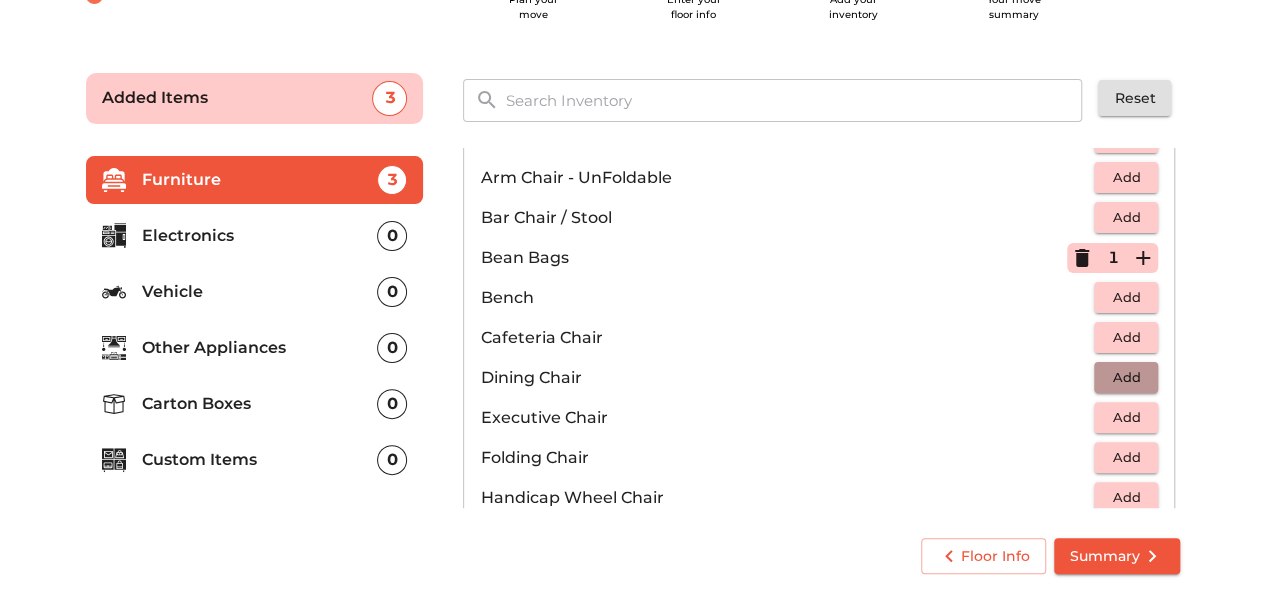 click on "Add" at bounding box center (1126, 377) 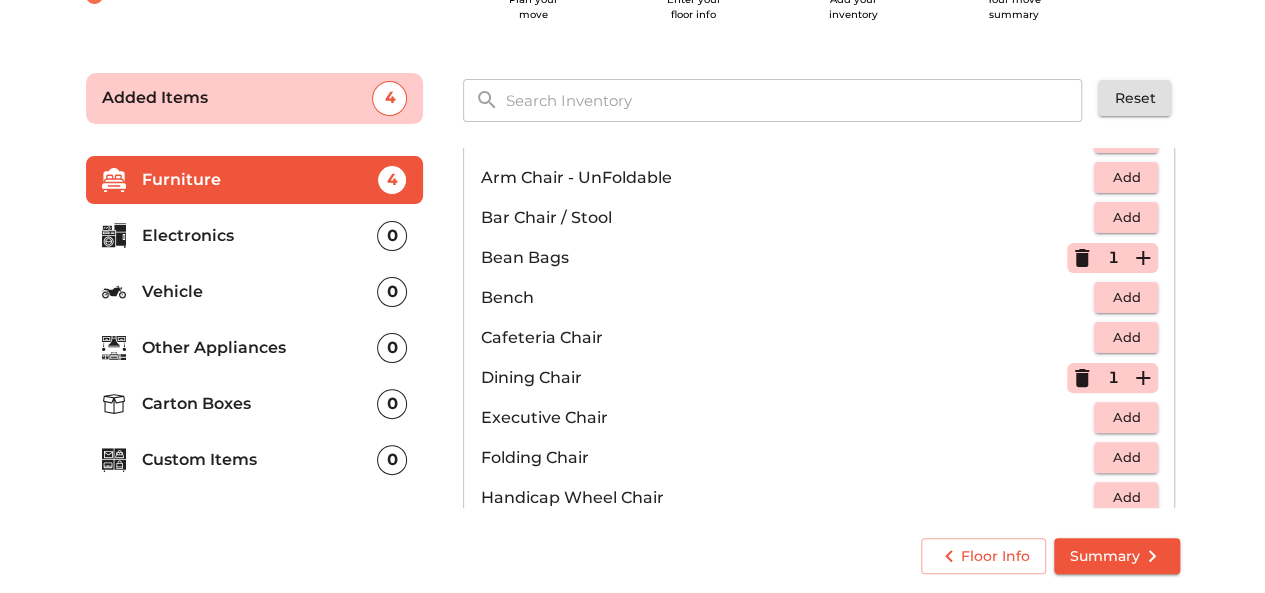click 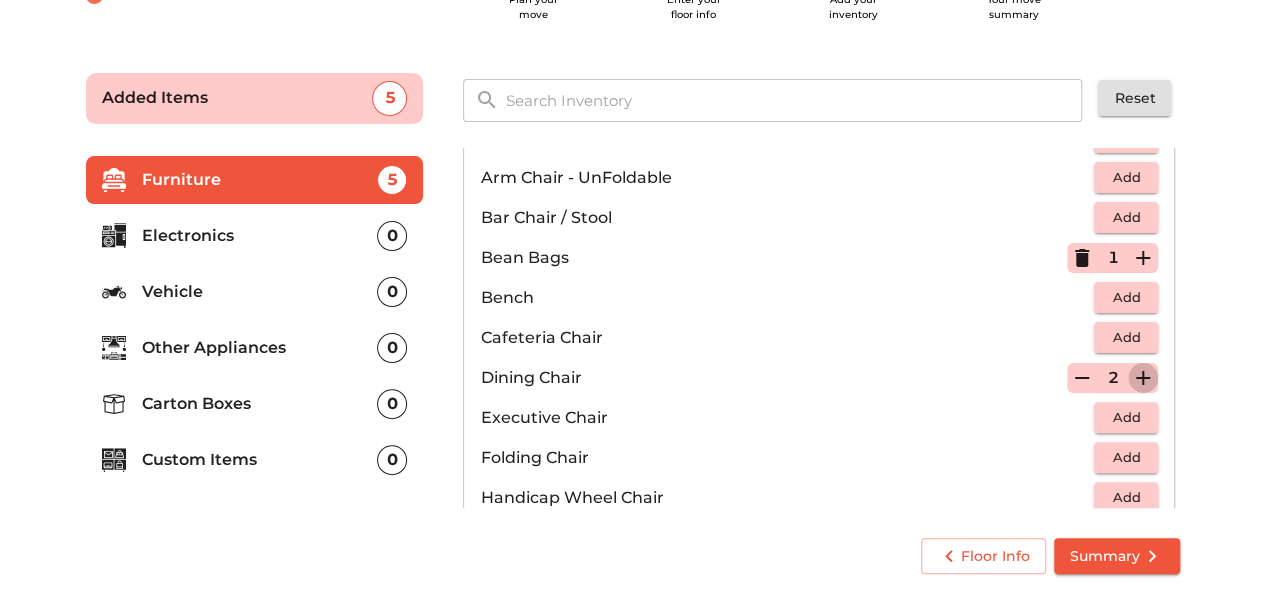 click 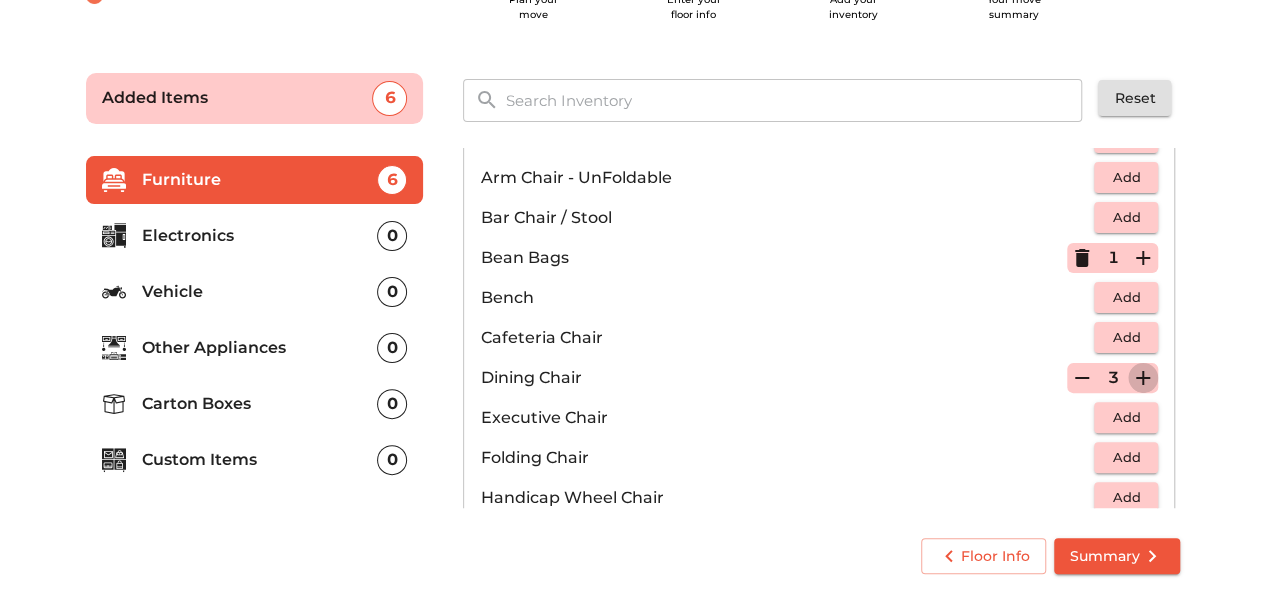 click 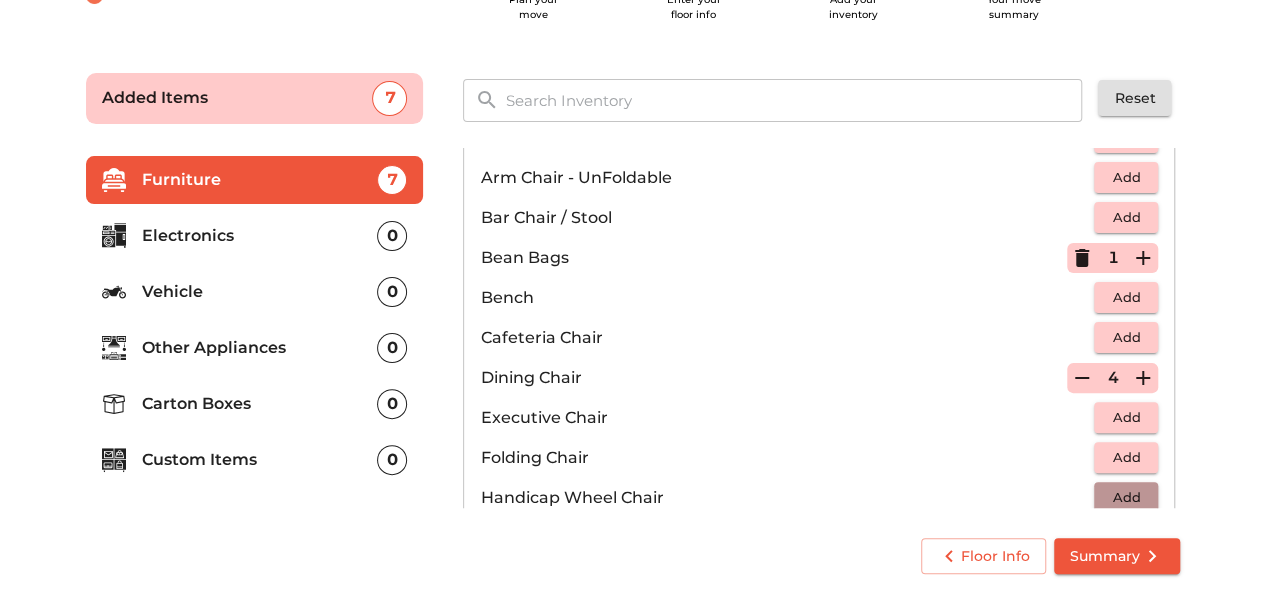 click on "Add" at bounding box center [1126, 497] 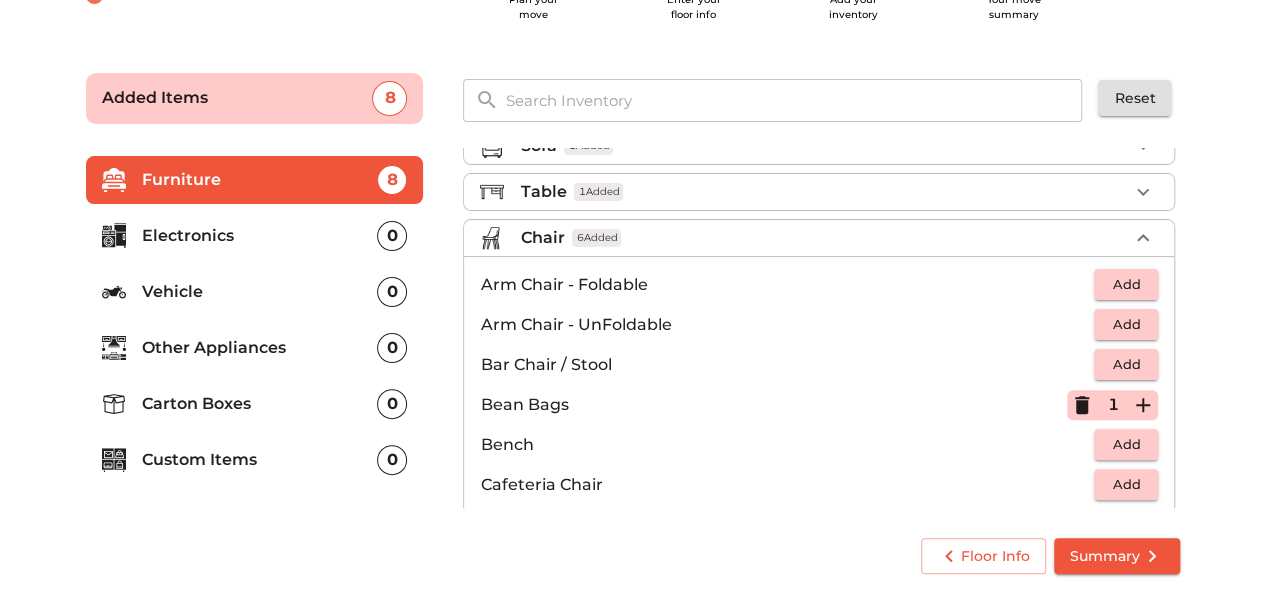 scroll, scrollTop: 0, scrollLeft: 0, axis: both 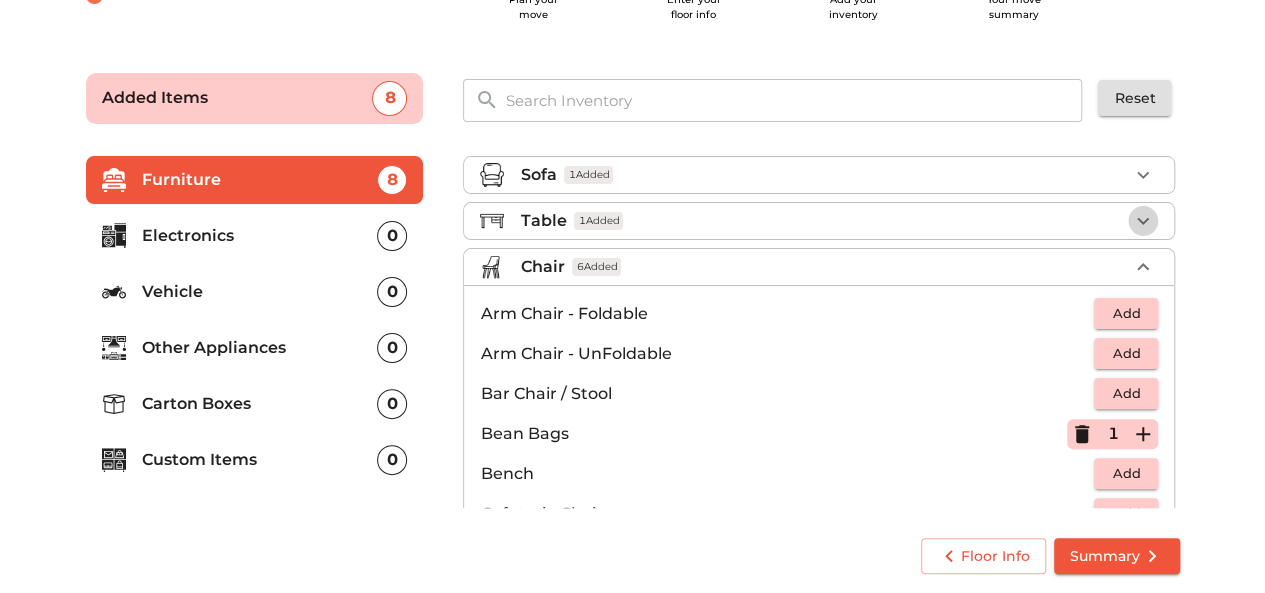 click 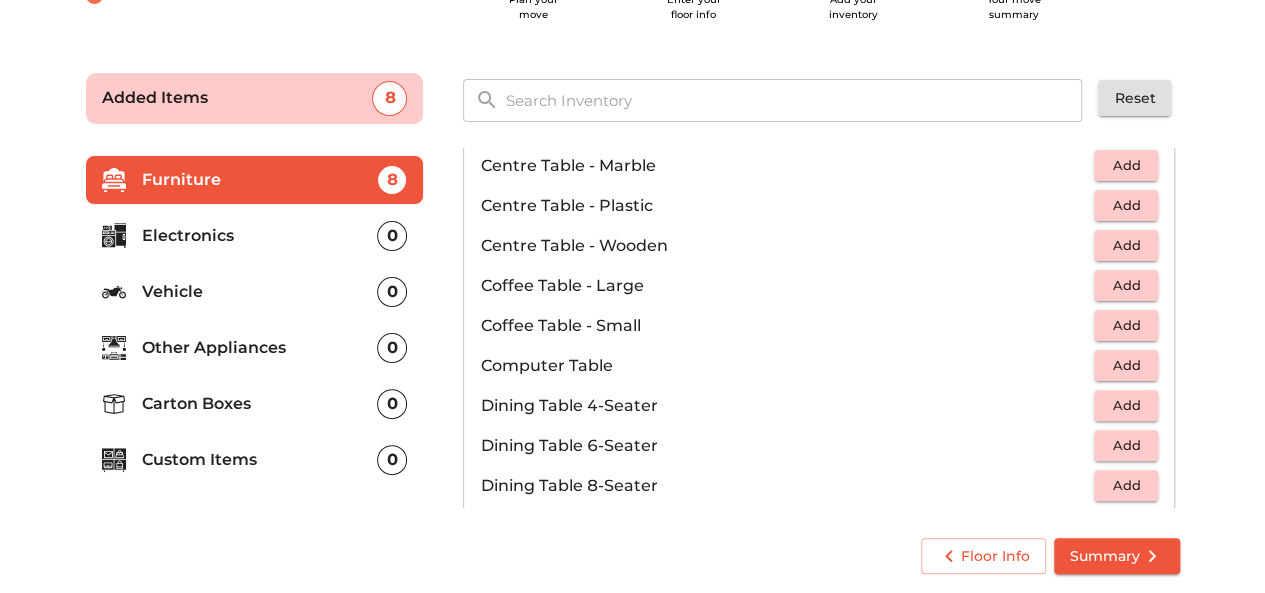 scroll, scrollTop: 192, scrollLeft: 0, axis: vertical 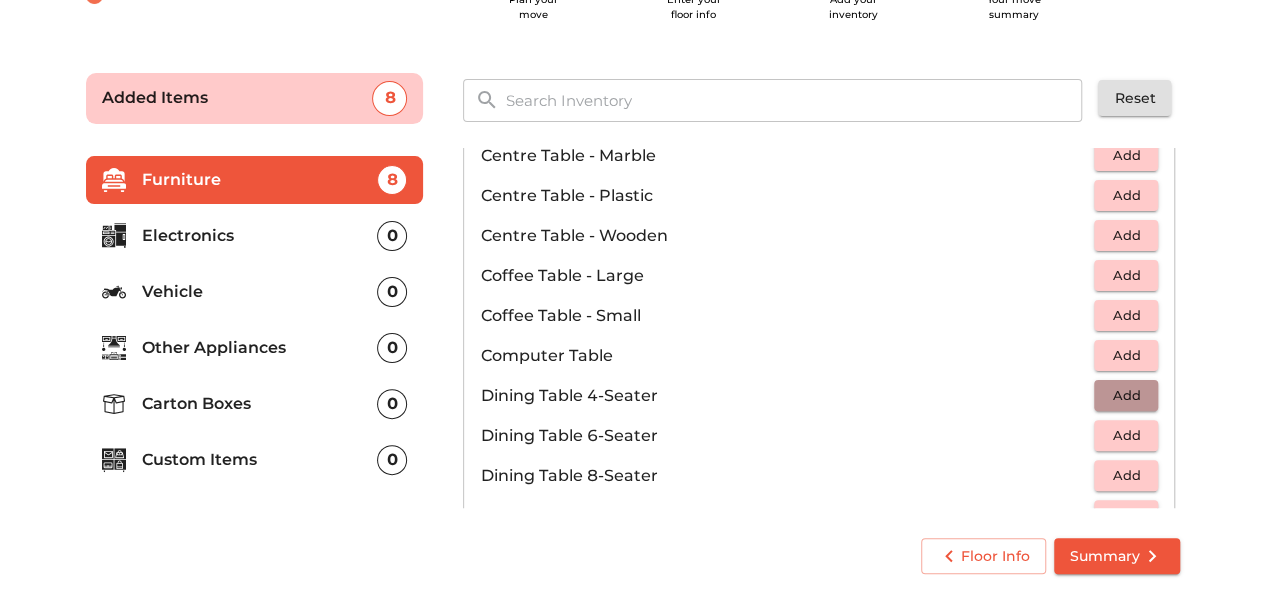 click on "Add" at bounding box center [1126, 395] 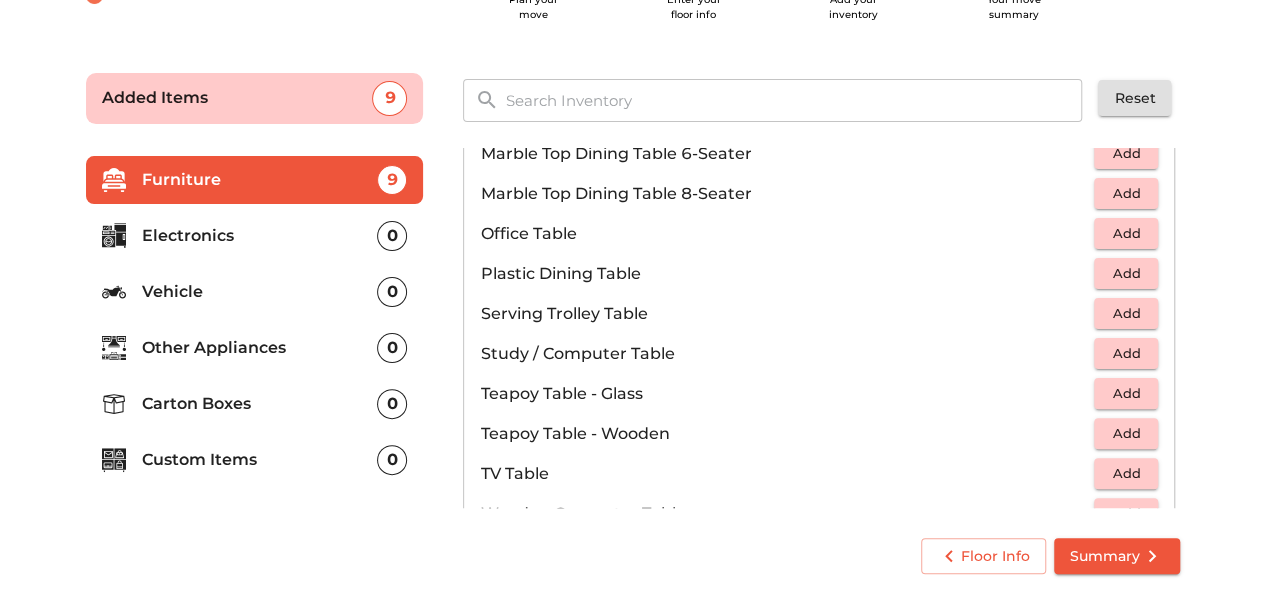 scroll, scrollTop: 1004, scrollLeft: 0, axis: vertical 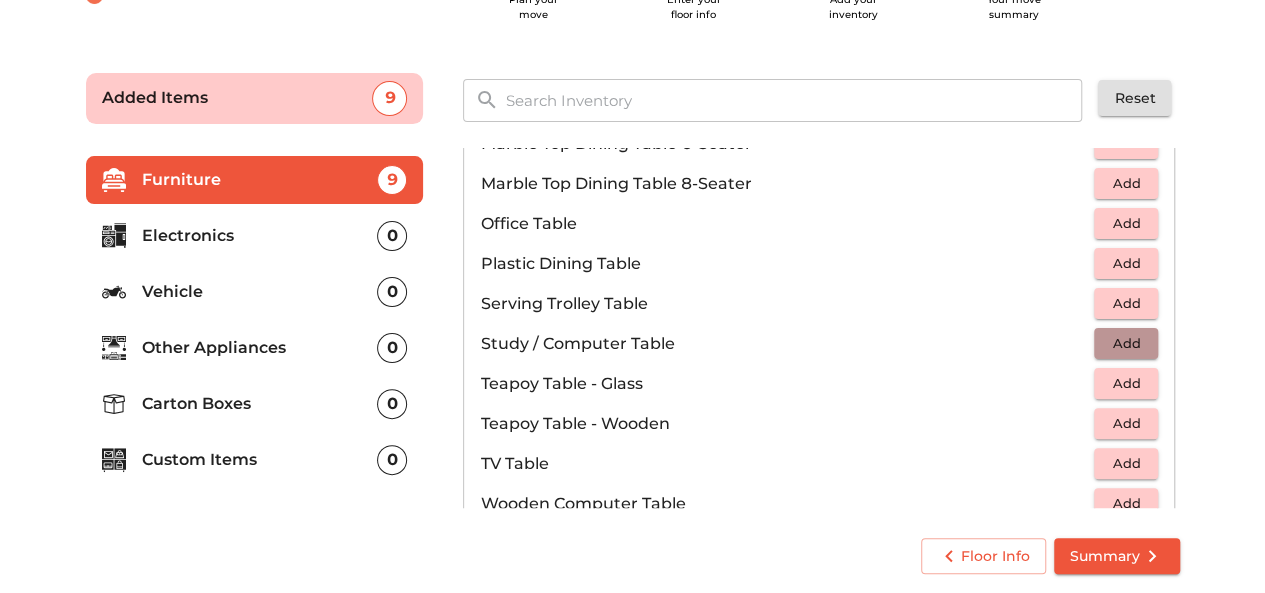 click on "Add" at bounding box center [1126, 343] 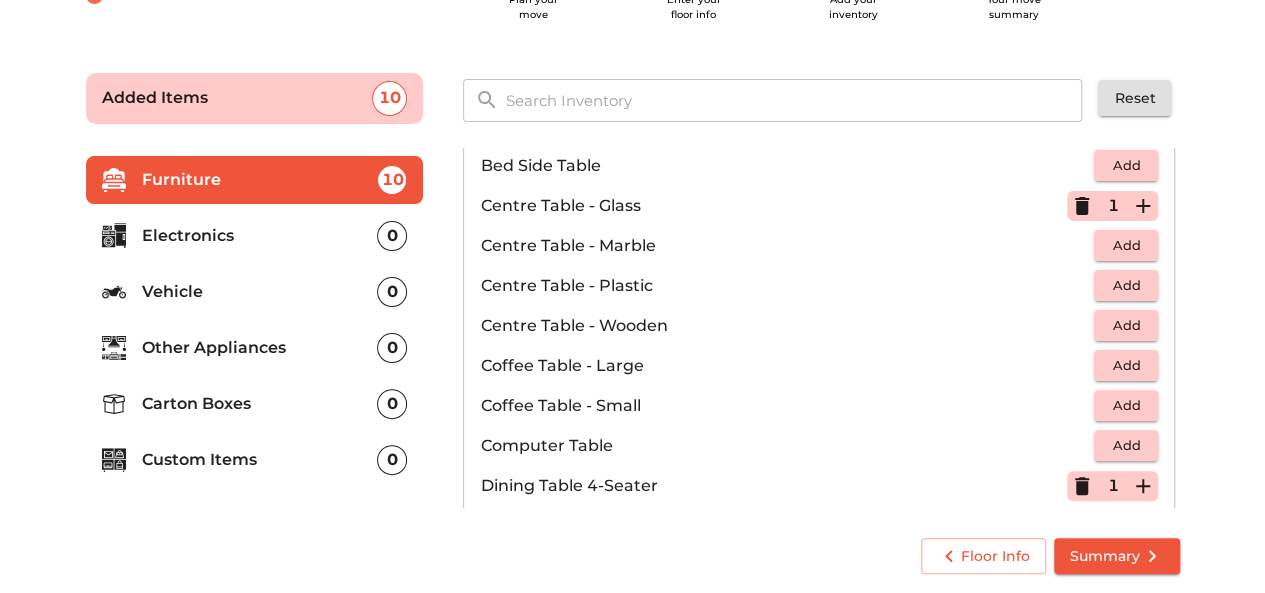 scroll, scrollTop: 0, scrollLeft: 0, axis: both 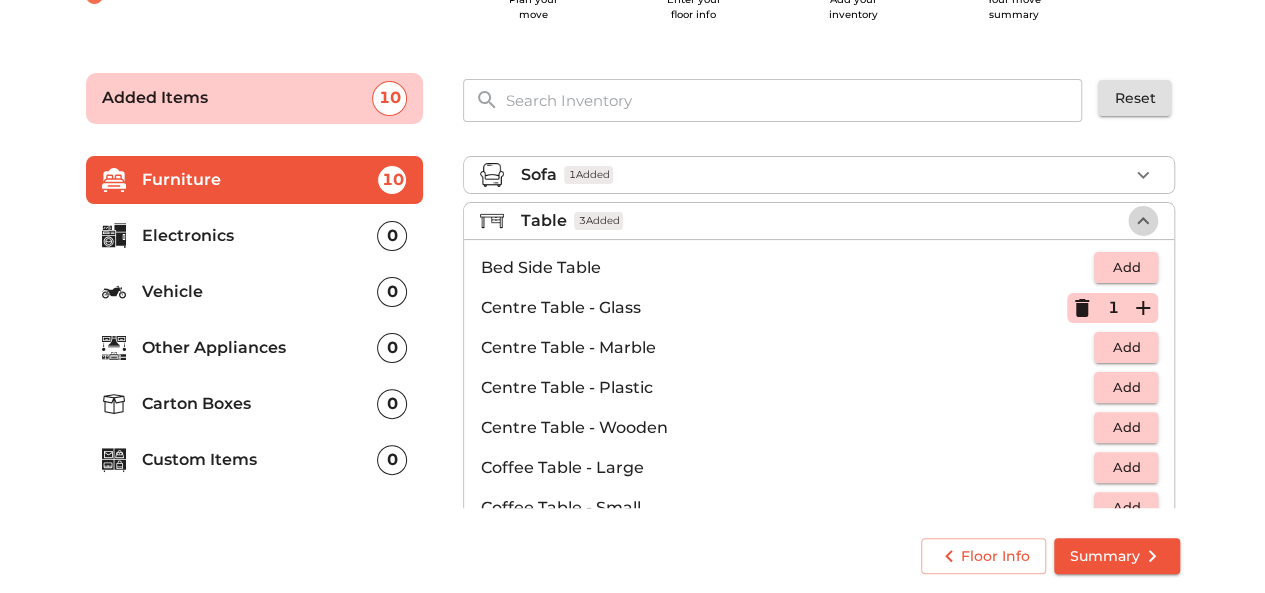click 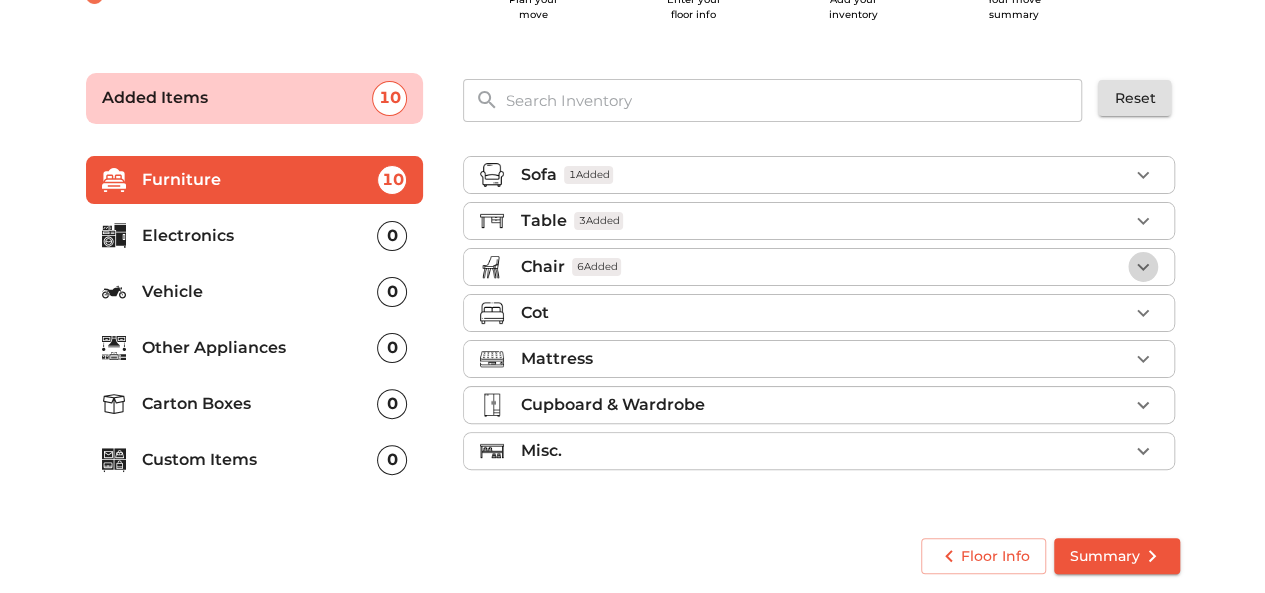 click 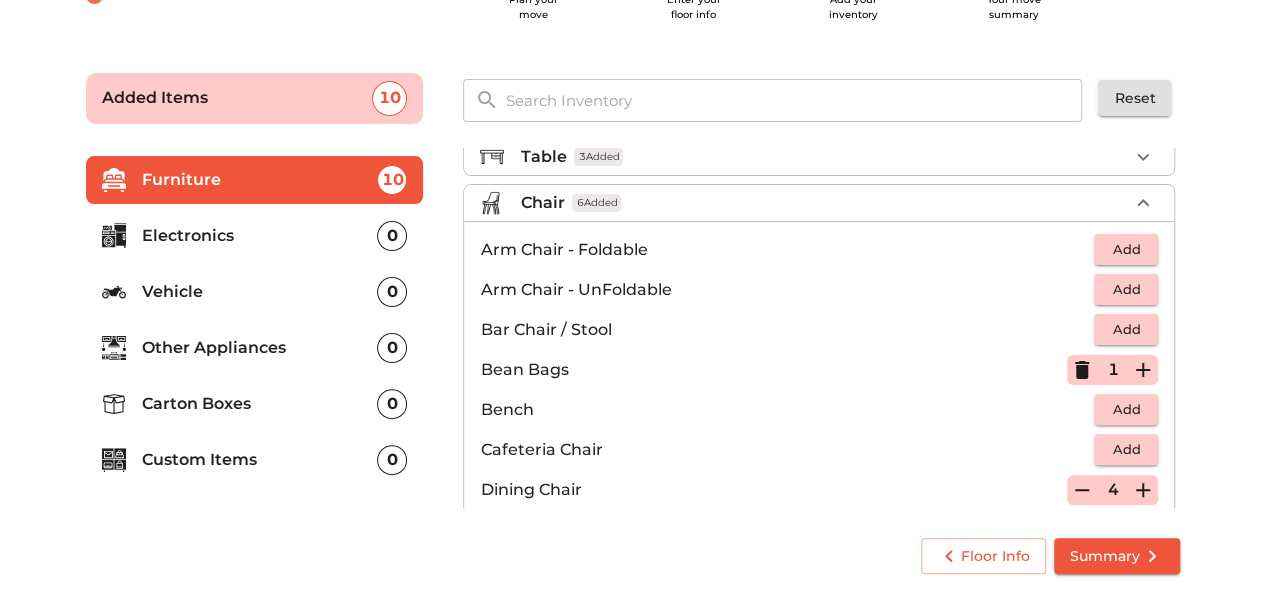 scroll, scrollTop: 74, scrollLeft: 0, axis: vertical 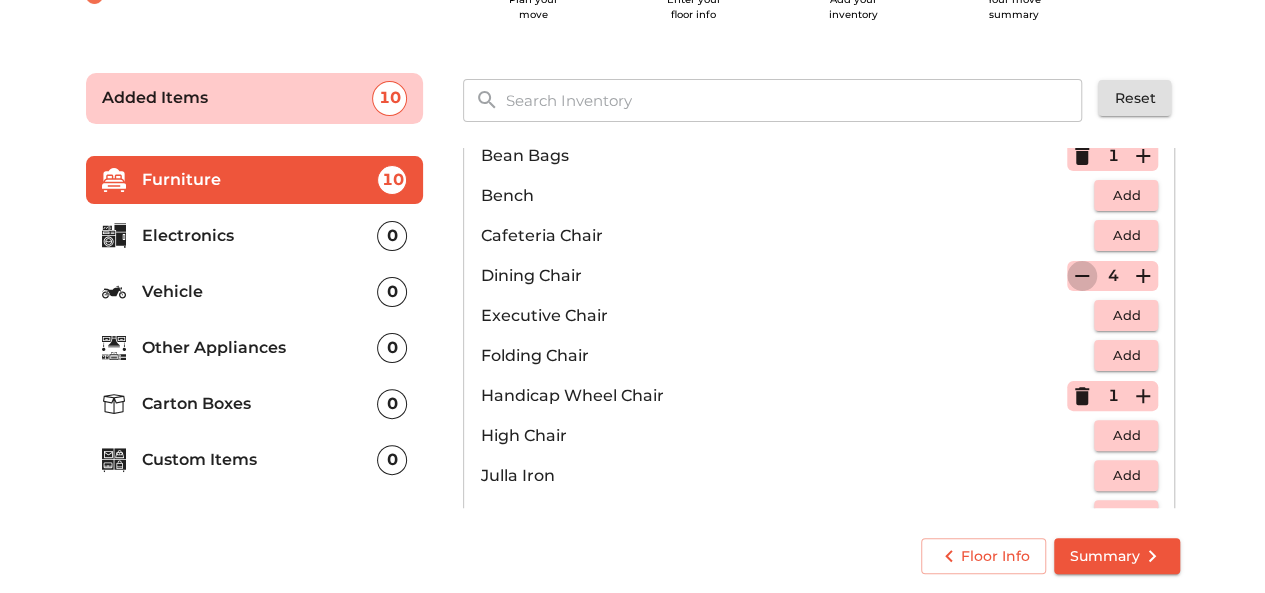 click 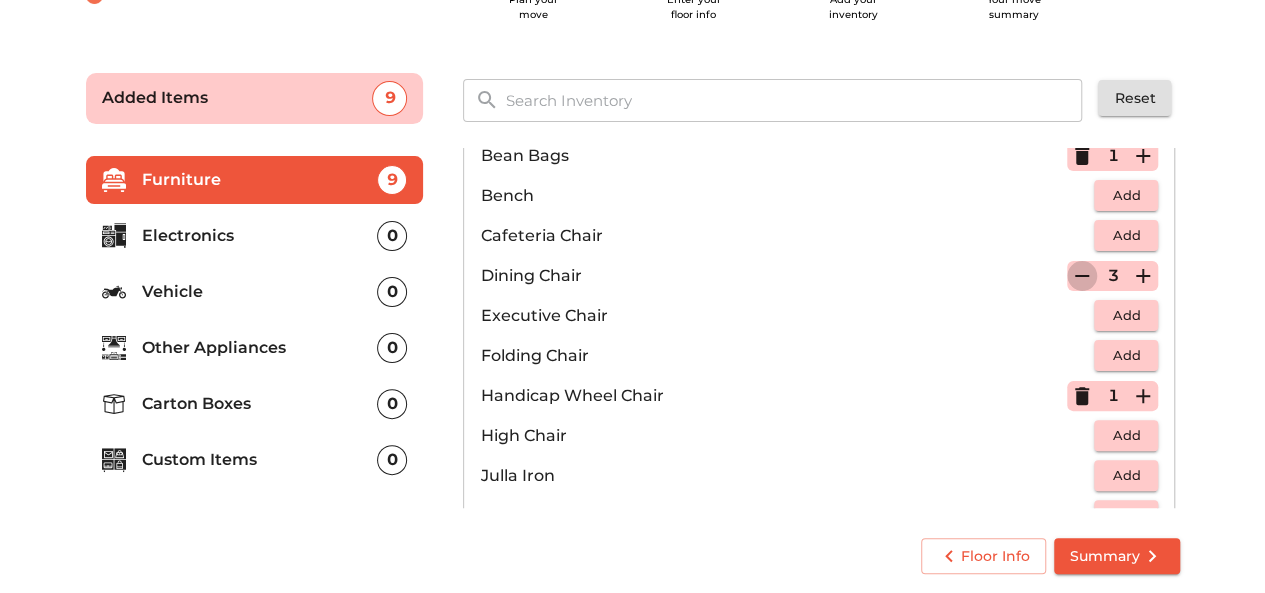 click 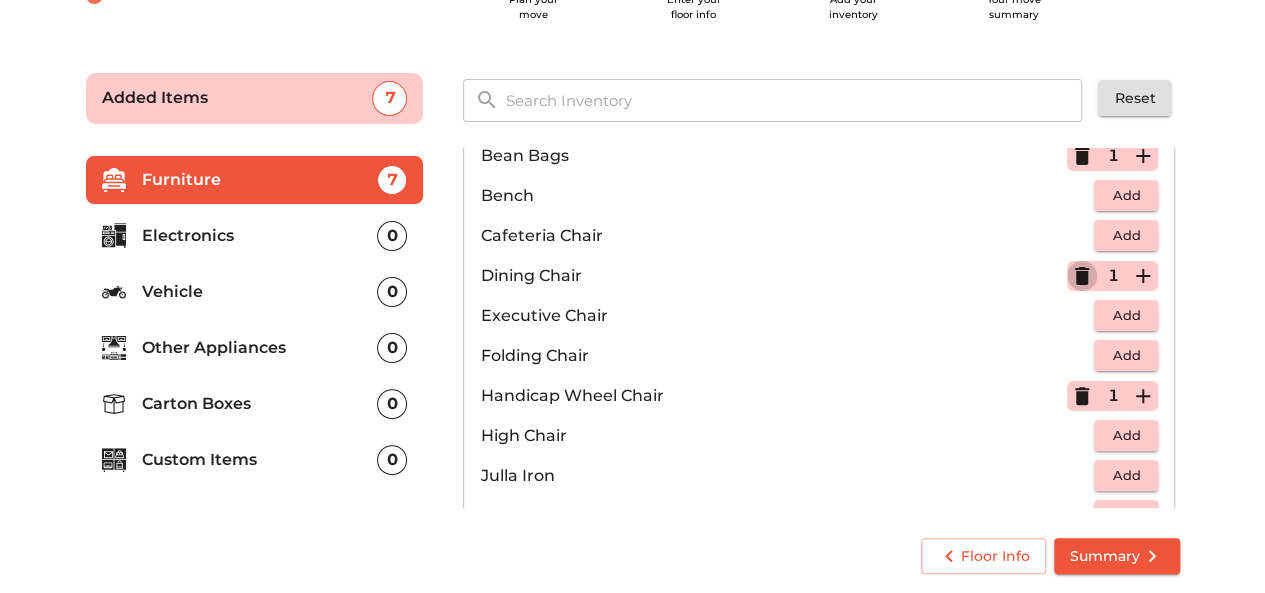 click 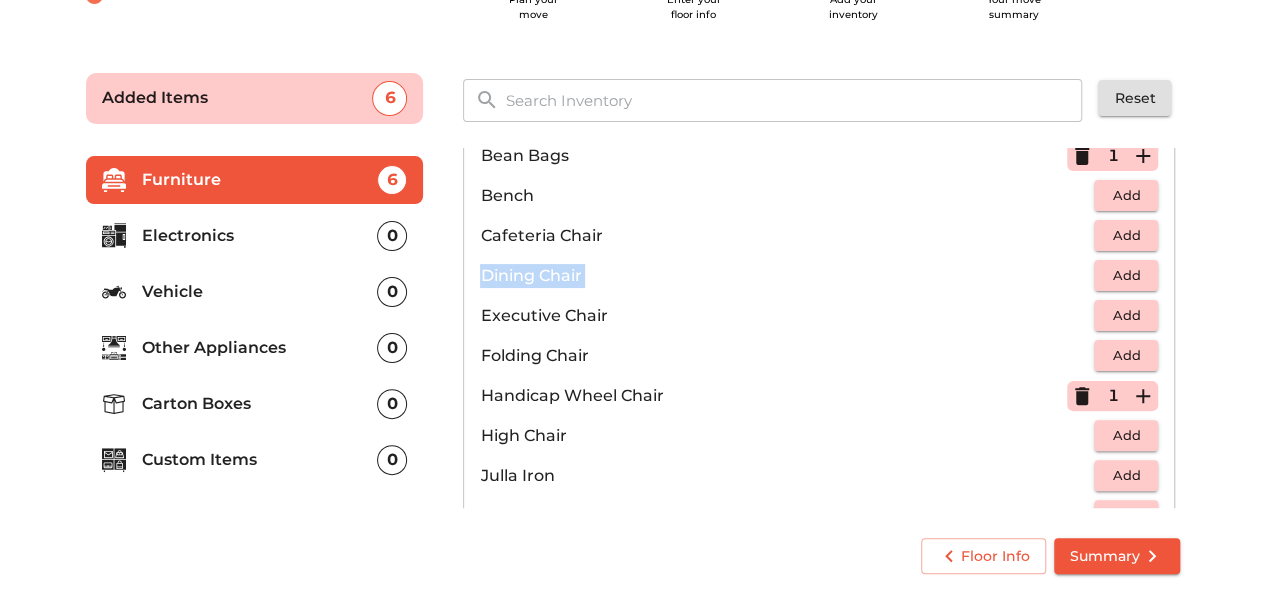 click on "Dining Chair" at bounding box center [787, 276] 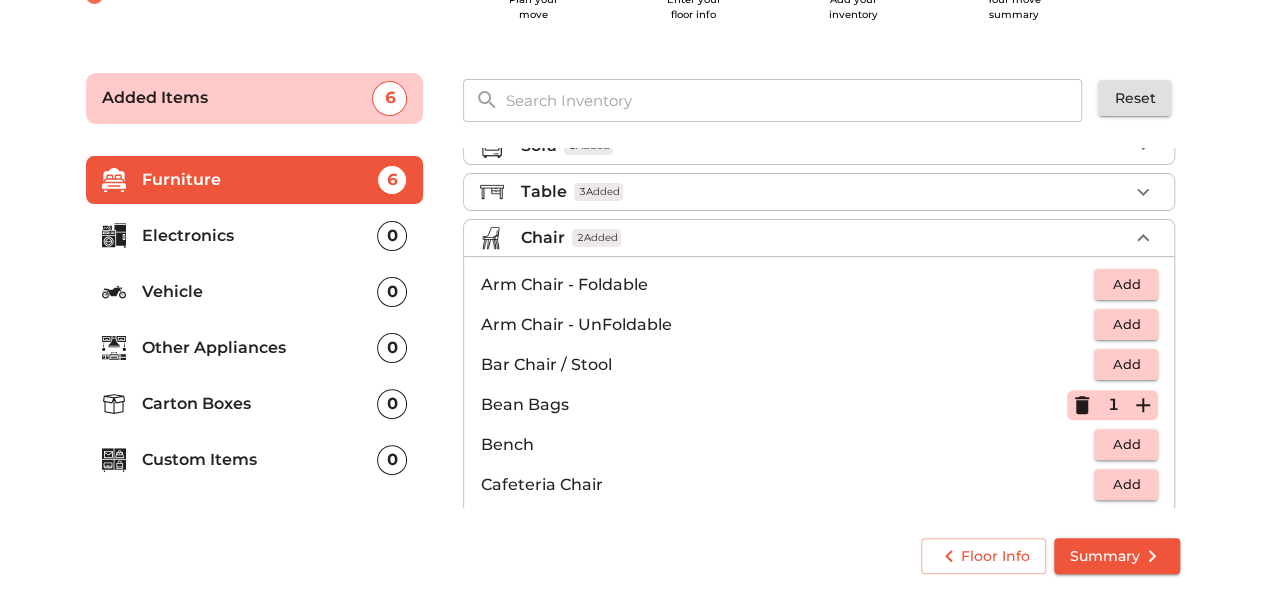 scroll, scrollTop: 27, scrollLeft: 0, axis: vertical 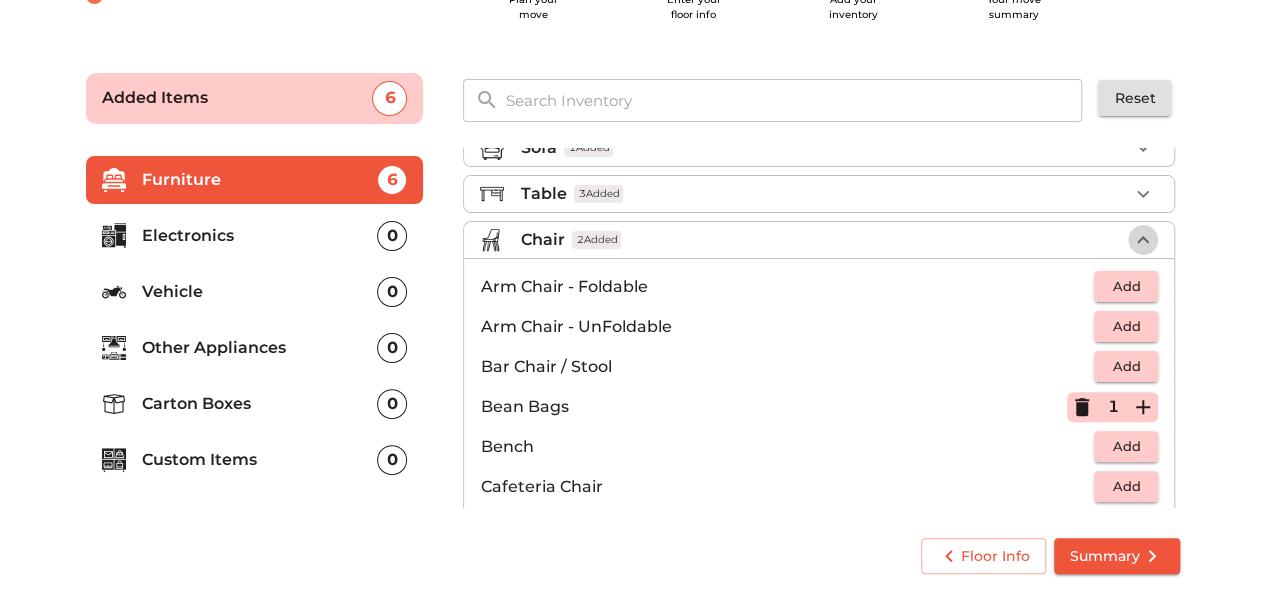 click 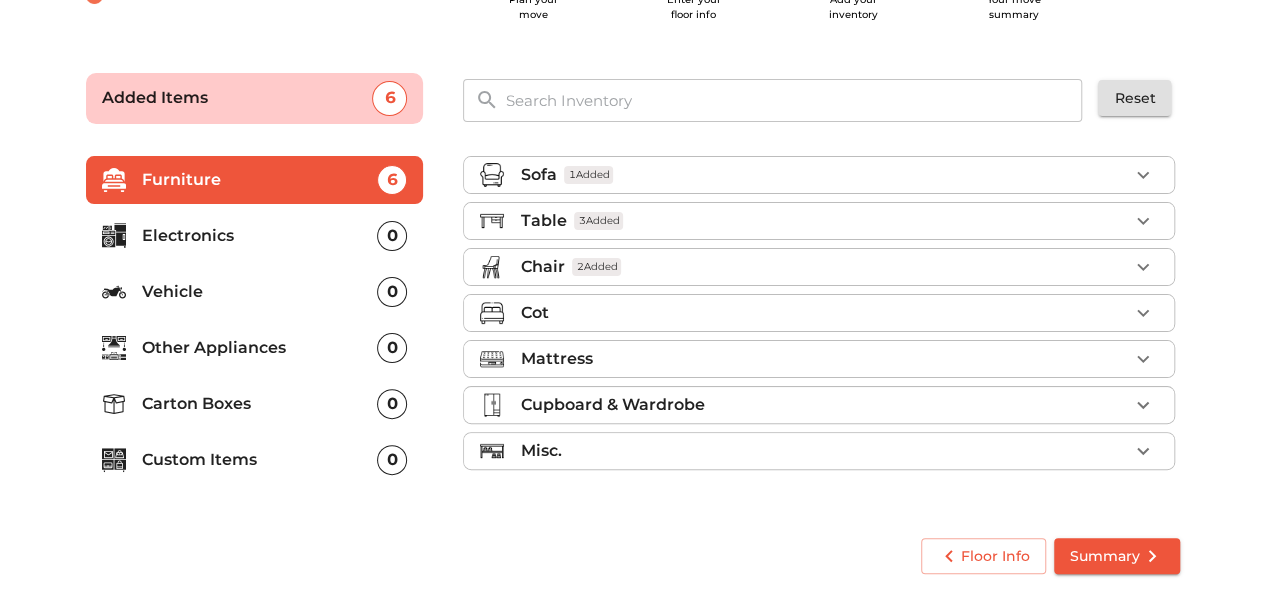 scroll, scrollTop: 0, scrollLeft: 0, axis: both 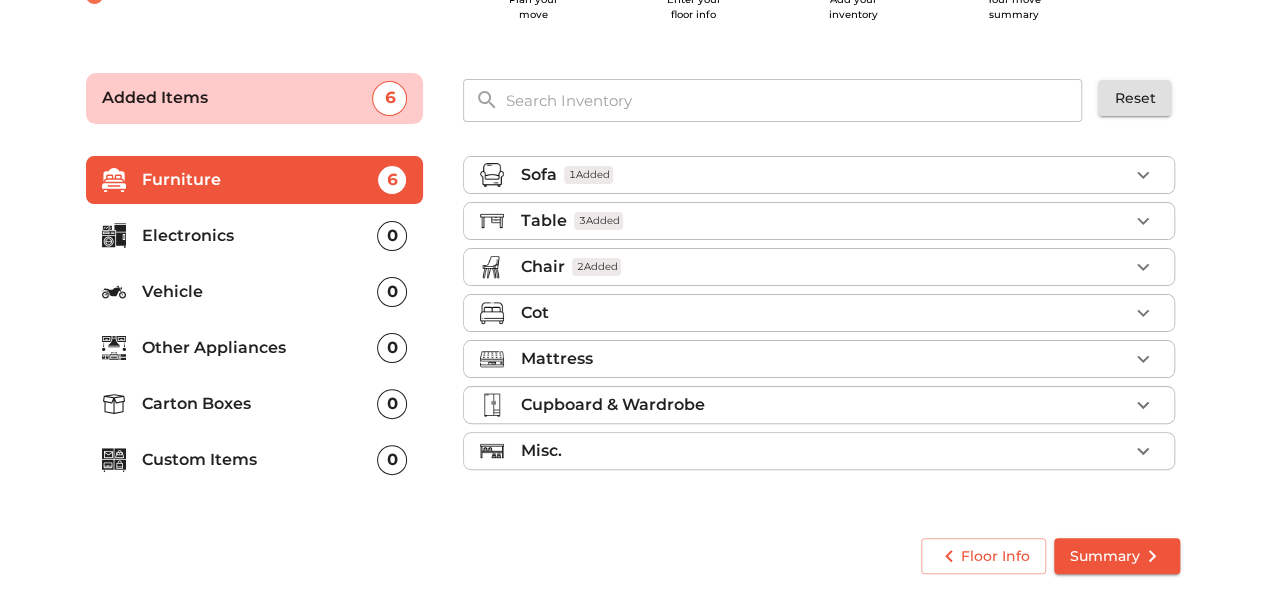 drag, startPoint x: 1147, startPoint y: 271, endPoint x: 1144, endPoint y: 309, distance: 38.118237 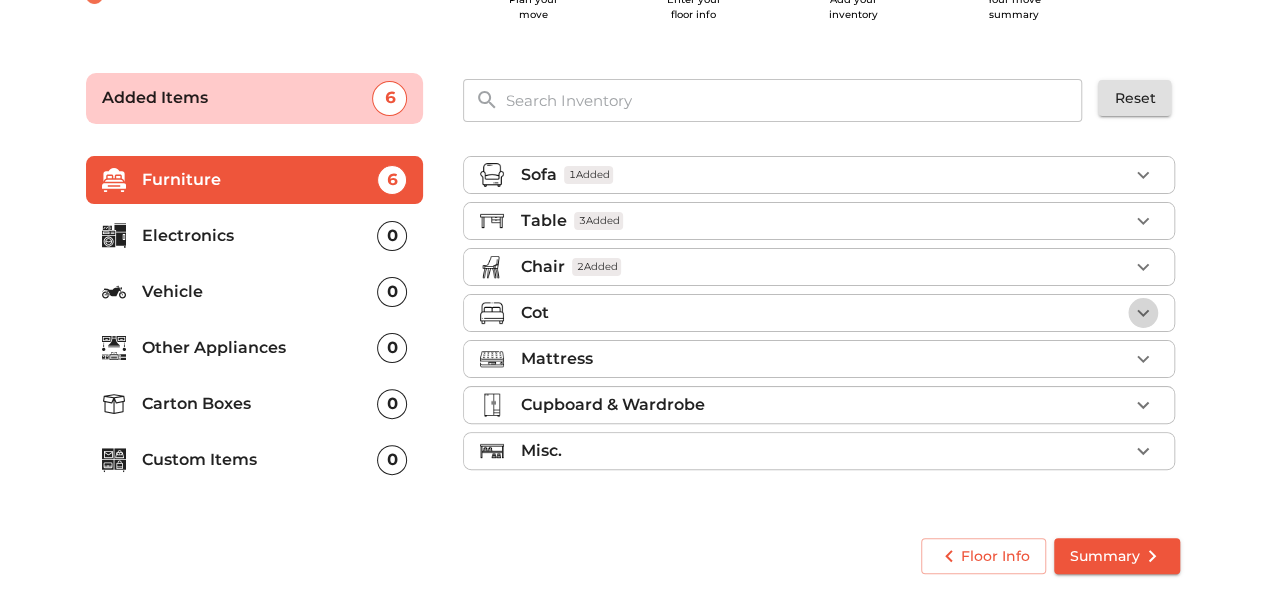 click 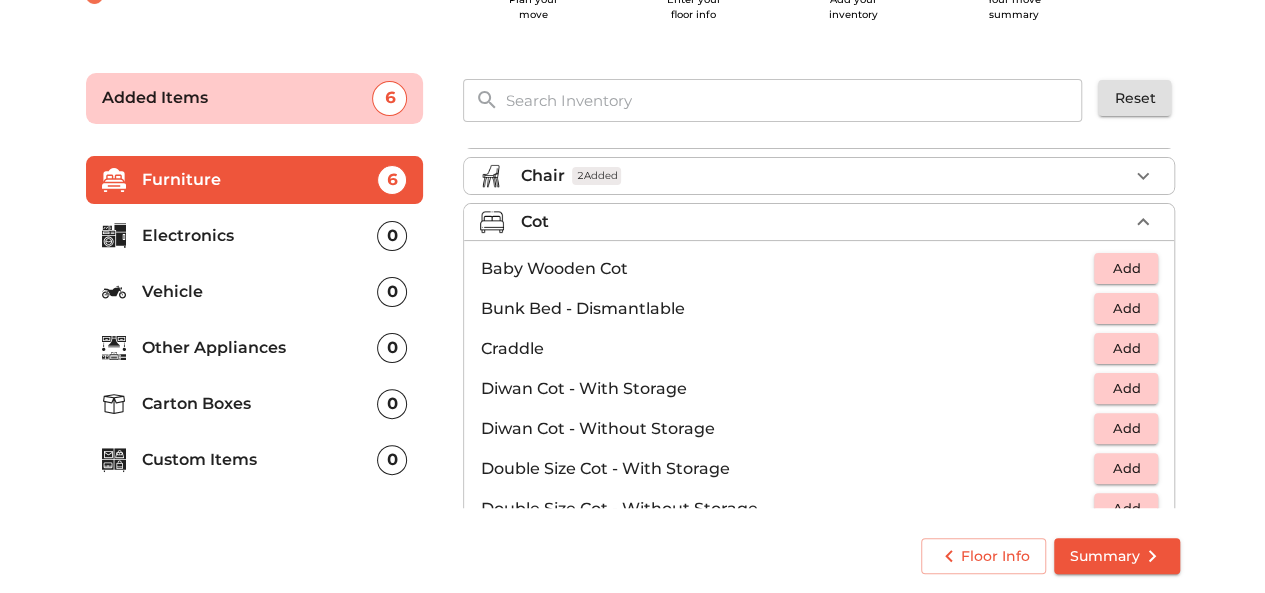 scroll, scrollTop: 101, scrollLeft: 0, axis: vertical 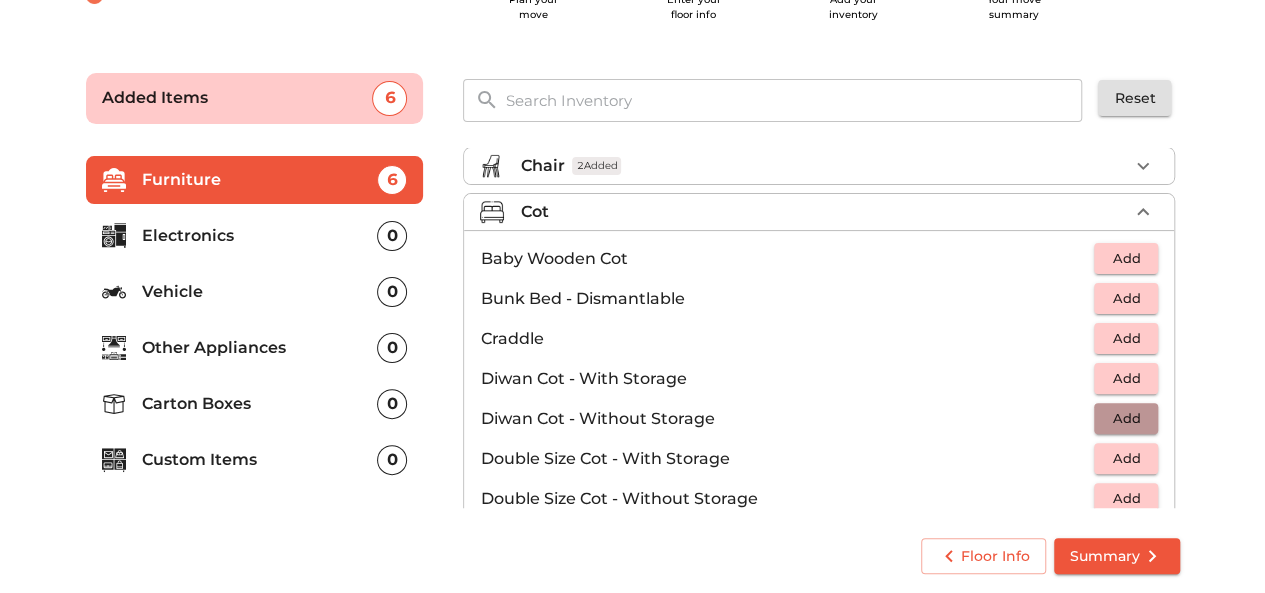 click on "Add" at bounding box center [1126, 418] 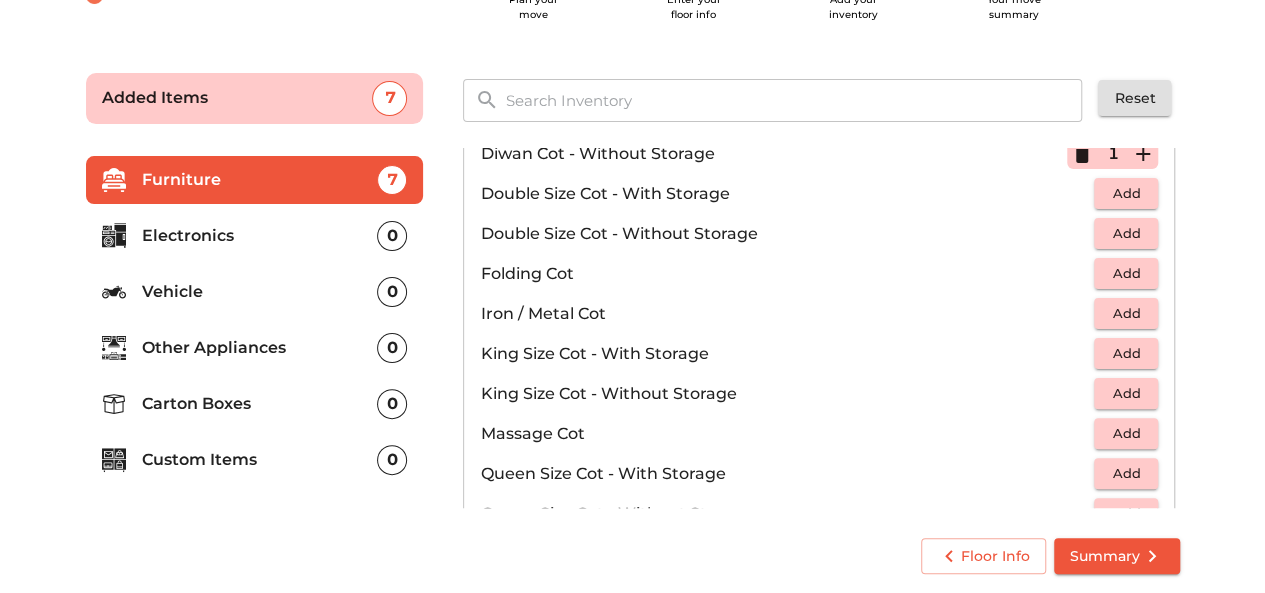 scroll, scrollTop: 370, scrollLeft: 0, axis: vertical 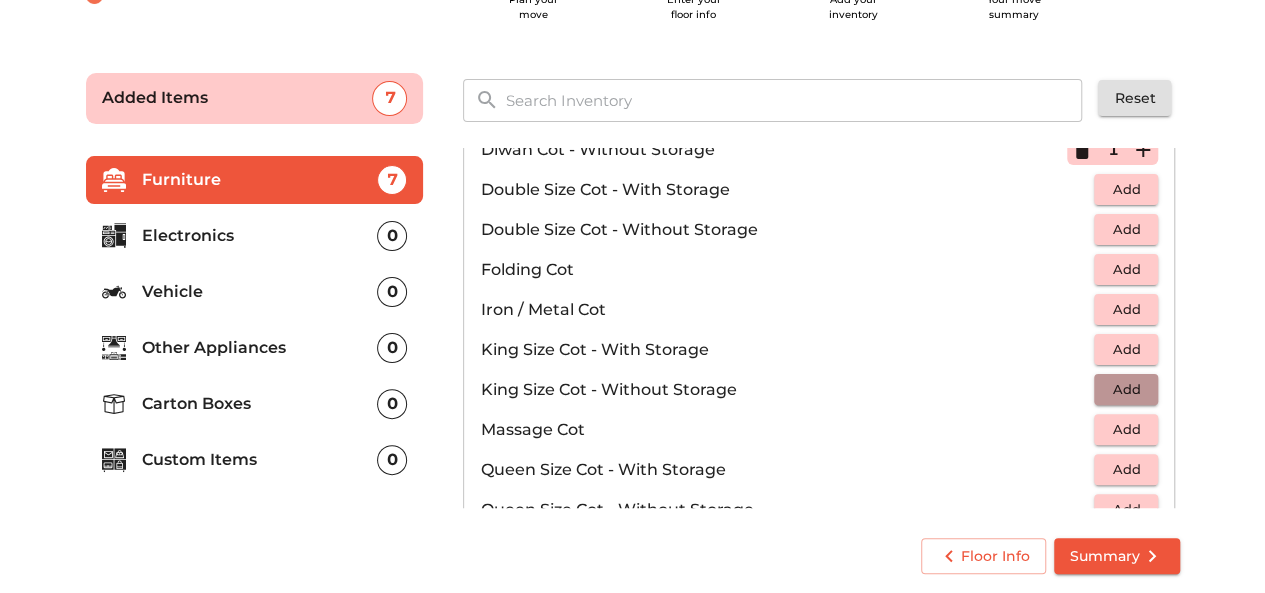 click on "Add" at bounding box center (1126, 389) 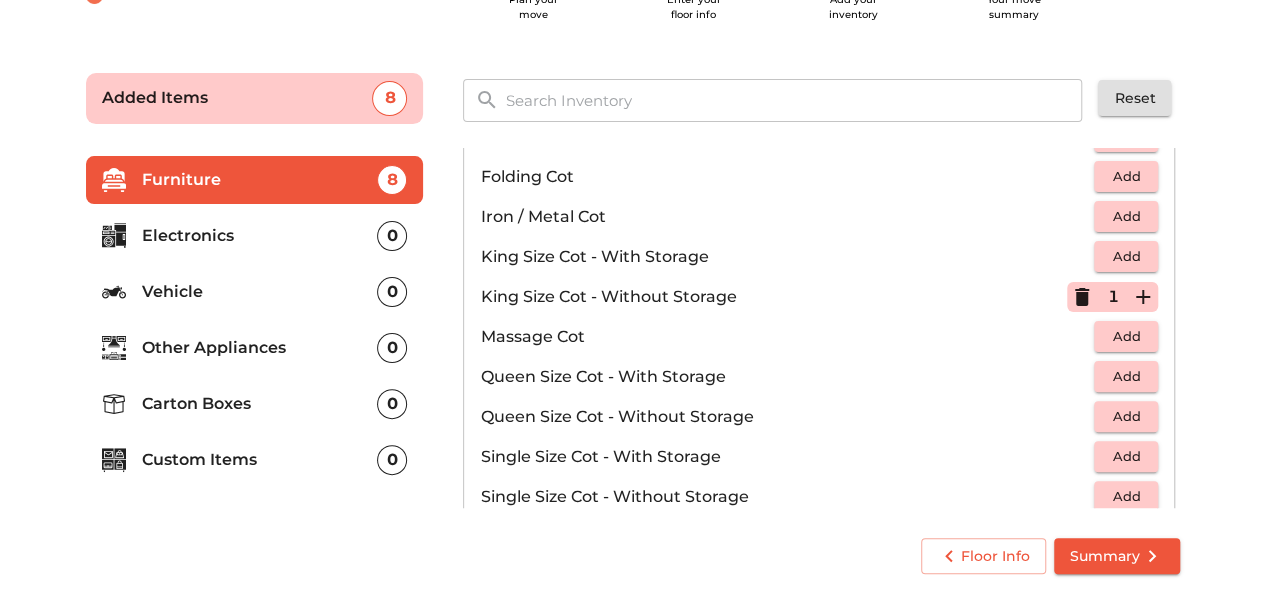 scroll, scrollTop: 471, scrollLeft: 0, axis: vertical 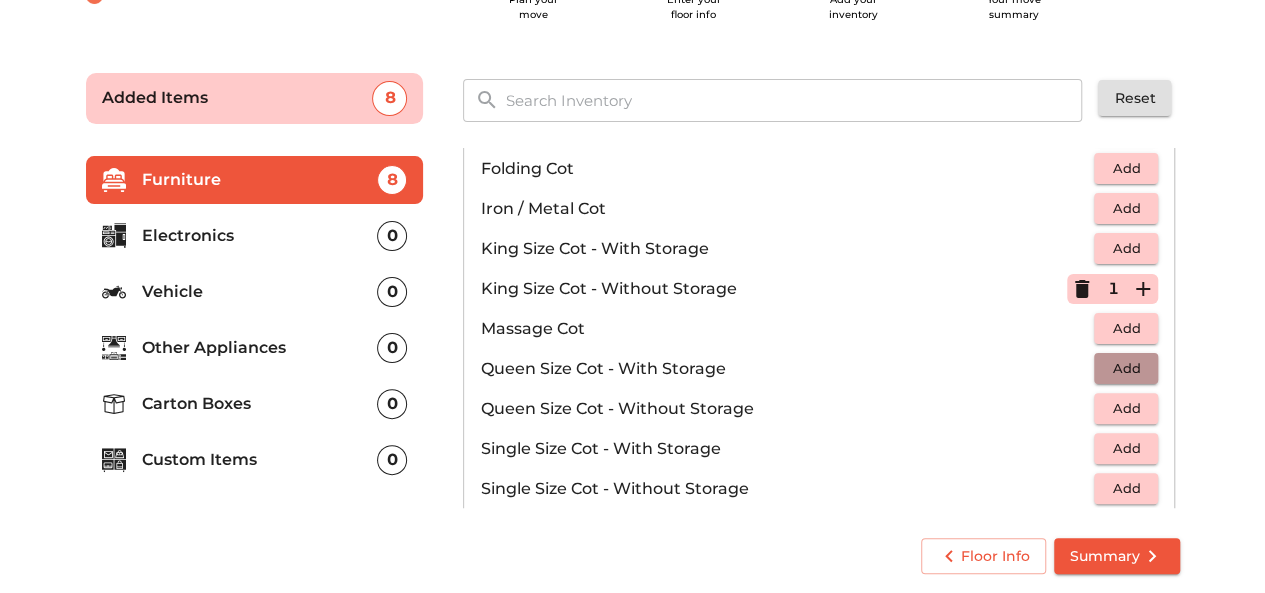 click on "Add" at bounding box center (1126, 368) 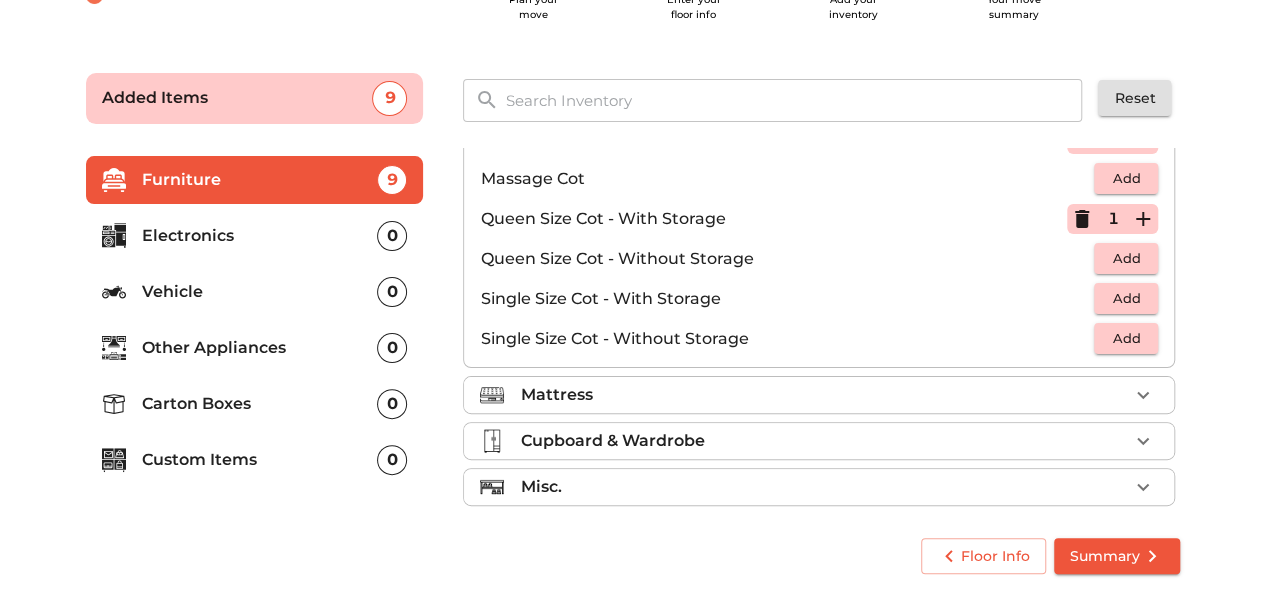 scroll, scrollTop: 630, scrollLeft: 0, axis: vertical 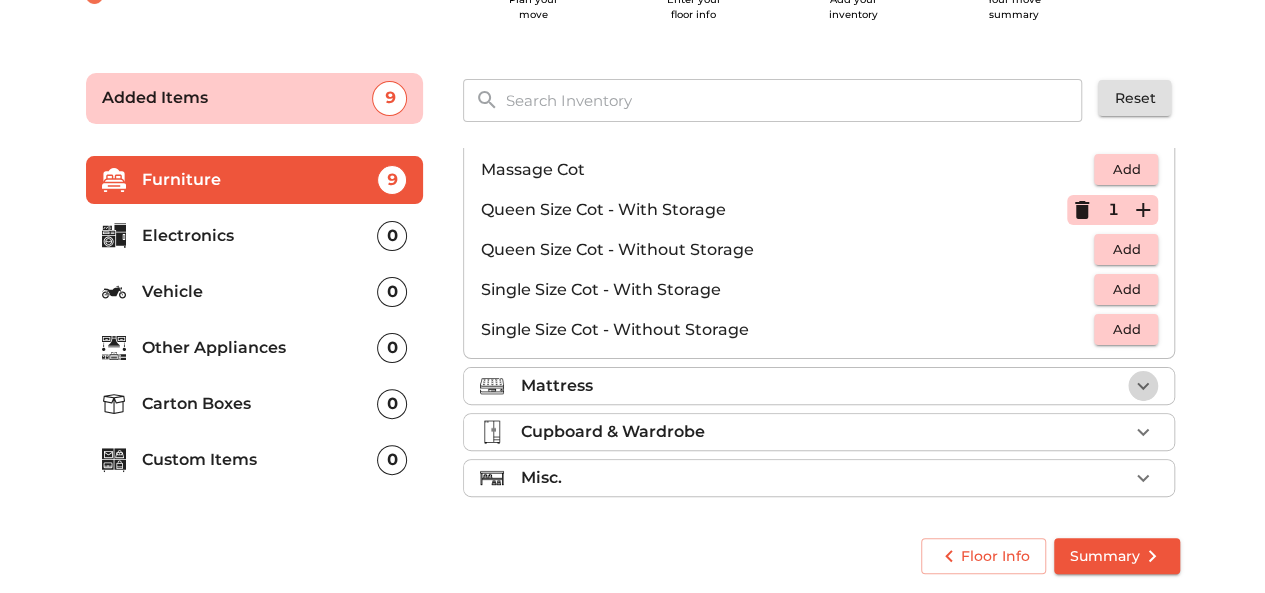 click 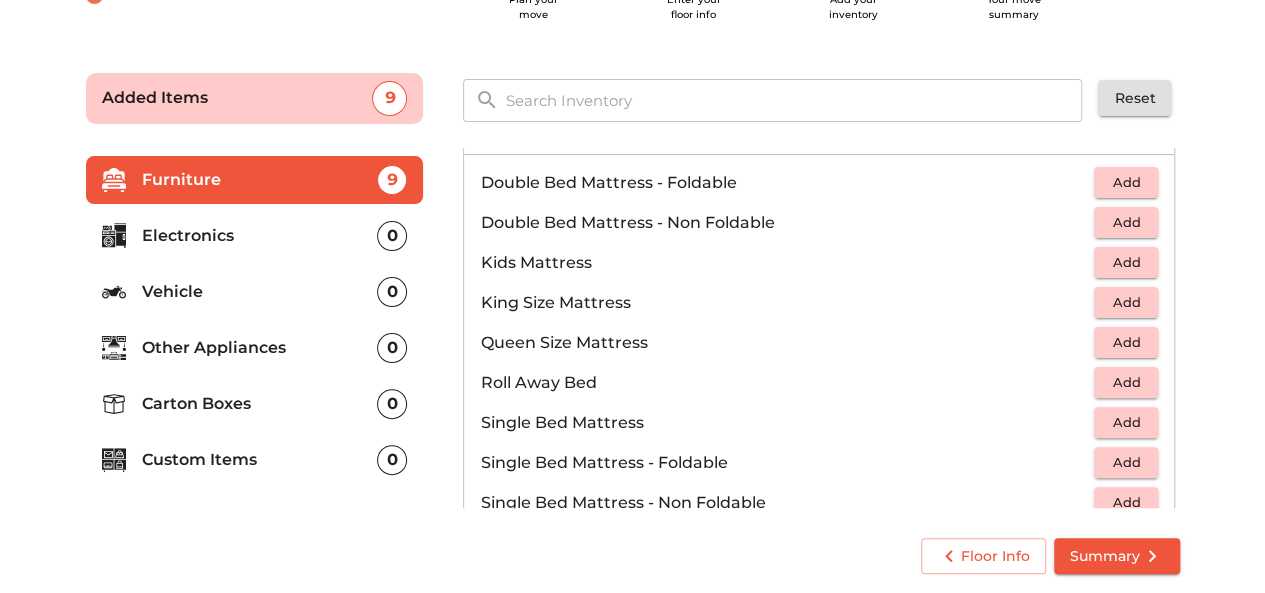 scroll, scrollTop: 222, scrollLeft: 0, axis: vertical 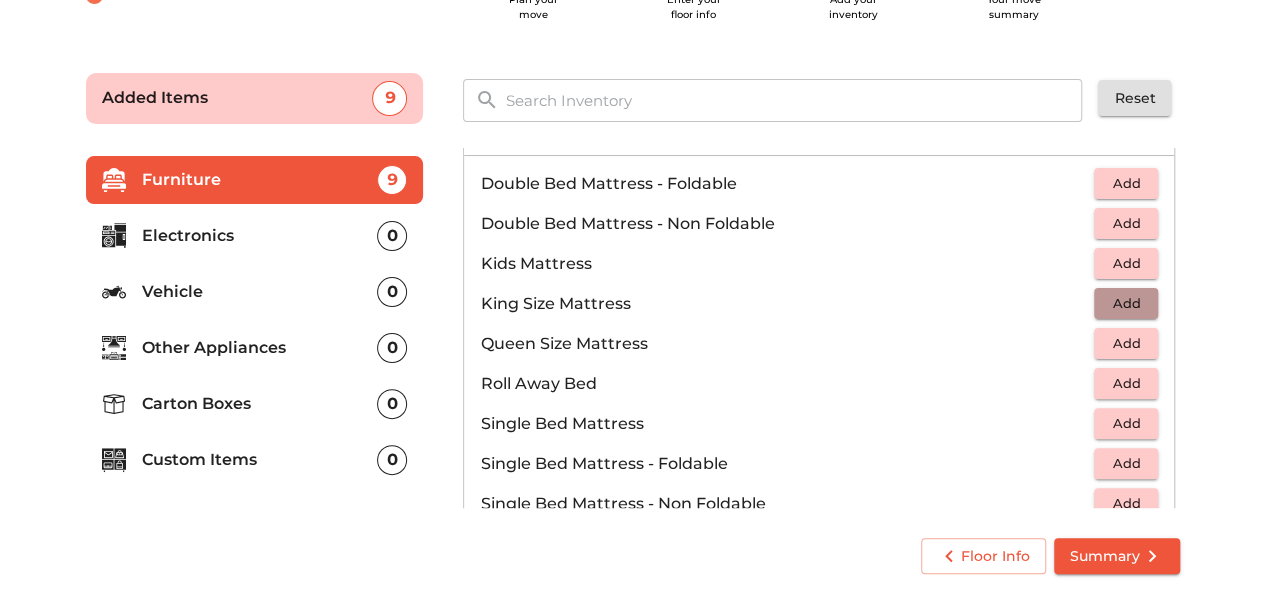 click on "Add" at bounding box center [1126, 303] 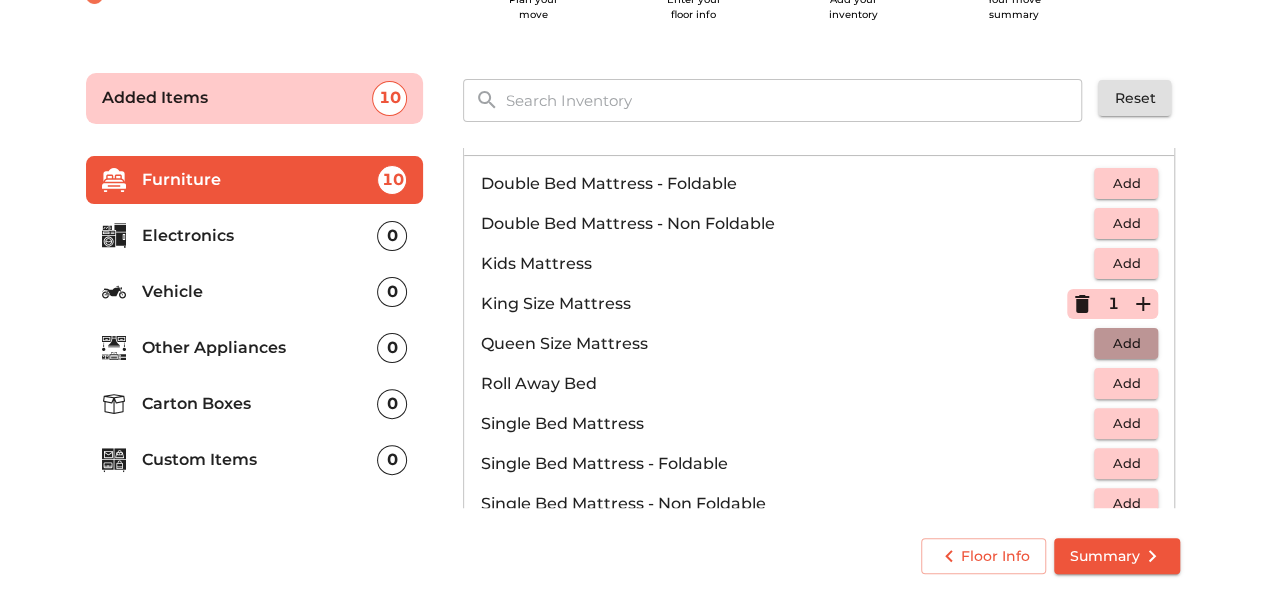 click on "Add" at bounding box center [1126, 343] 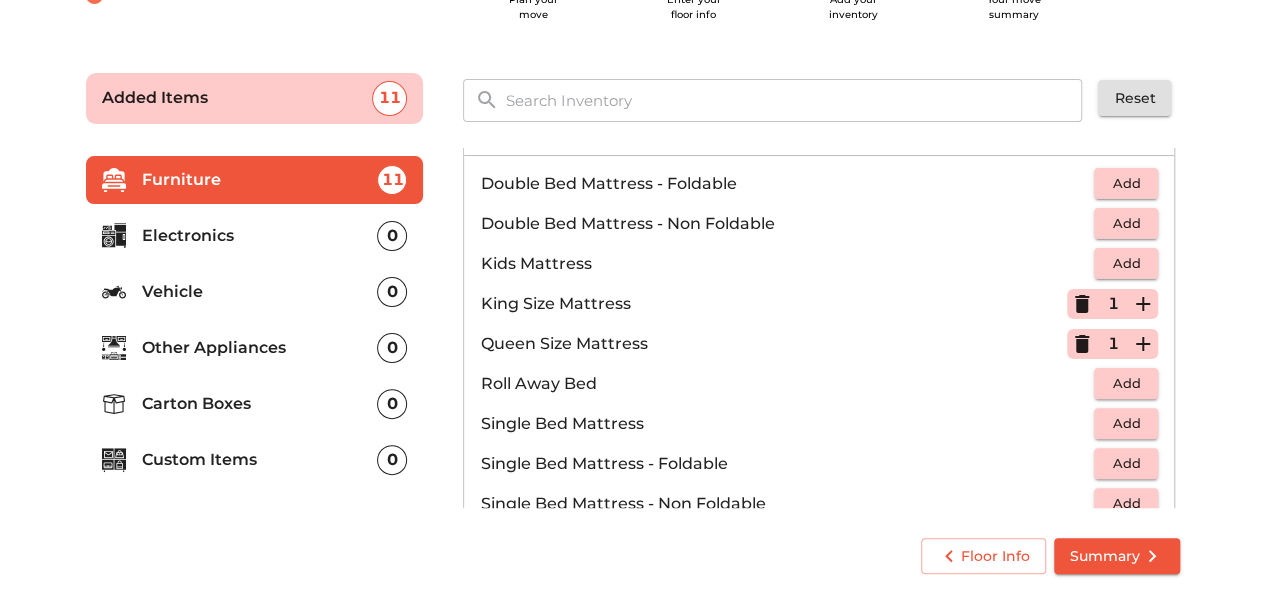 scroll, scrollTop: 390, scrollLeft: 0, axis: vertical 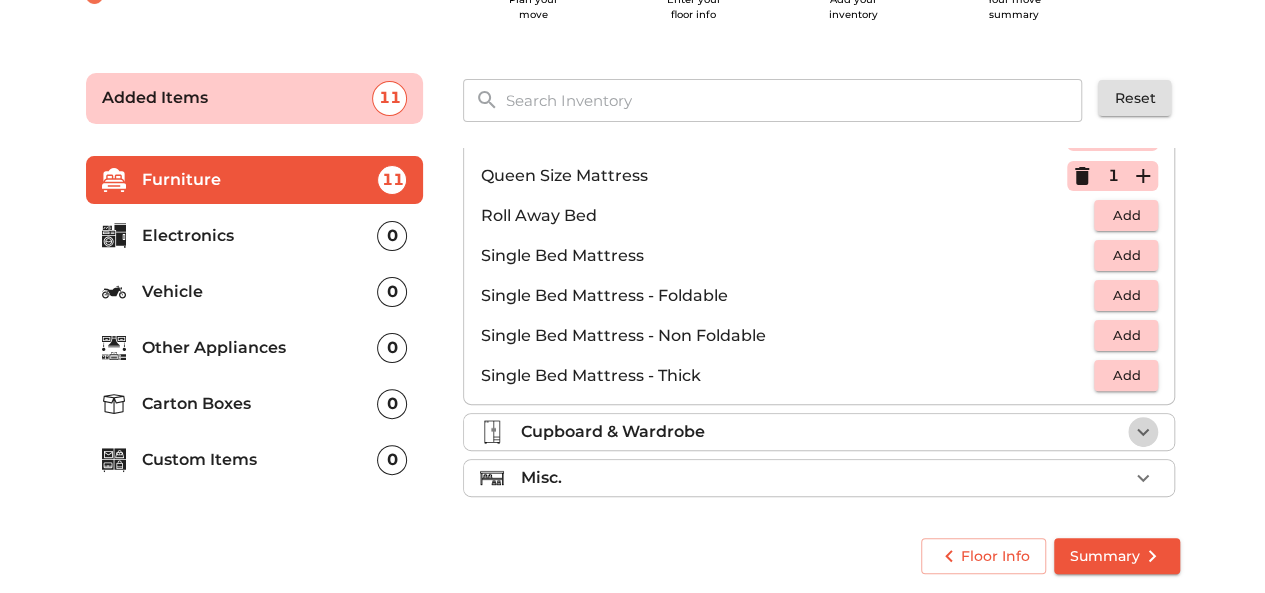 click 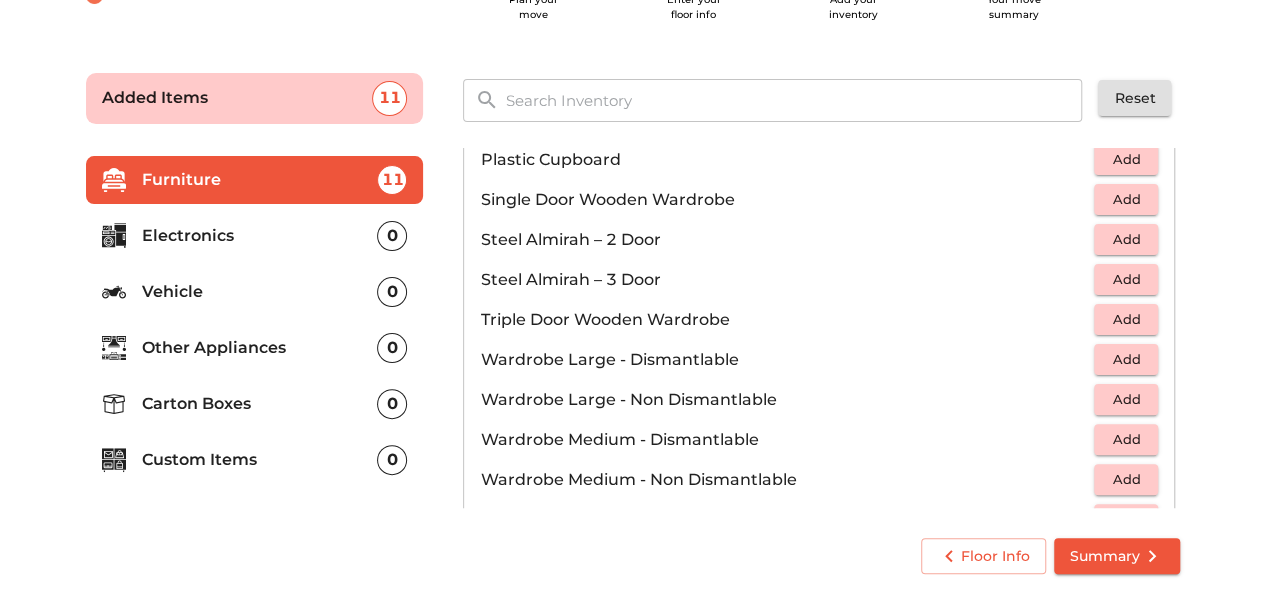 scroll, scrollTop: 578, scrollLeft: 0, axis: vertical 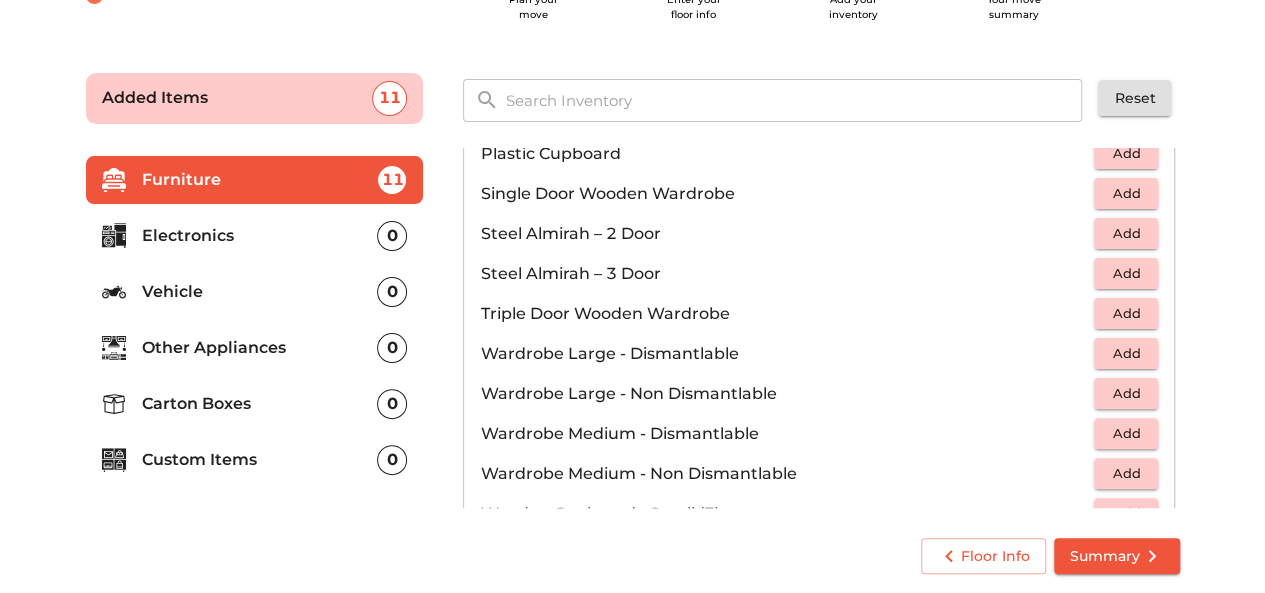 click on "Add" at bounding box center [1126, 473] 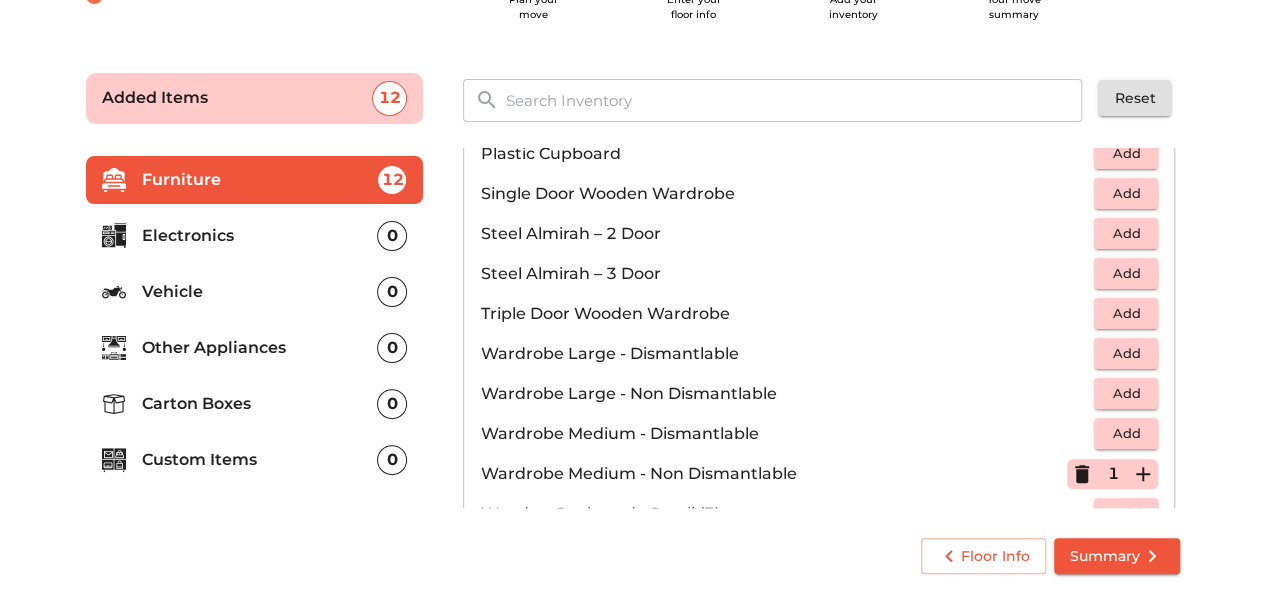 scroll, scrollTop: 670, scrollLeft: 0, axis: vertical 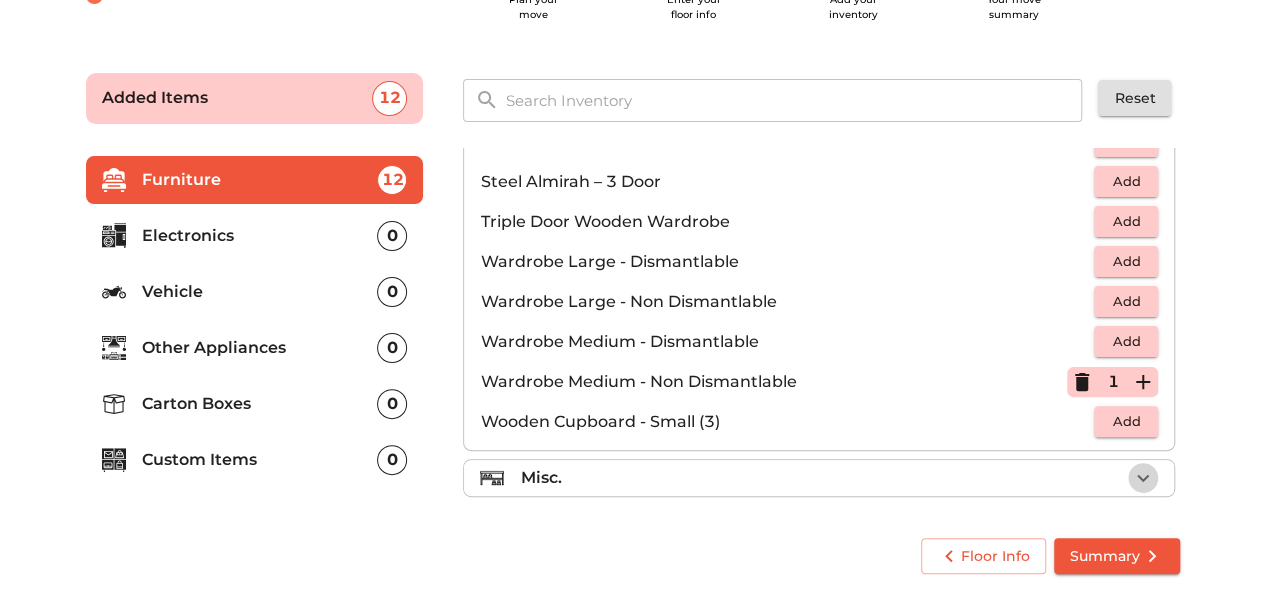 click 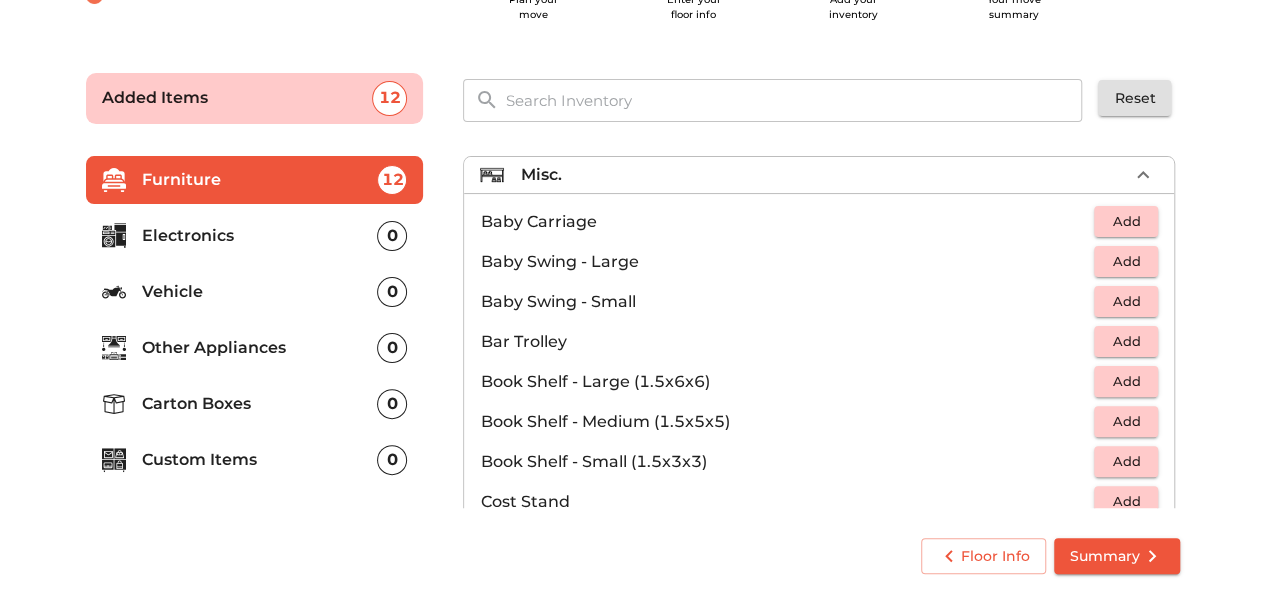 scroll, scrollTop: 282, scrollLeft: 0, axis: vertical 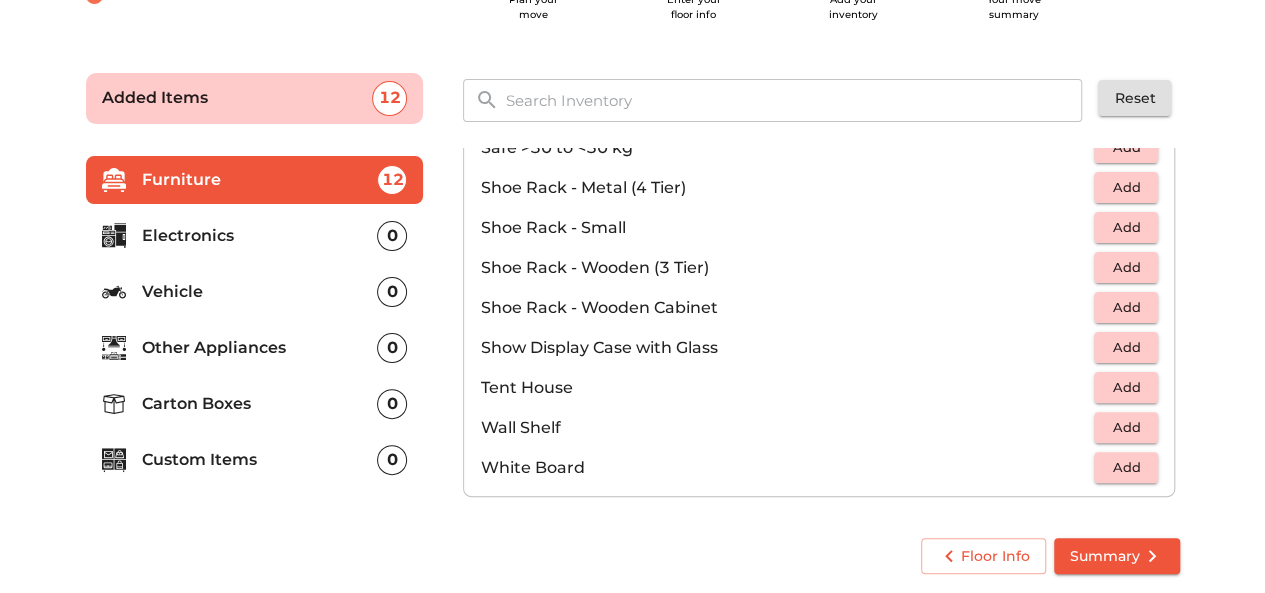 click on "Electronics" at bounding box center [260, 236] 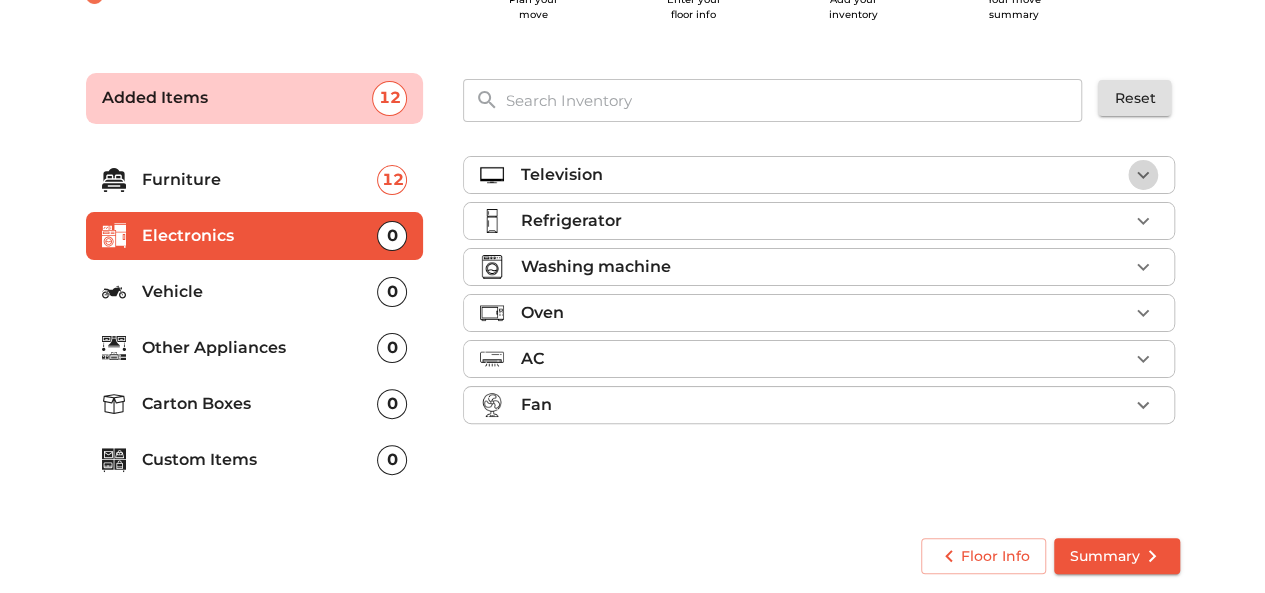 click 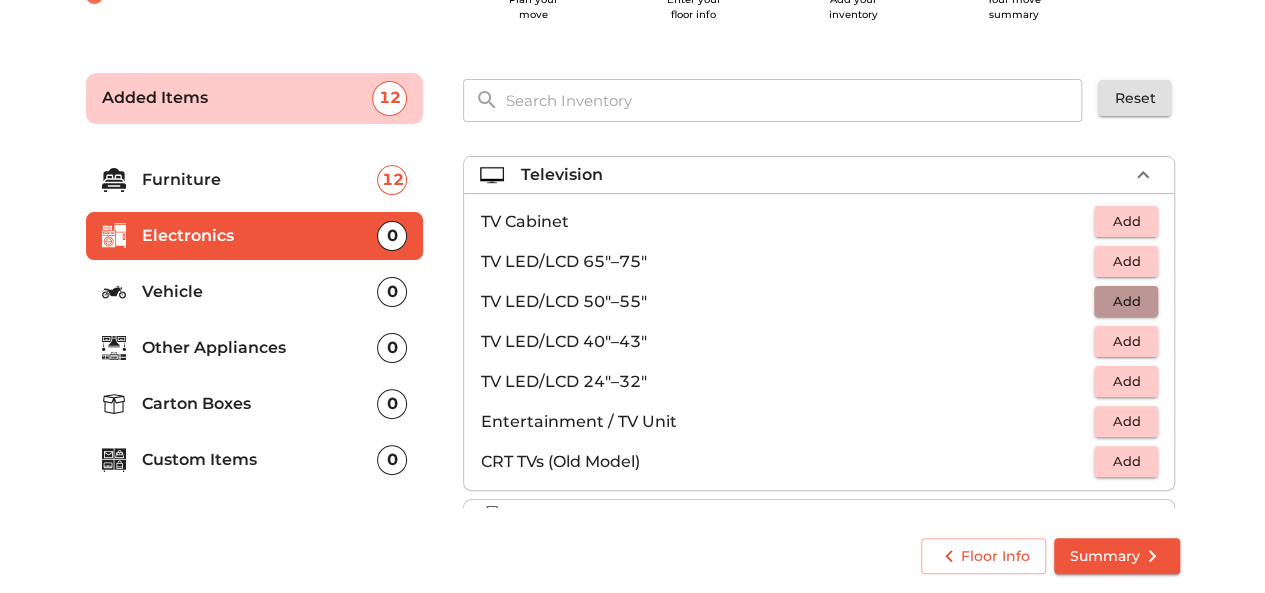 click on "Add" at bounding box center [1126, 301] 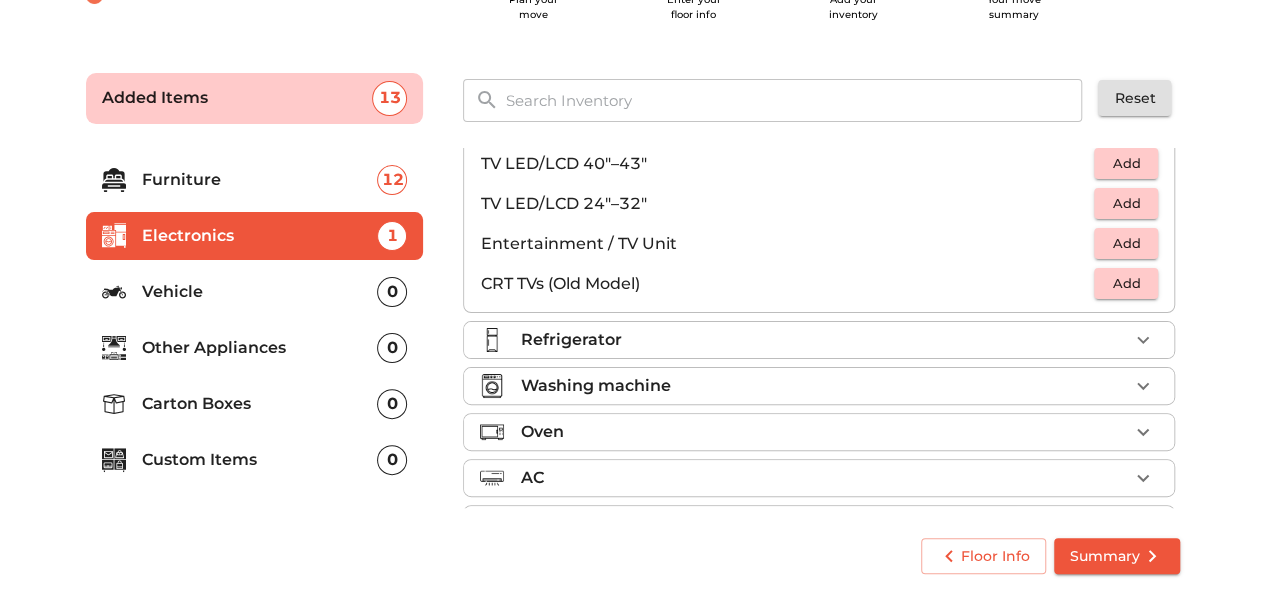 scroll, scrollTop: 224, scrollLeft: 0, axis: vertical 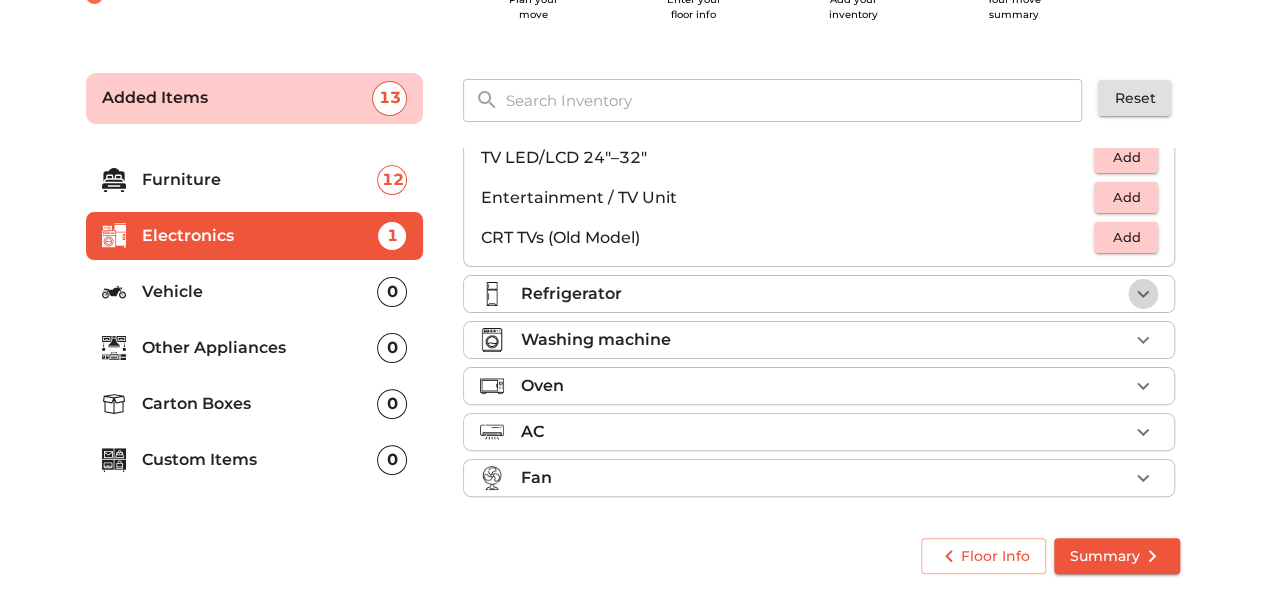 click 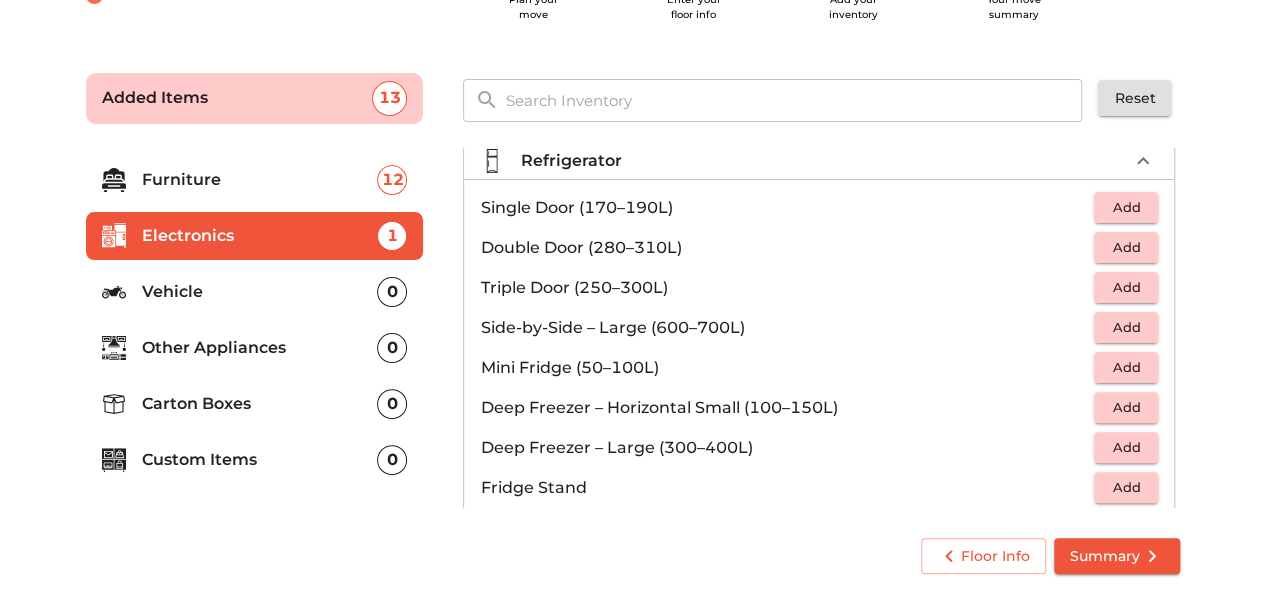 scroll, scrollTop: 53, scrollLeft: 0, axis: vertical 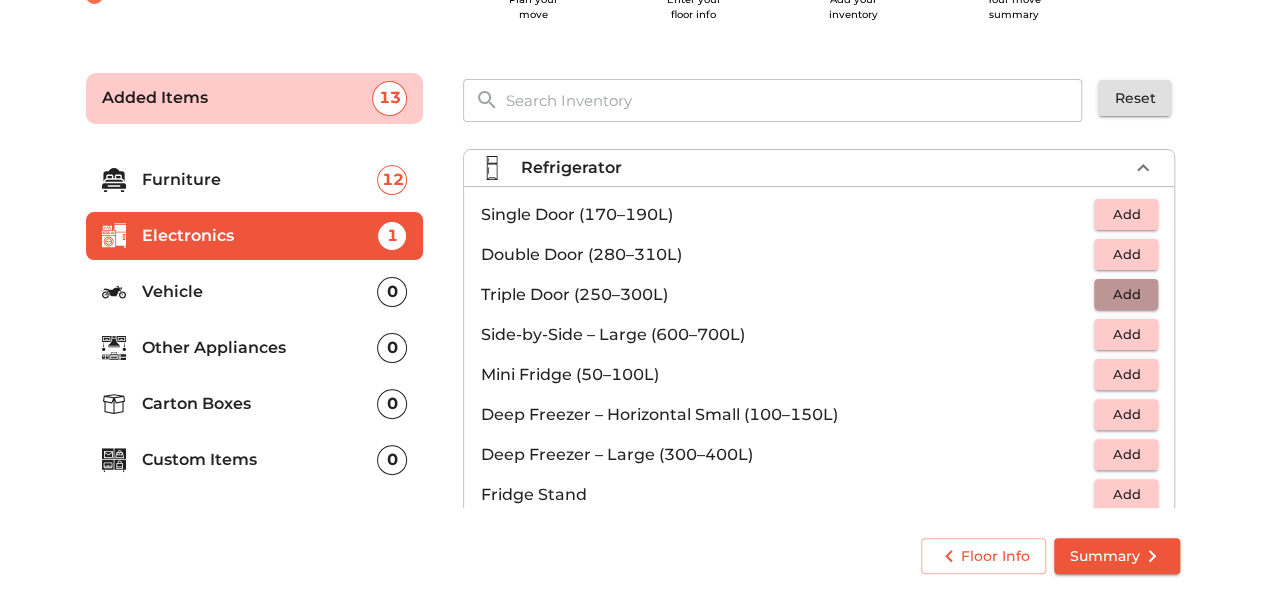 click on "Add" at bounding box center [1126, 294] 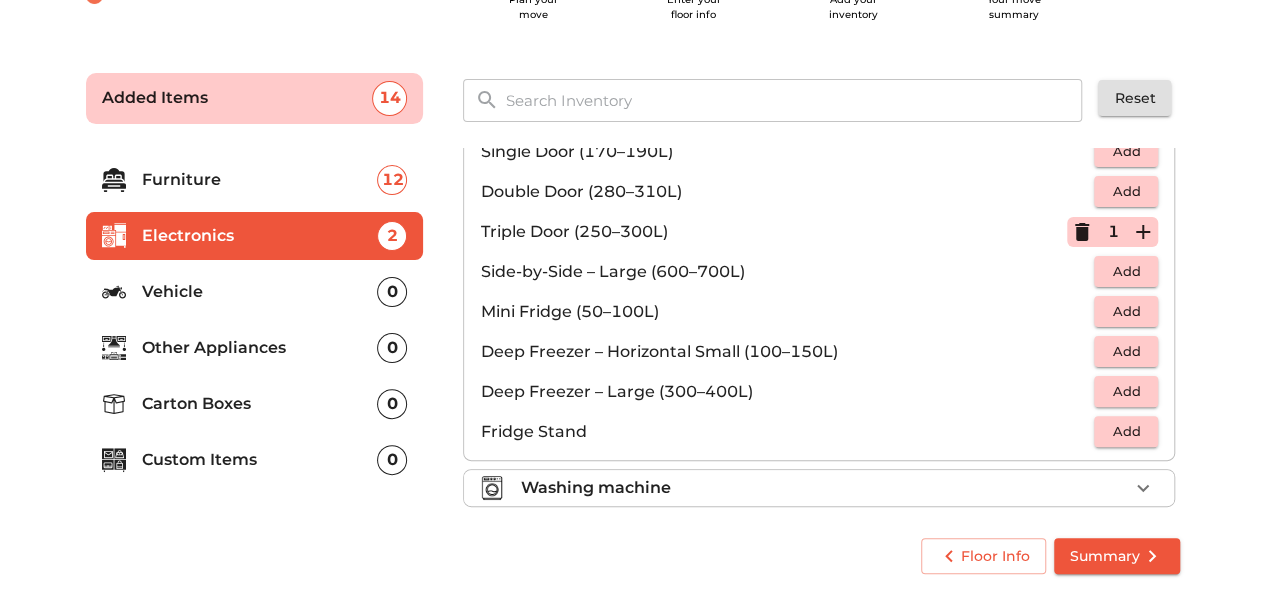 scroll, scrollTop: 264, scrollLeft: 0, axis: vertical 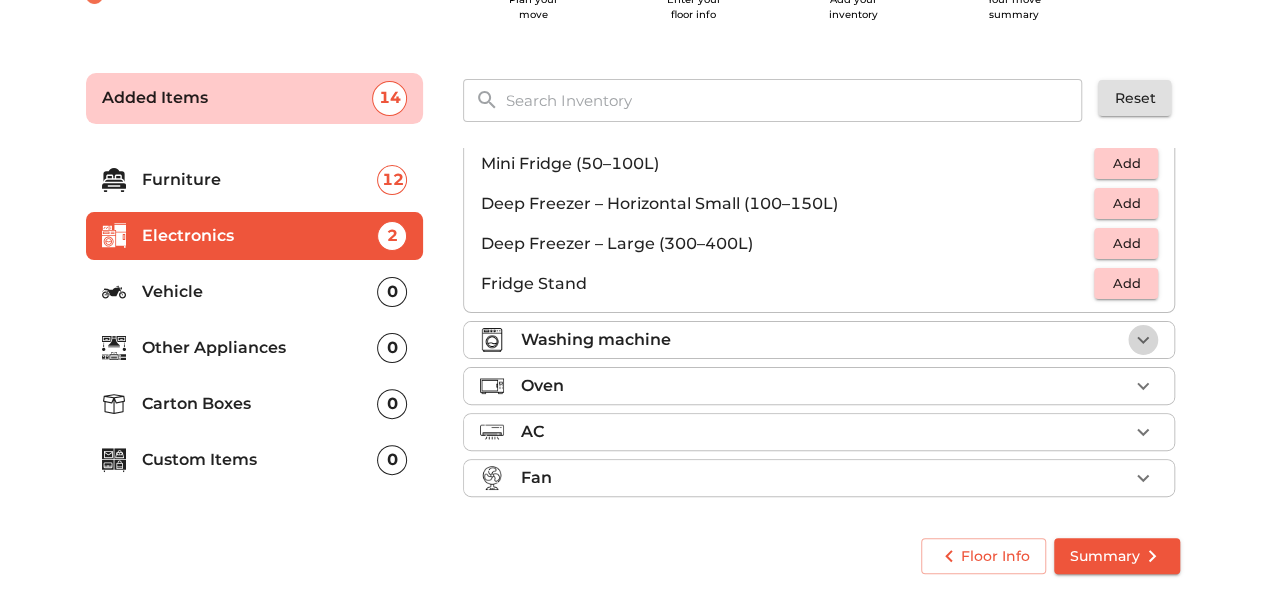click 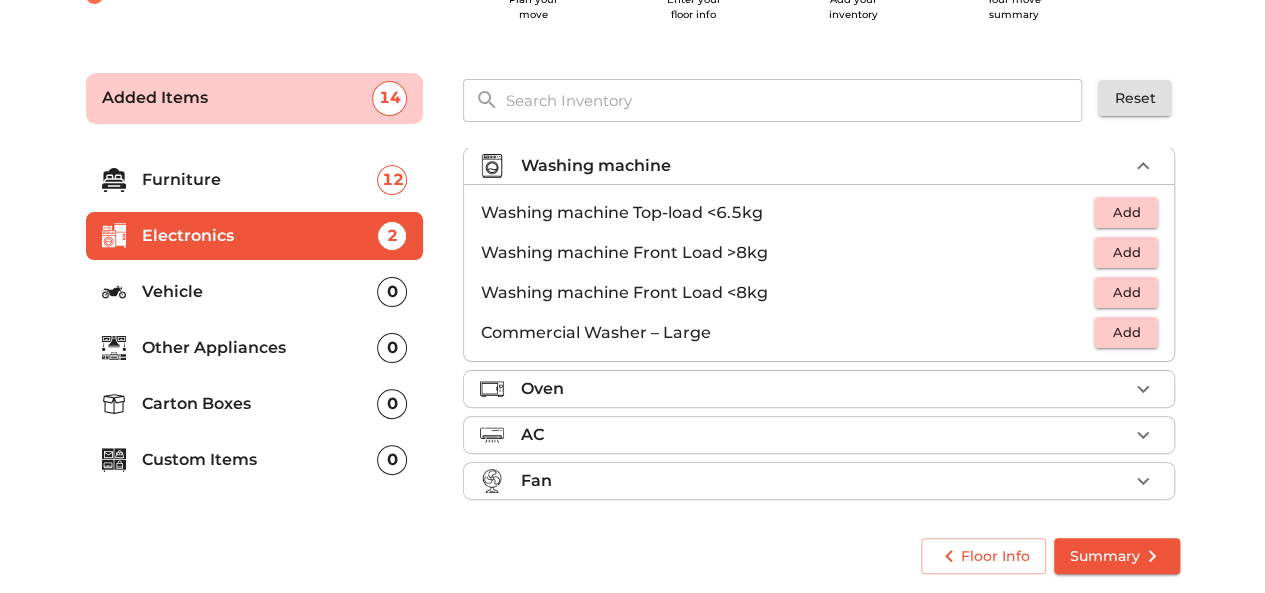 scroll, scrollTop: 91, scrollLeft: 0, axis: vertical 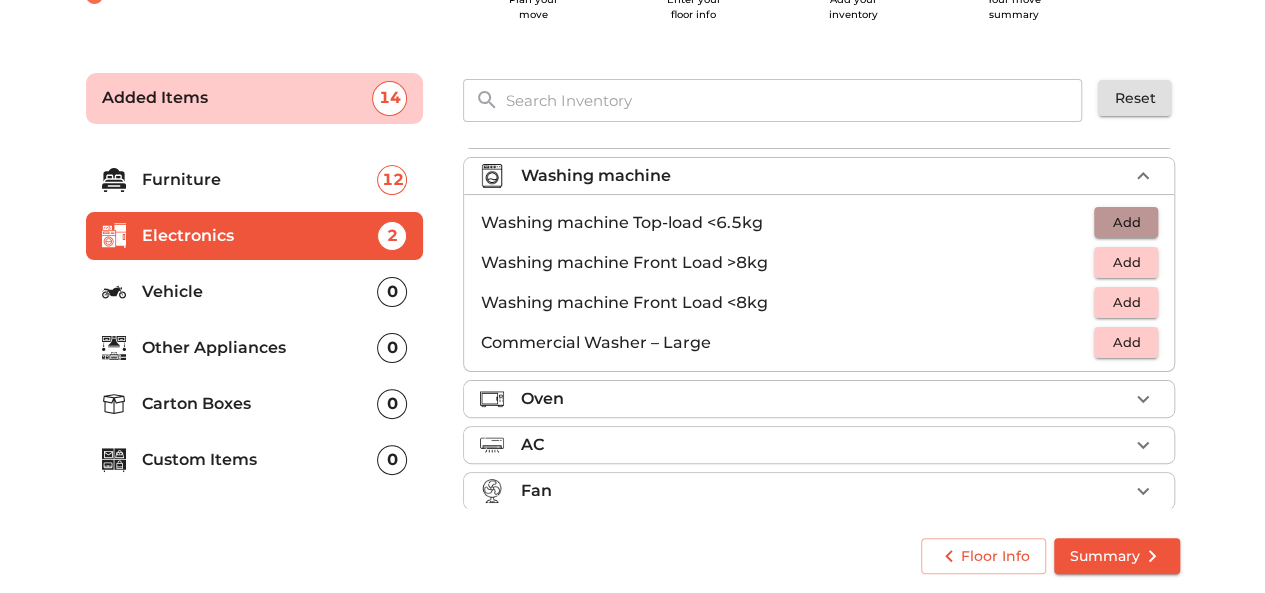 click on "Add" at bounding box center (1126, 222) 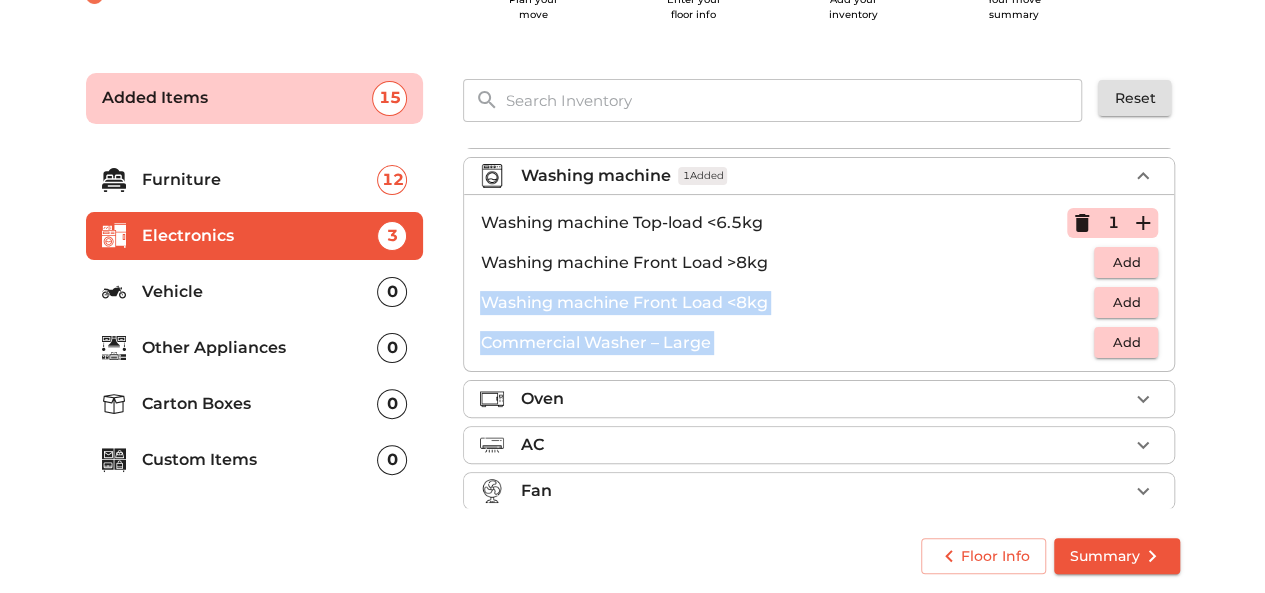 drag, startPoint x: 1180, startPoint y: 263, endPoint x: 1186, endPoint y: 342, distance: 79.22752 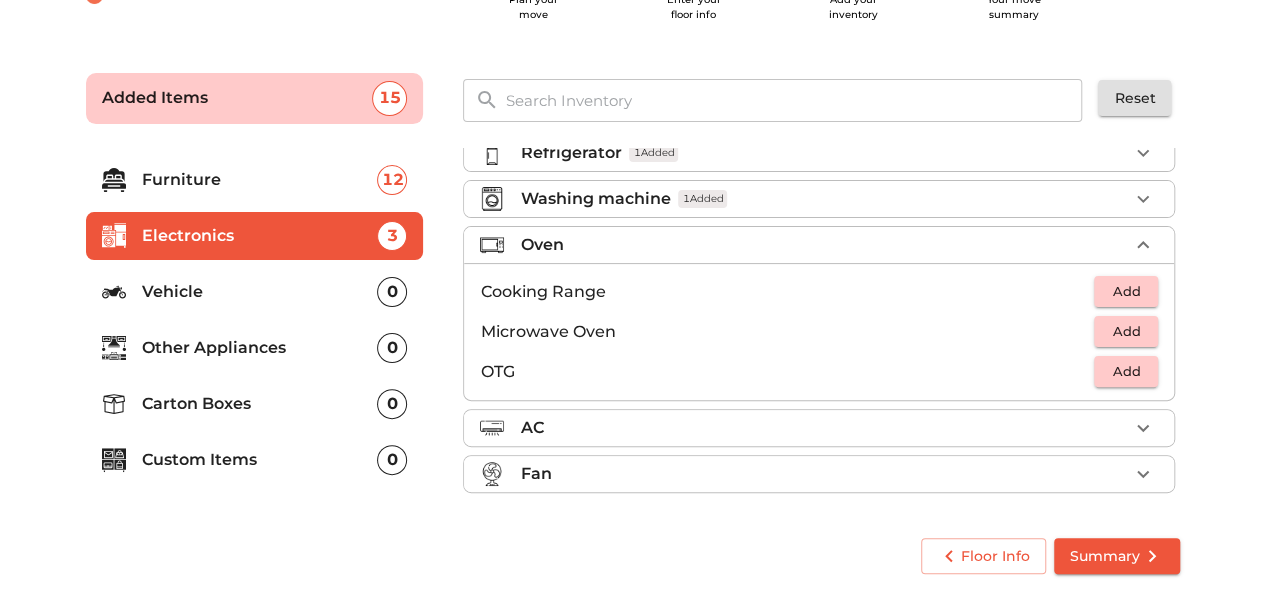scroll, scrollTop: 64, scrollLeft: 0, axis: vertical 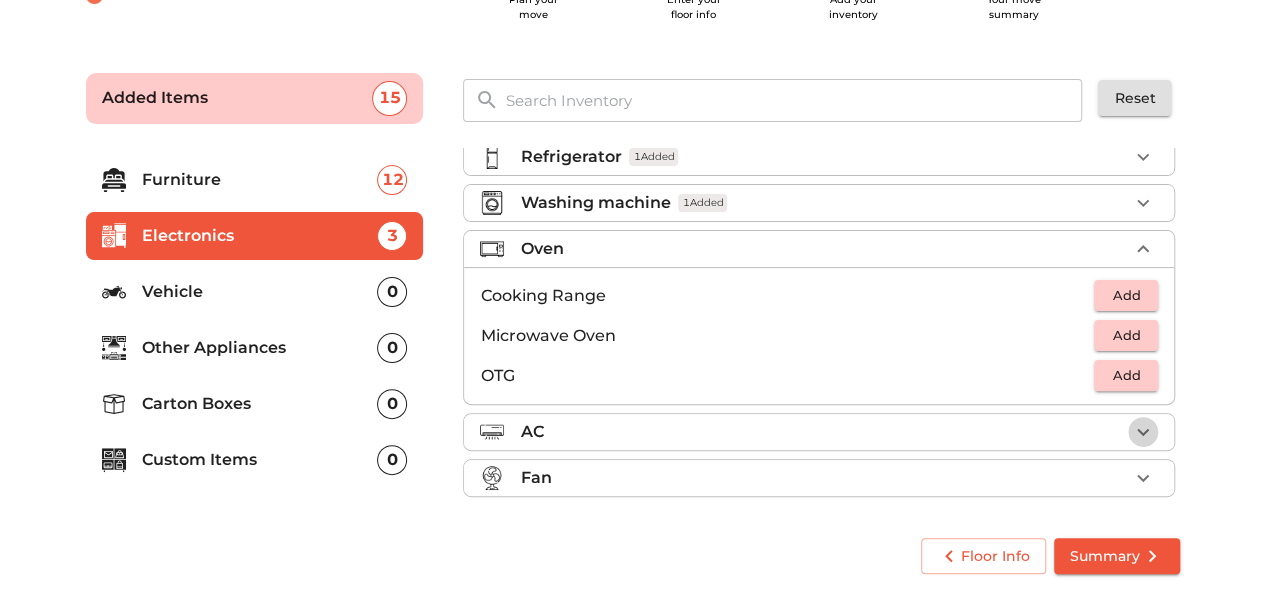 click 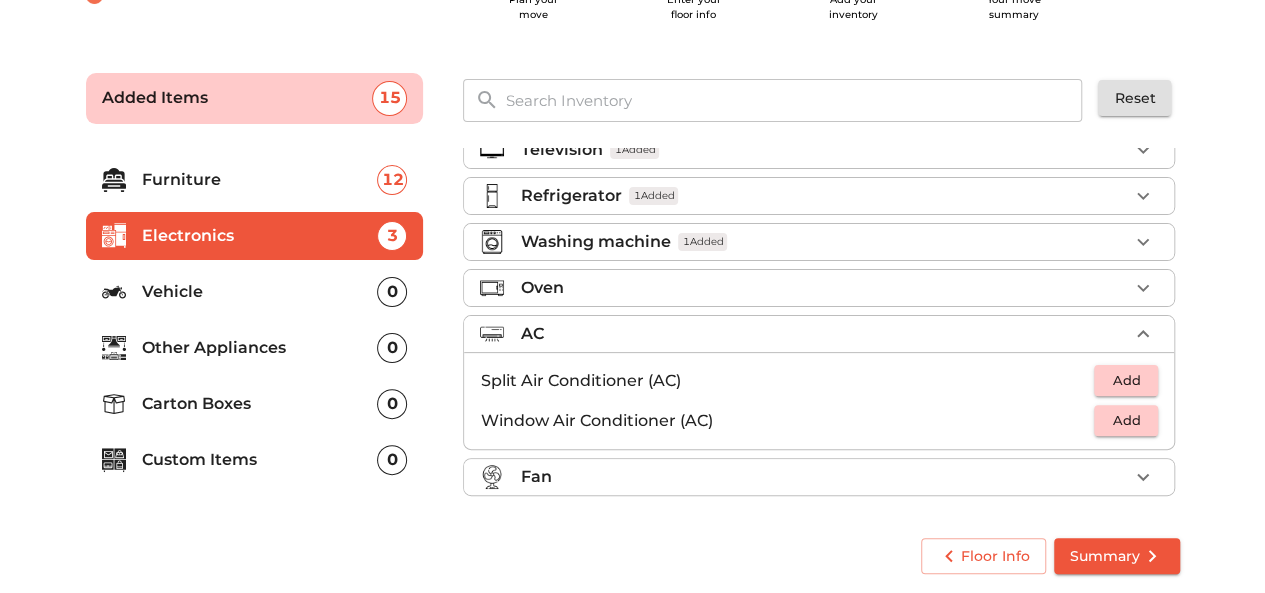 scroll, scrollTop: 24, scrollLeft: 0, axis: vertical 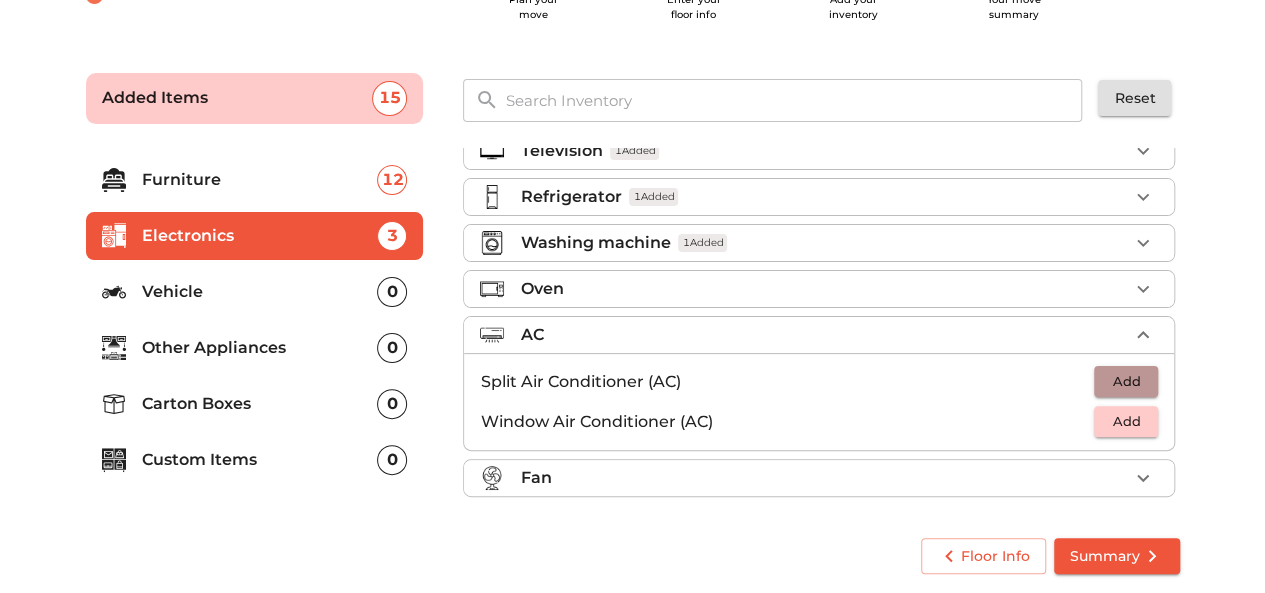 click on "Add" at bounding box center [1126, 381] 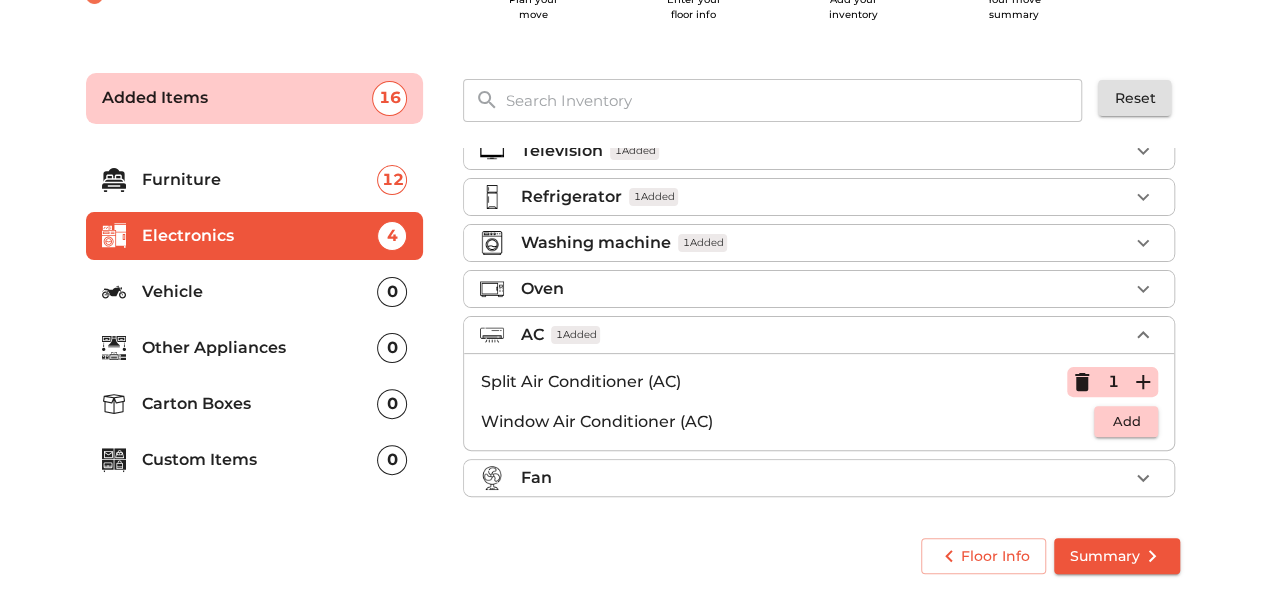 click on "Vehicle" at bounding box center [260, 292] 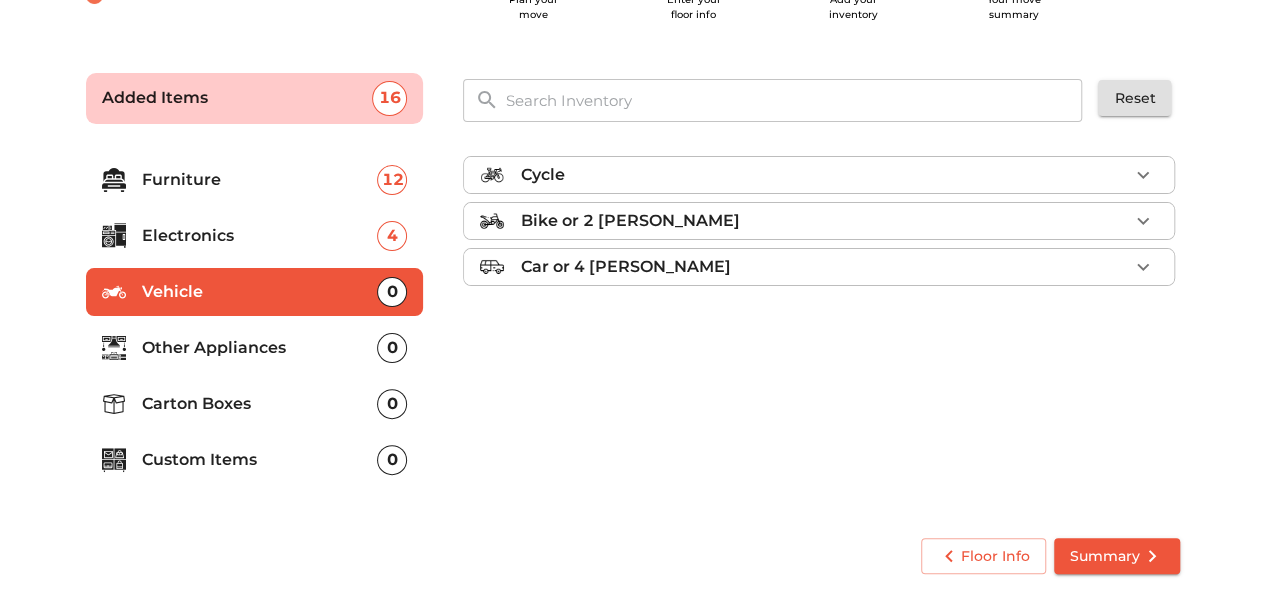 click on "Other Appliances" at bounding box center [260, 348] 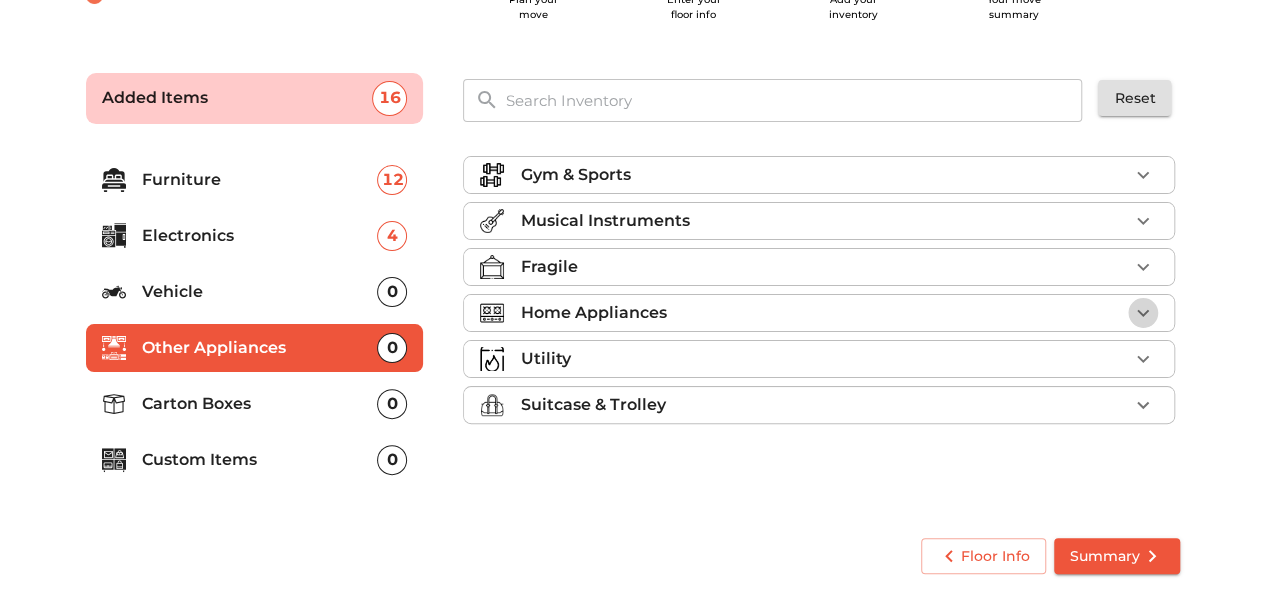 click 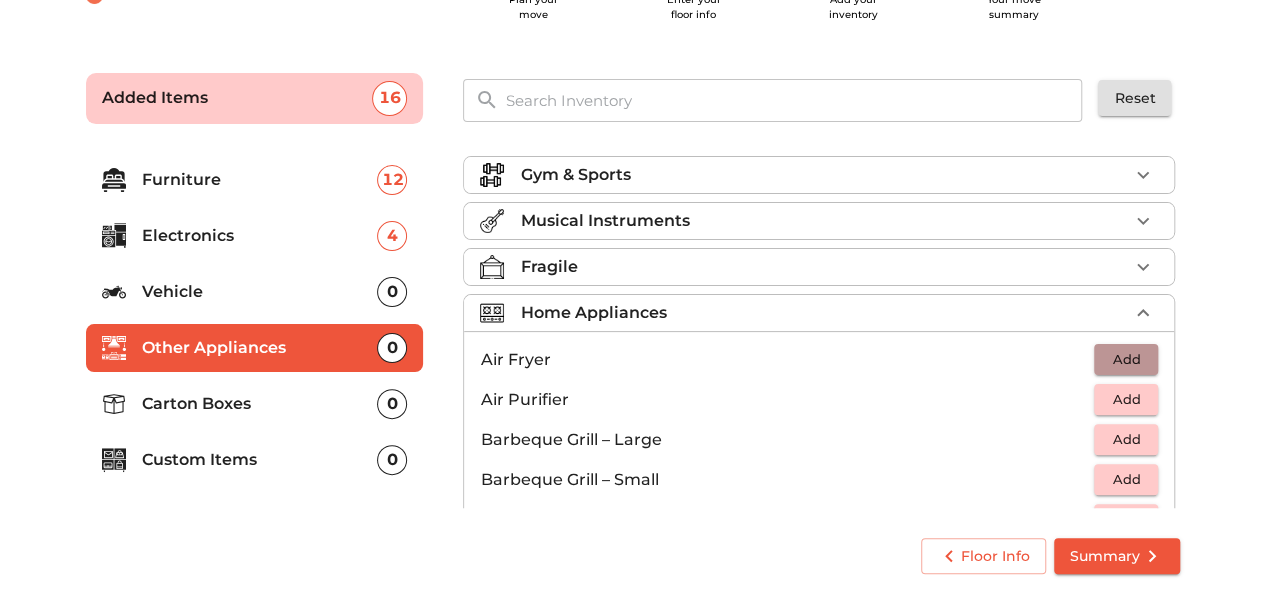 click on "Add" at bounding box center [1126, 359] 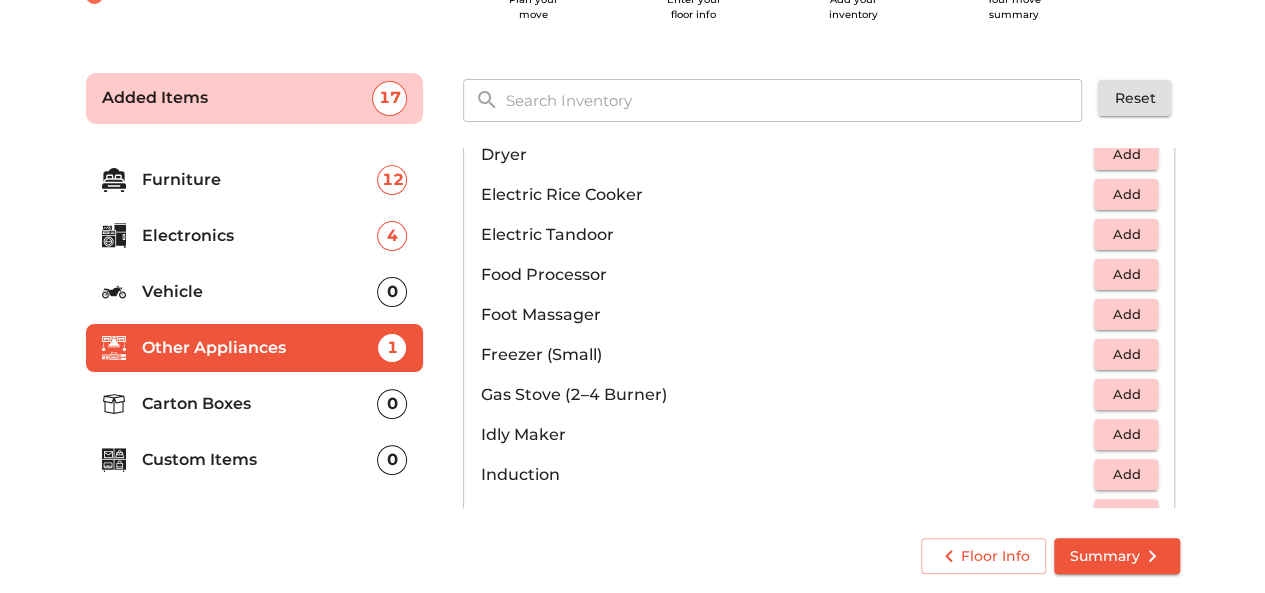 scroll, scrollTop: 652, scrollLeft: 0, axis: vertical 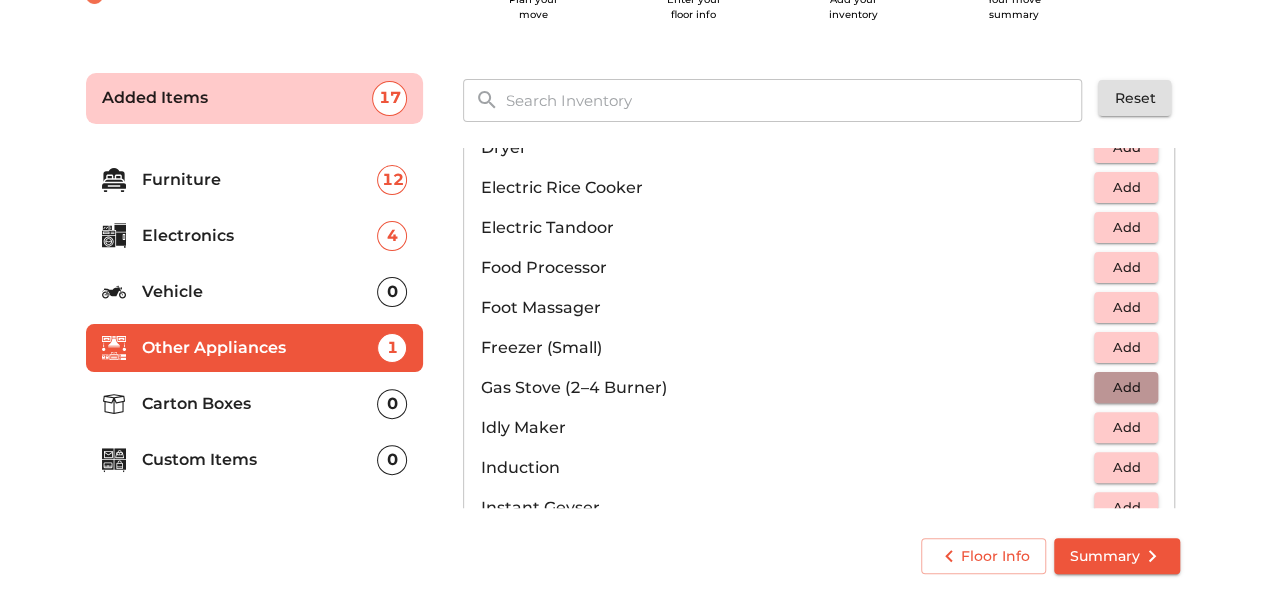 click on "Add" at bounding box center [1126, 387] 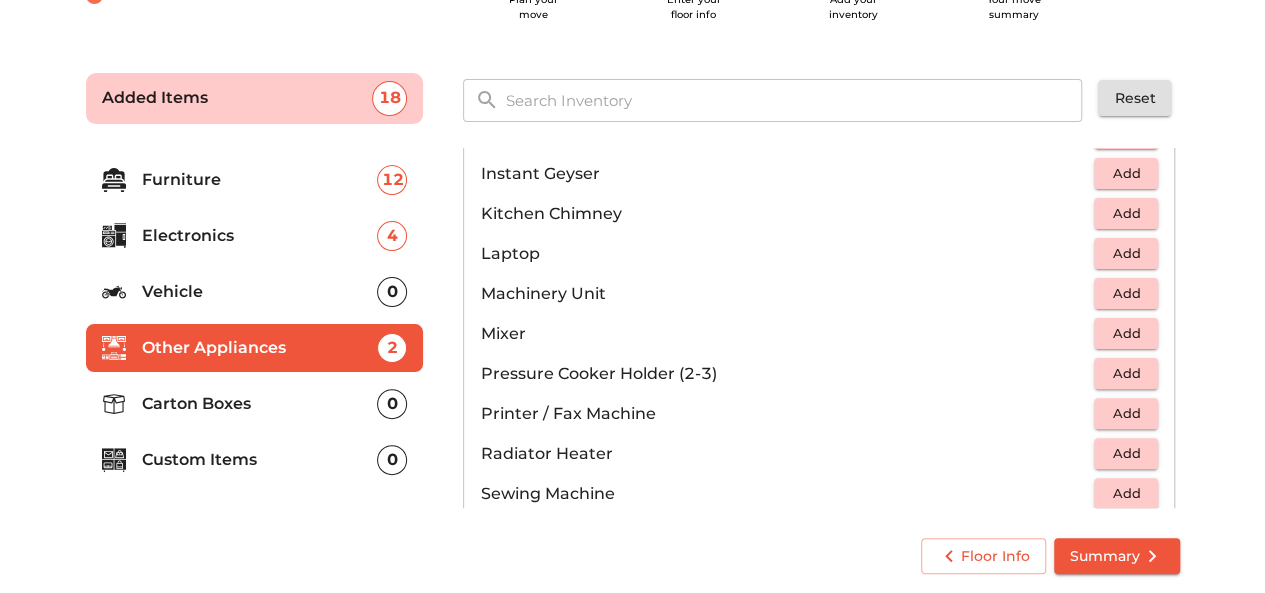 scroll, scrollTop: 1028, scrollLeft: 0, axis: vertical 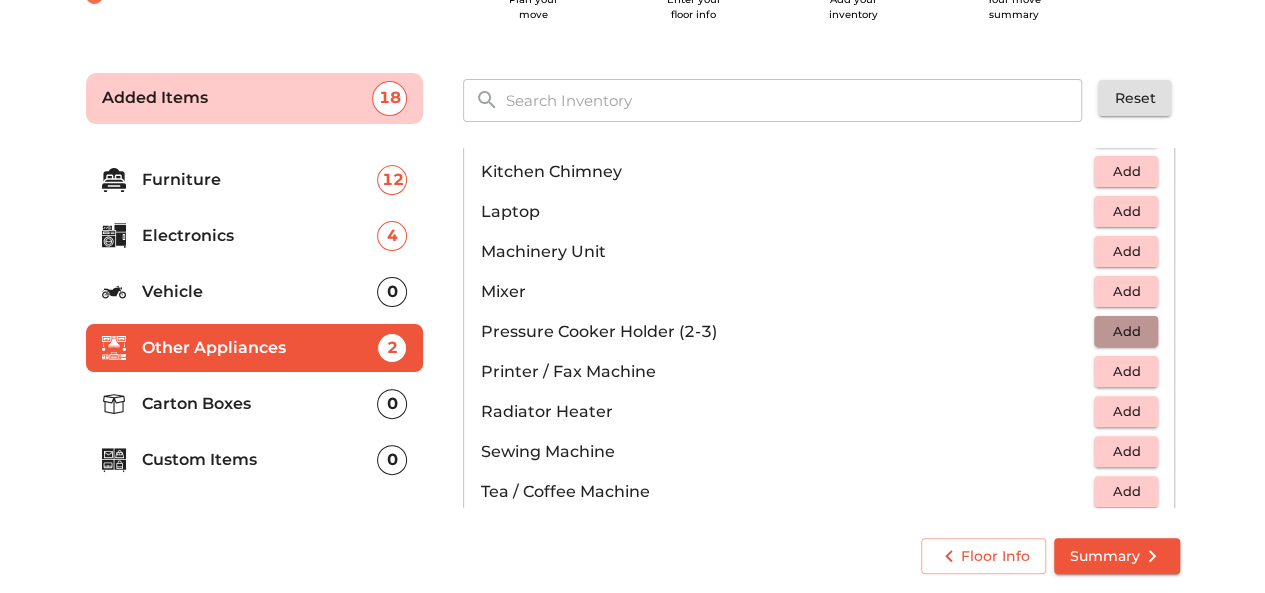 click on "Add" at bounding box center [1126, 331] 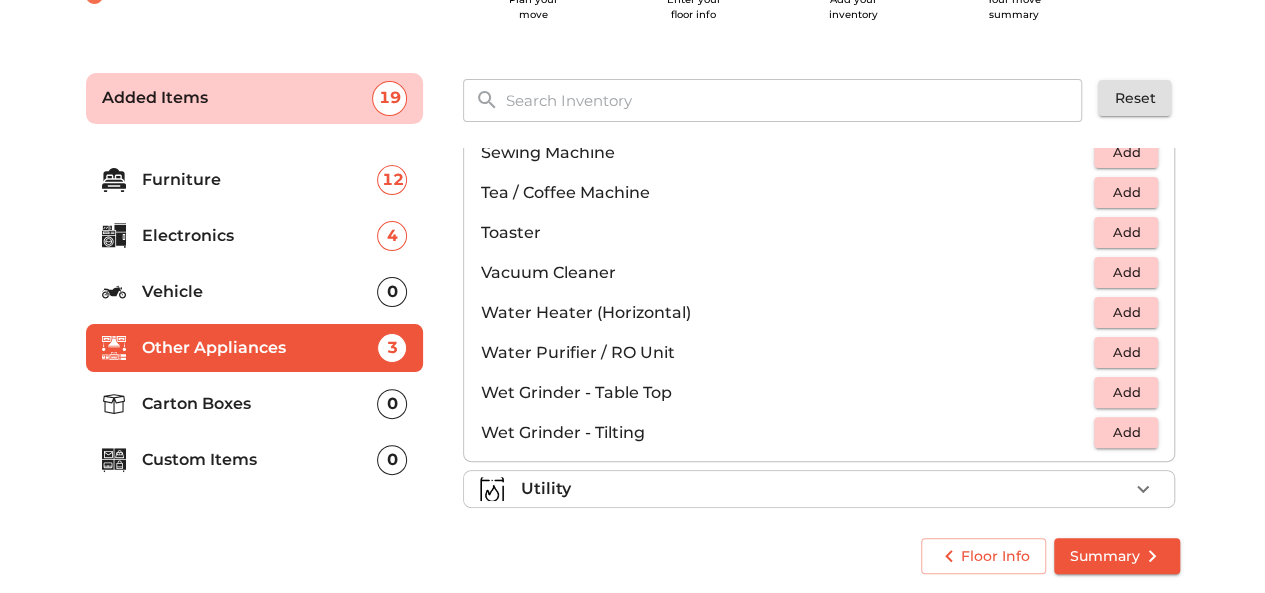 scroll, scrollTop: 1344, scrollLeft: 0, axis: vertical 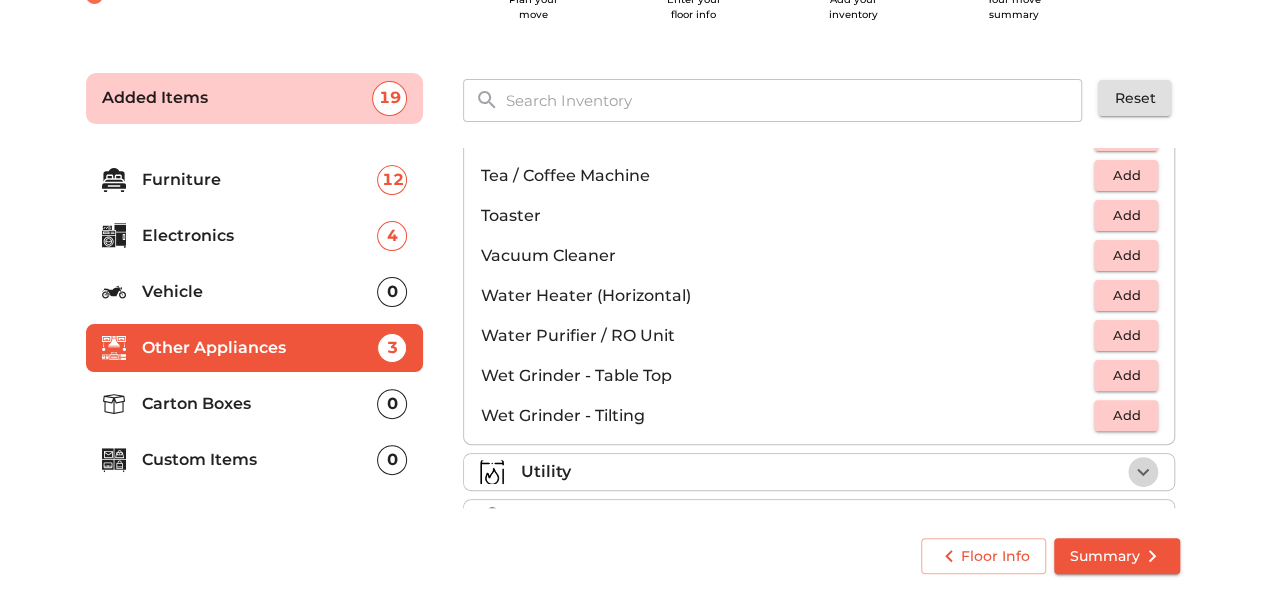 click 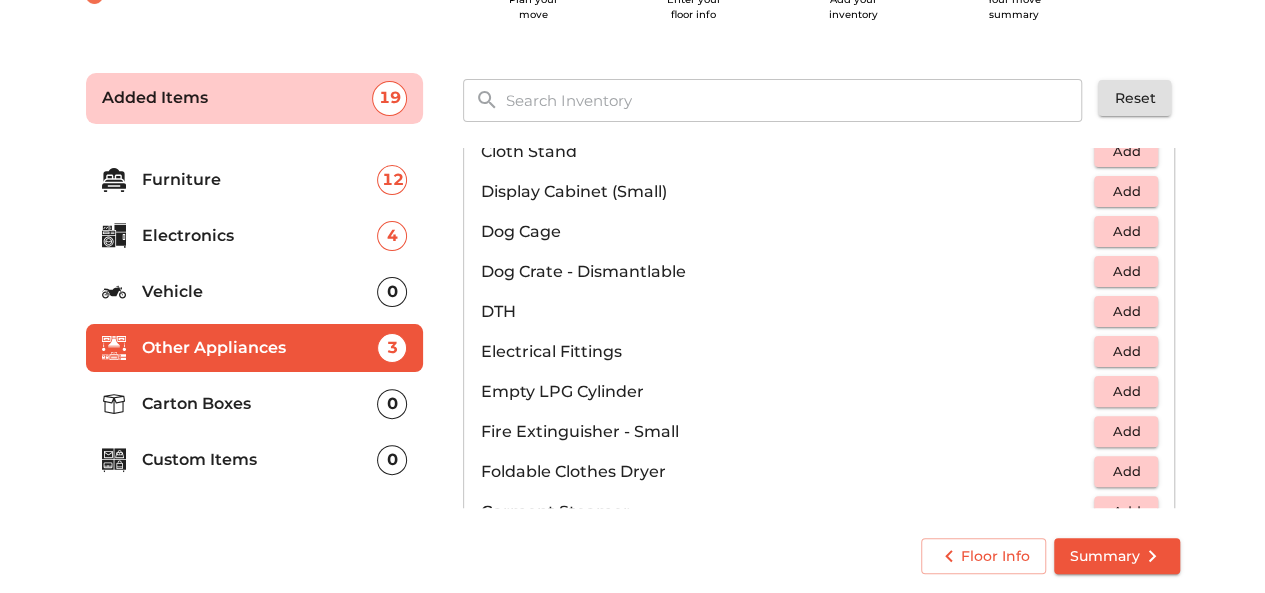 scroll, scrollTop: 626, scrollLeft: 0, axis: vertical 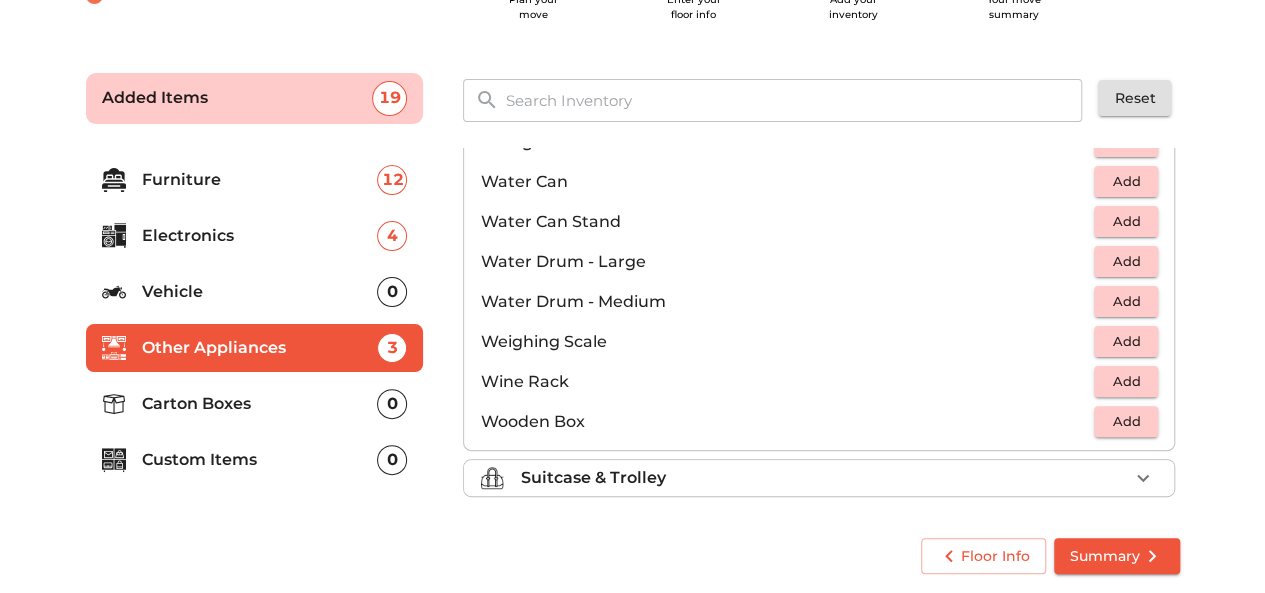 click on "Suitcase & Trolley" at bounding box center (819, 478) 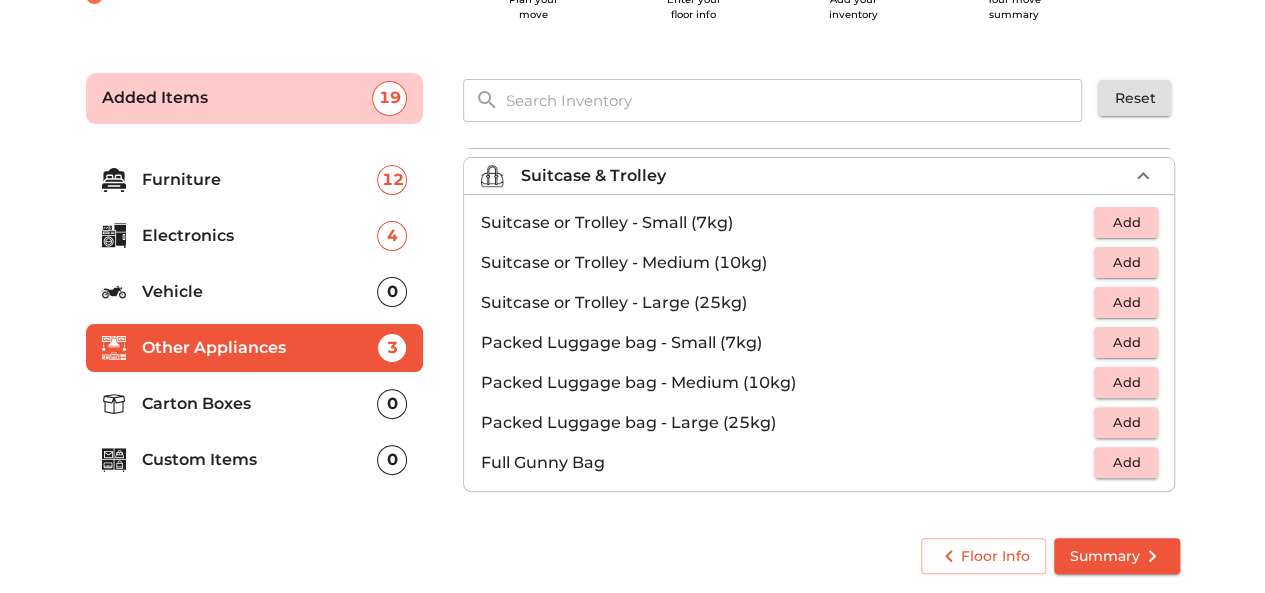 scroll, scrollTop: 224, scrollLeft: 0, axis: vertical 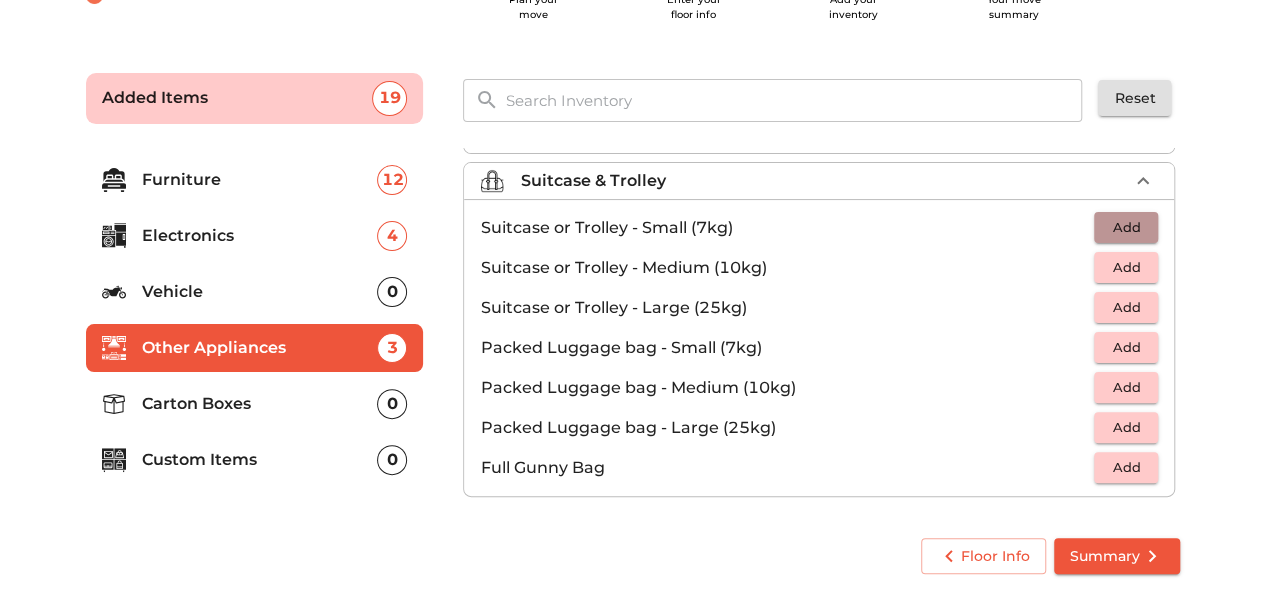 click on "Add" at bounding box center [1126, 227] 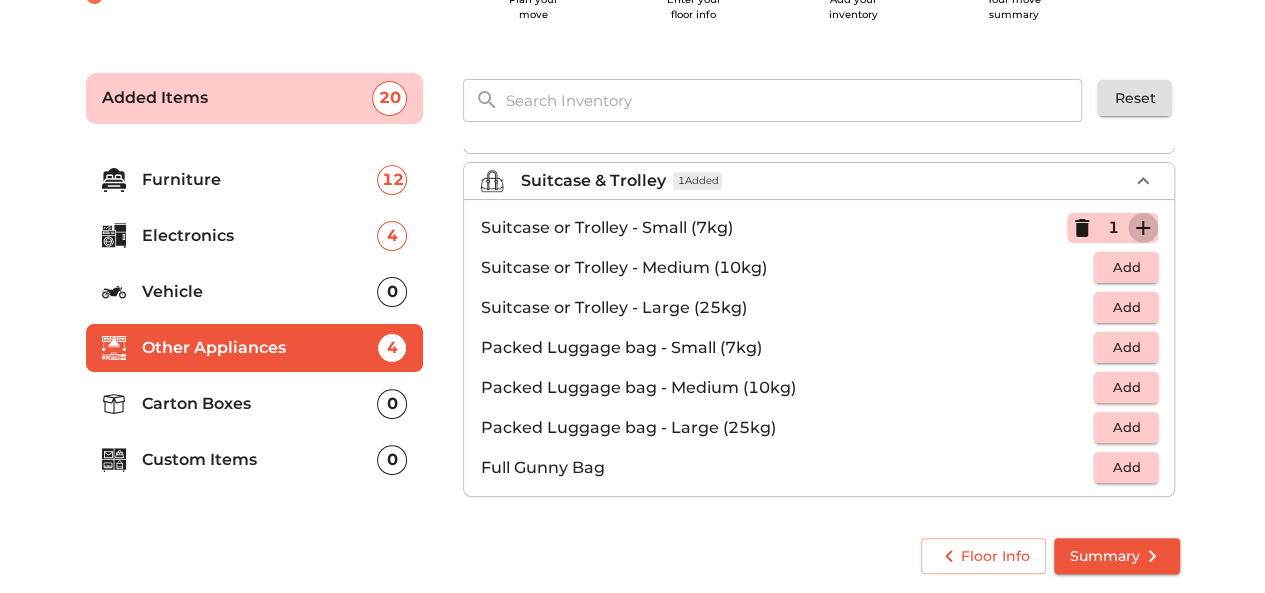 click 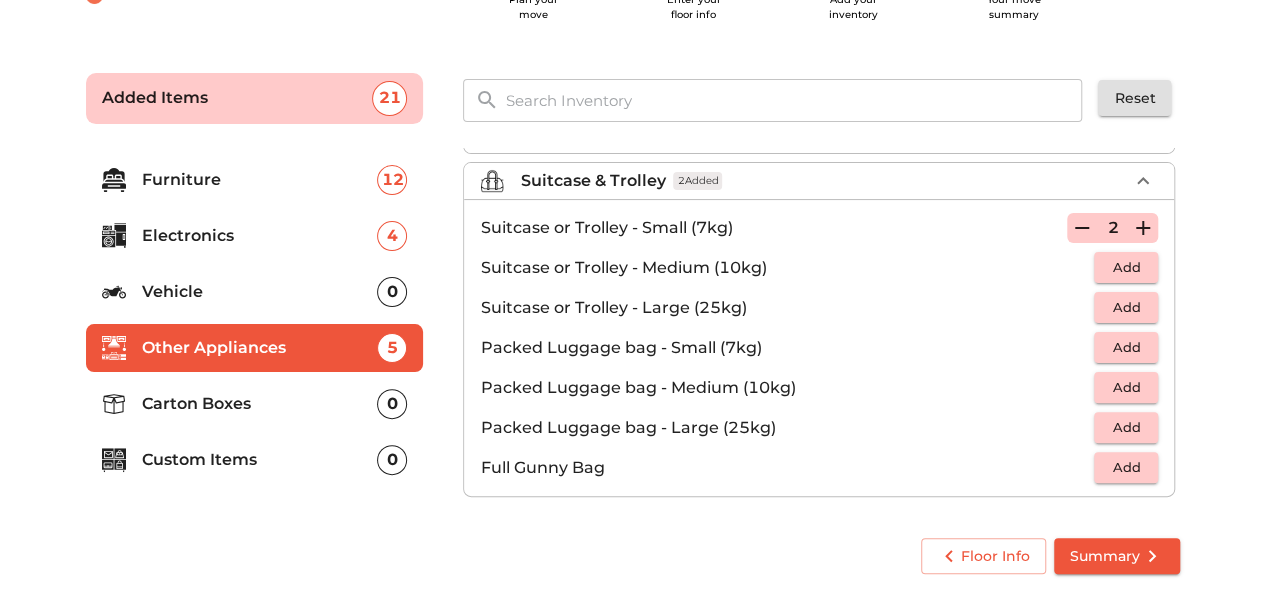 click on "Carton Boxes 0" at bounding box center (255, 404) 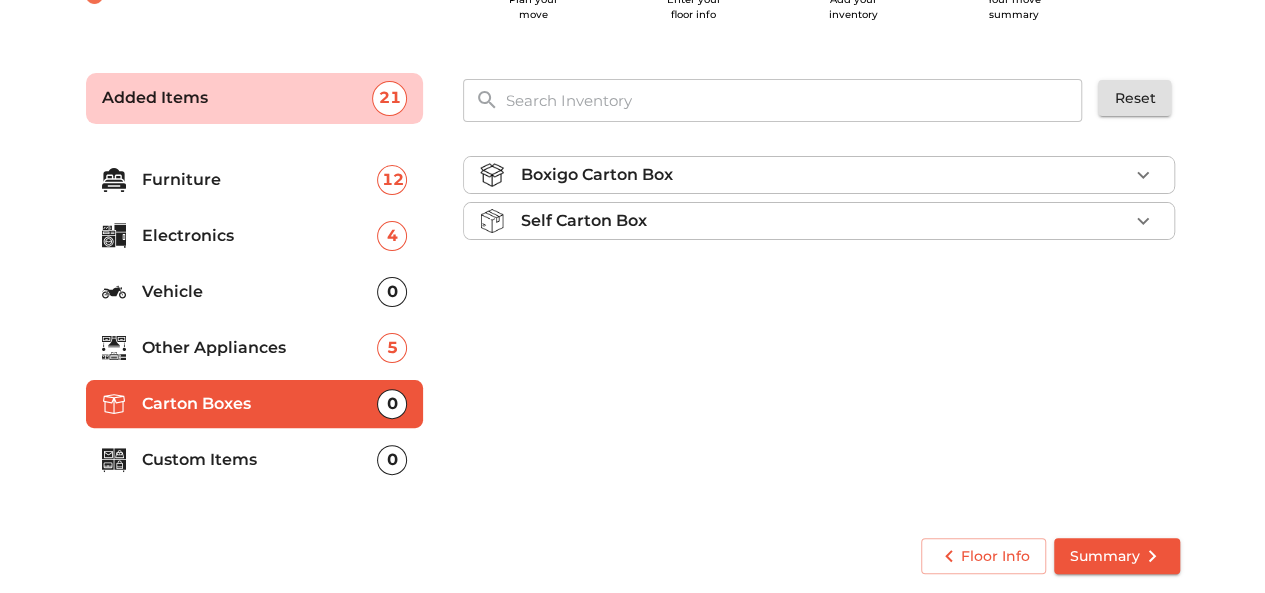 click on "Boxigo Carton Box" at bounding box center [824, 175] 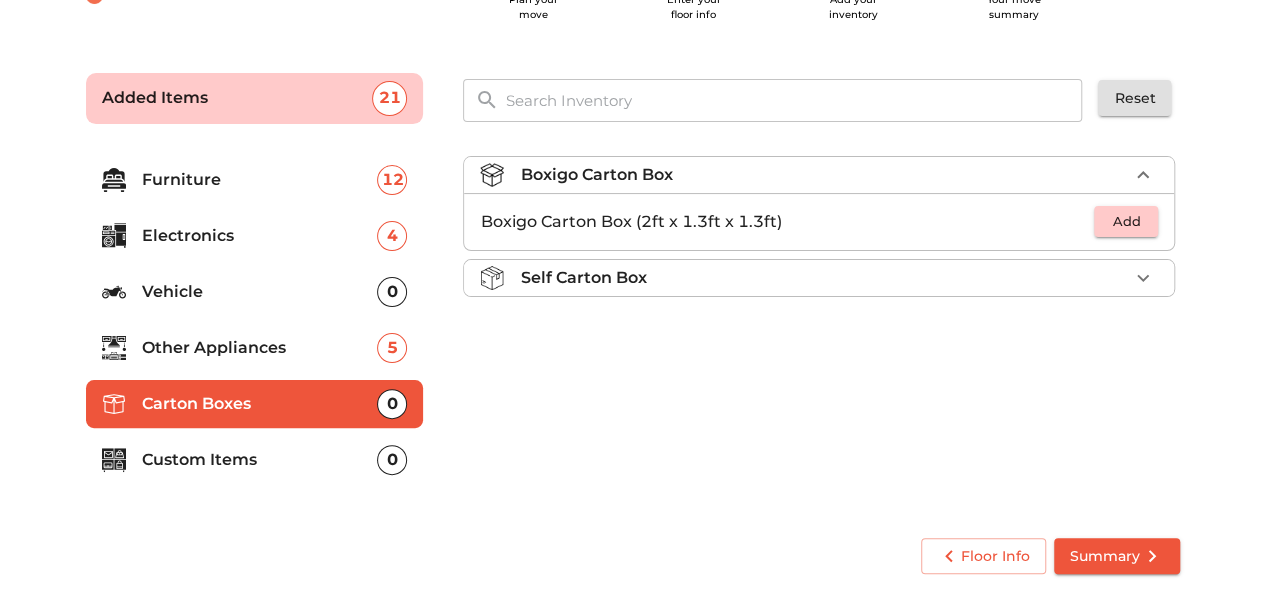click on "Self Carton Box" at bounding box center [824, 278] 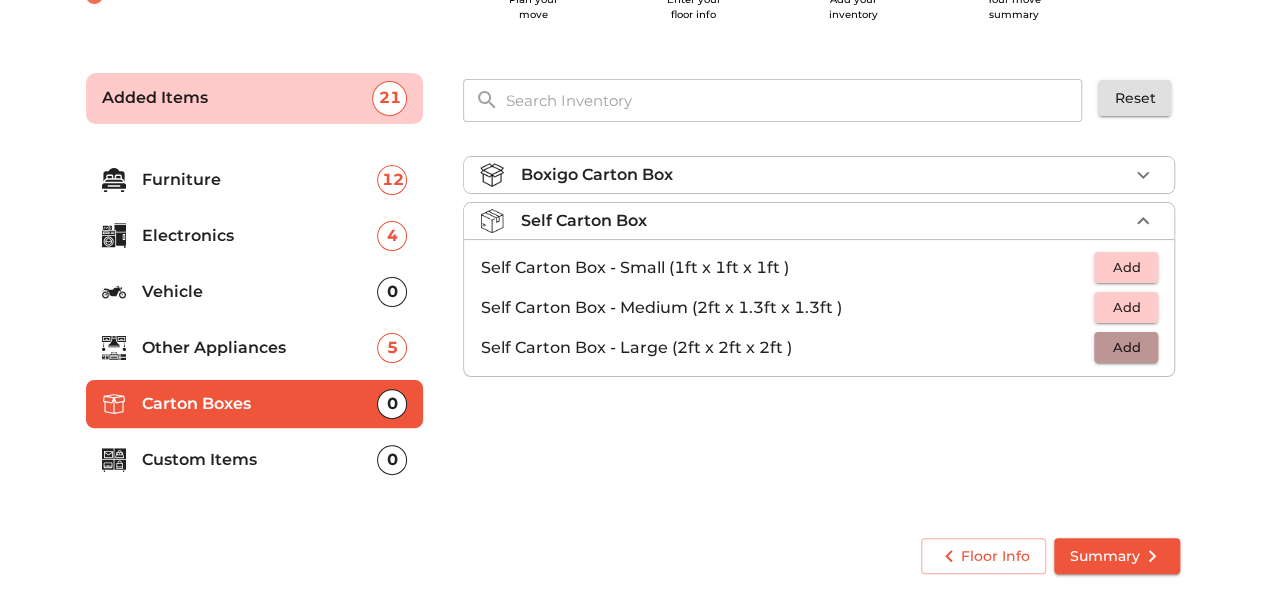 click on "Add" at bounding box center (1126, 347) 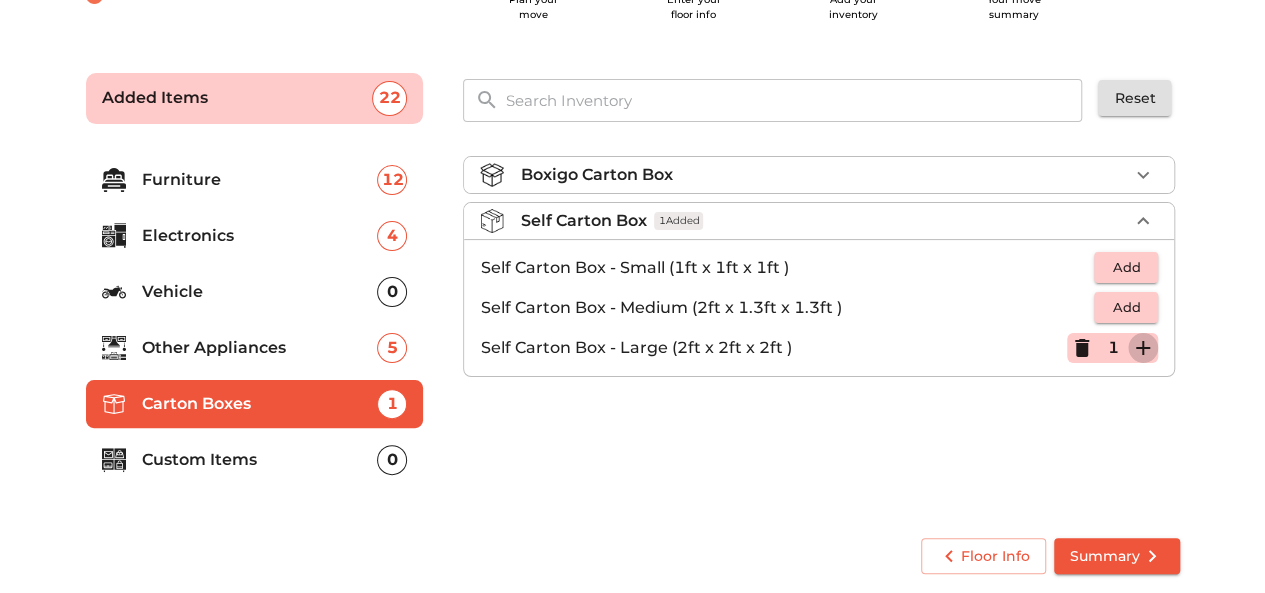 click 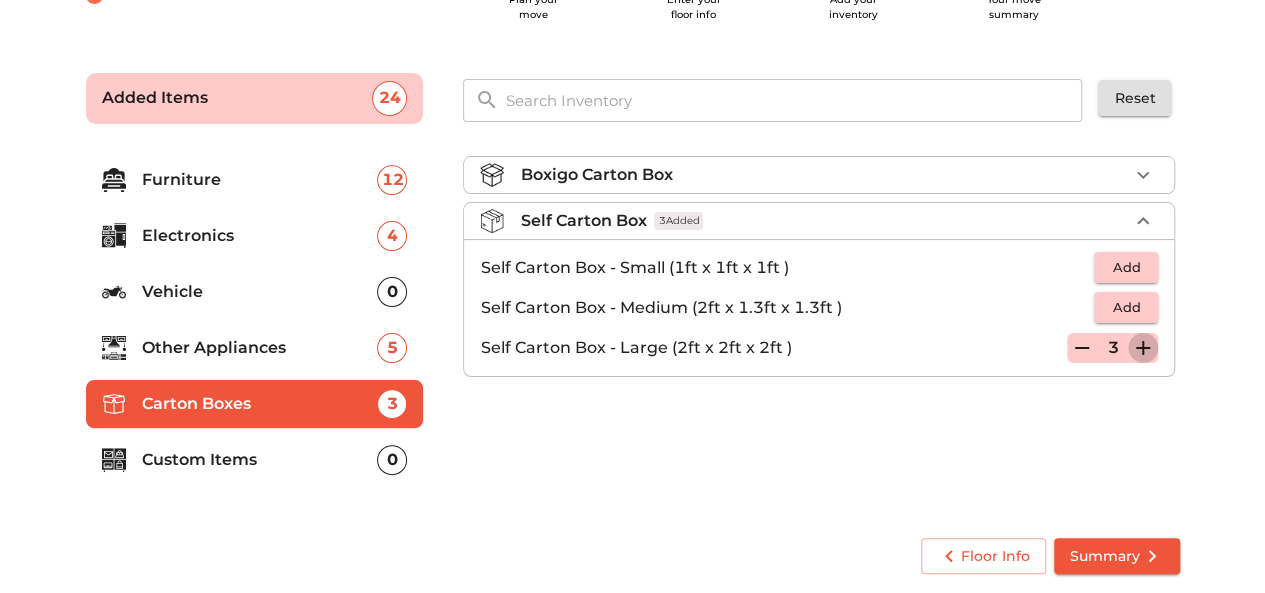 click 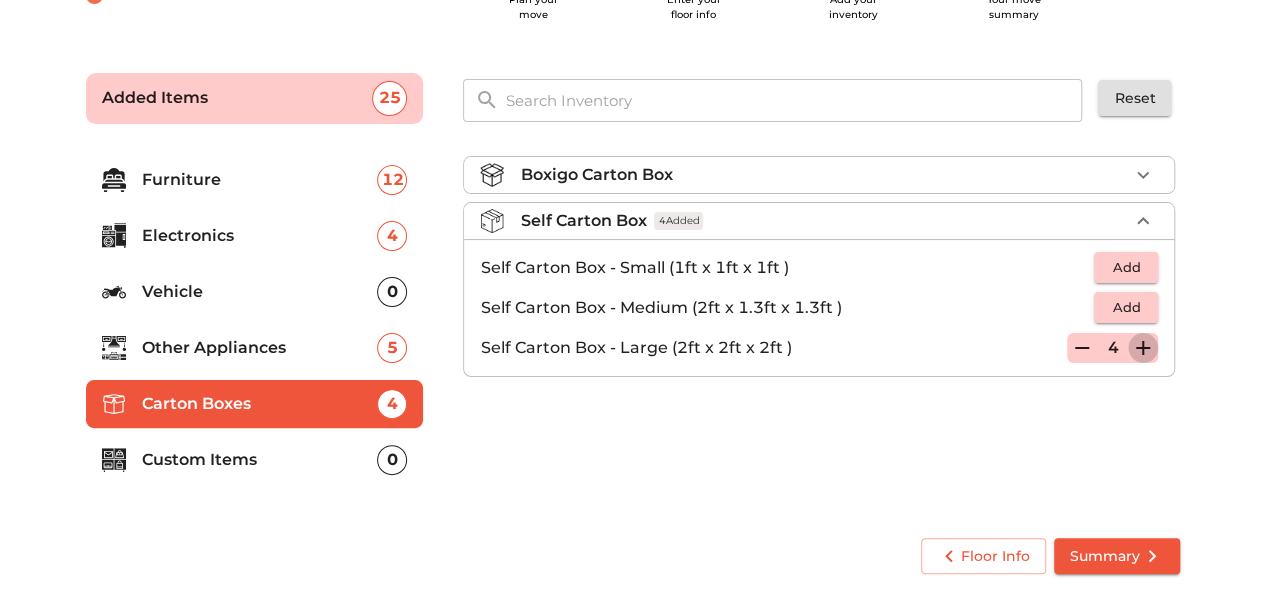 click 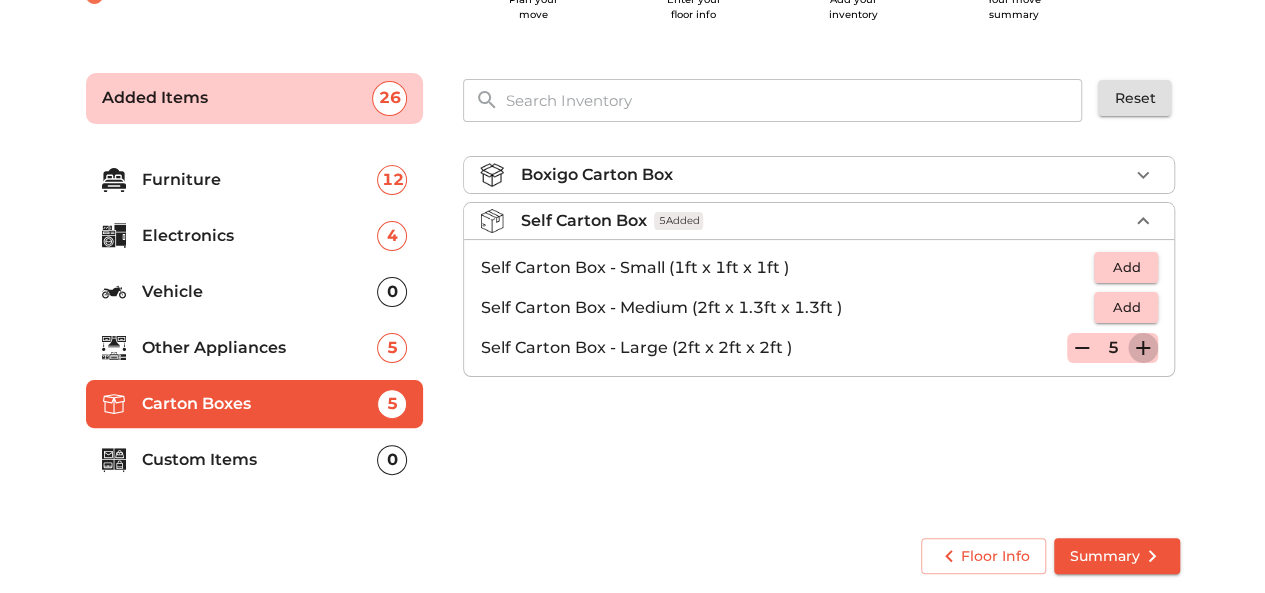 click 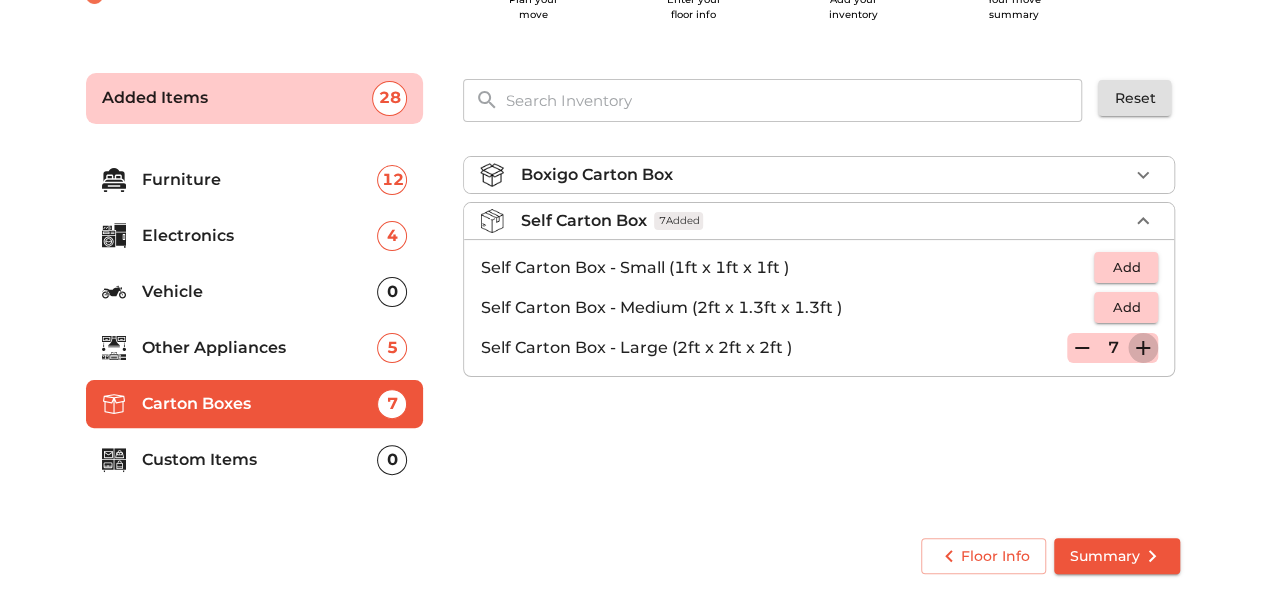 click 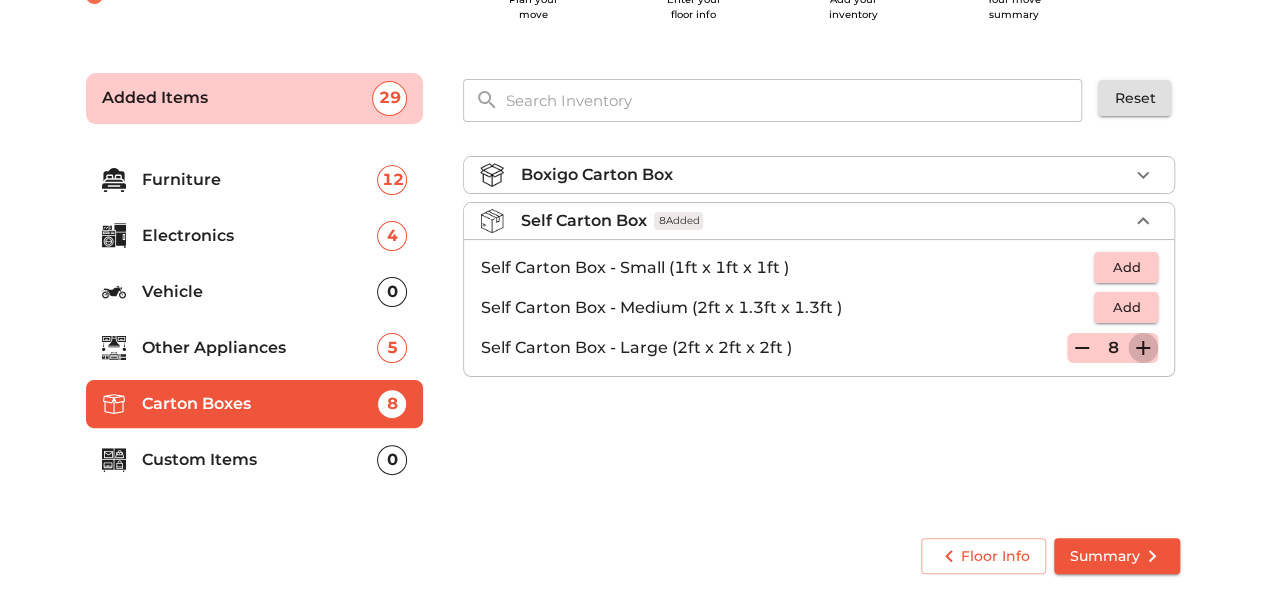 click 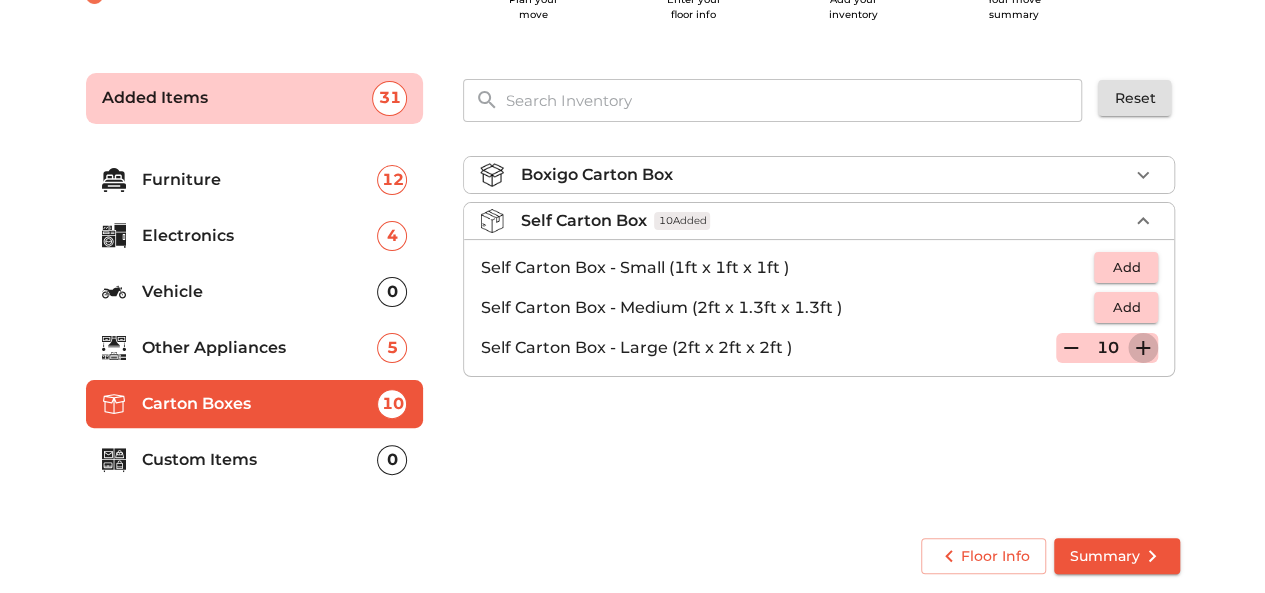 click 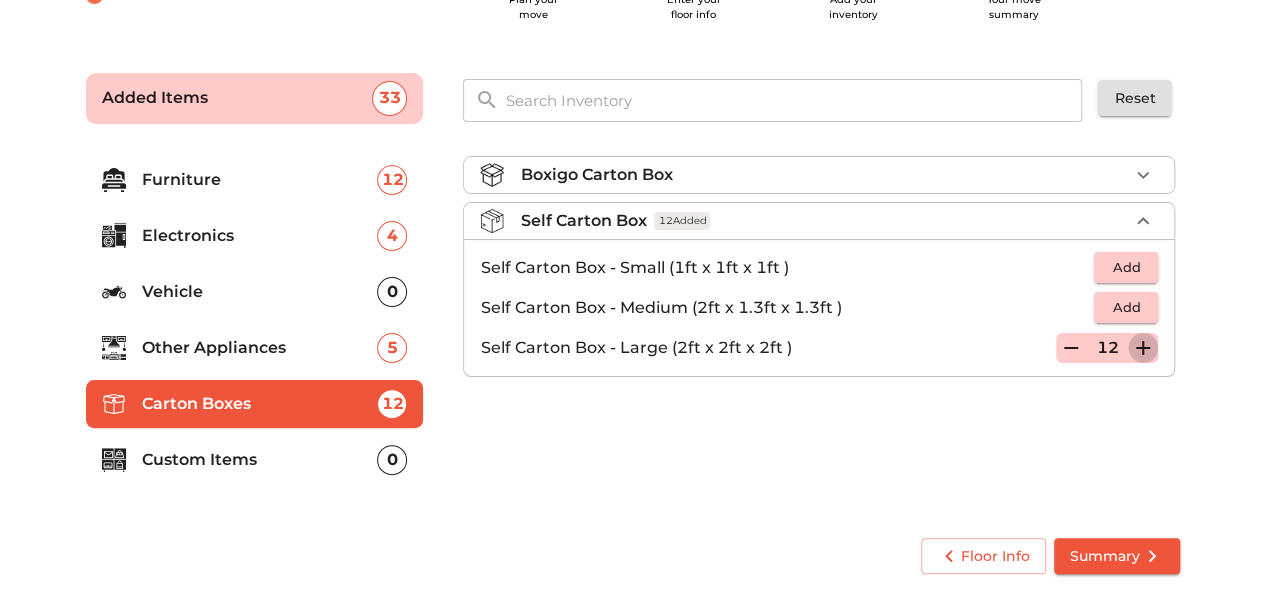 click 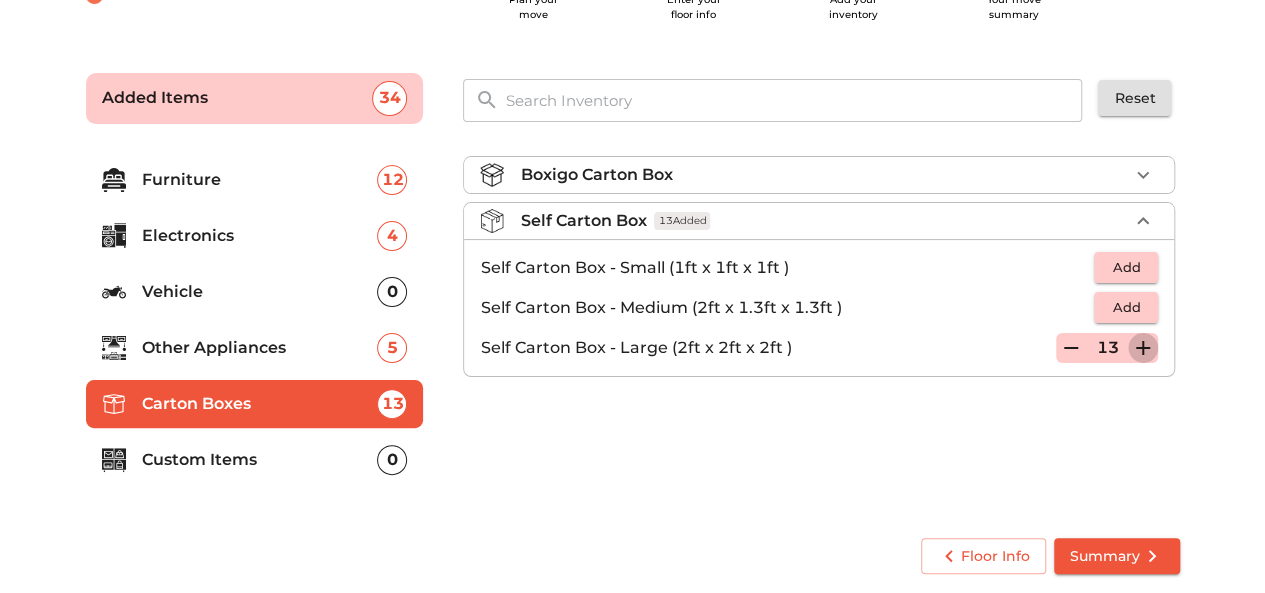 click 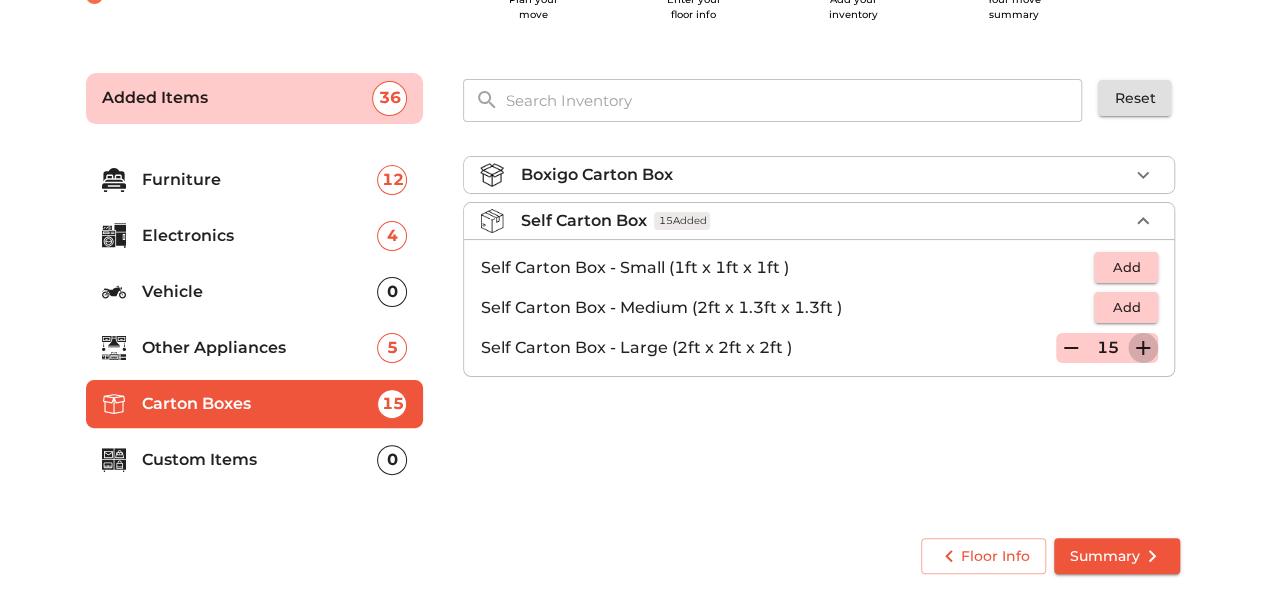 click 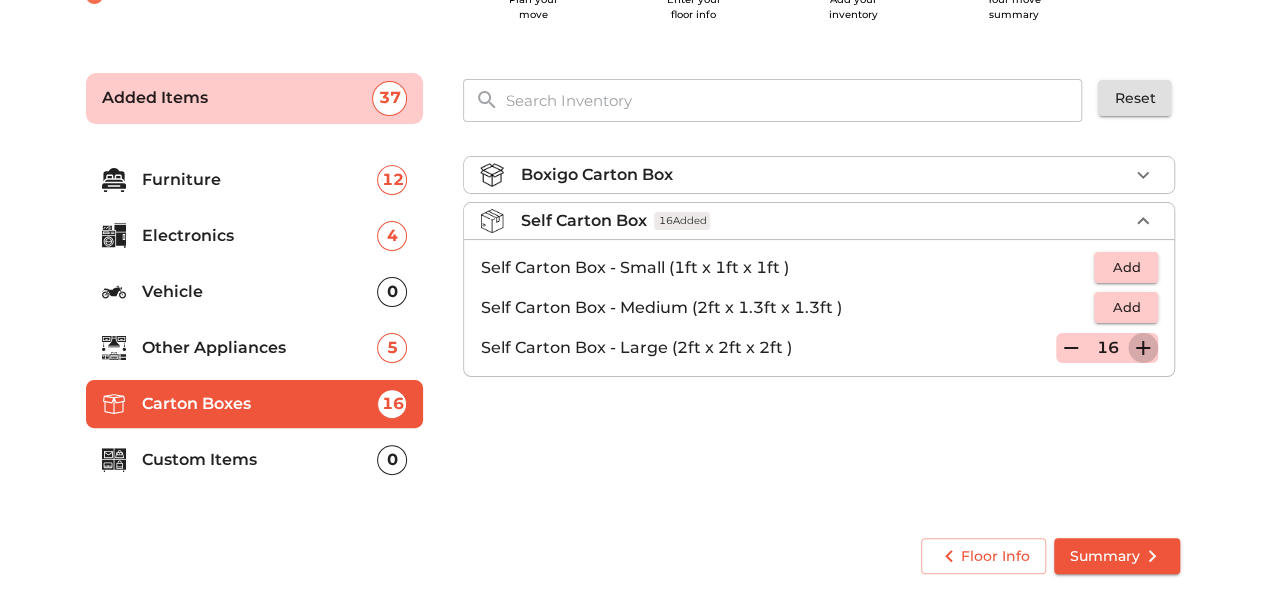 click 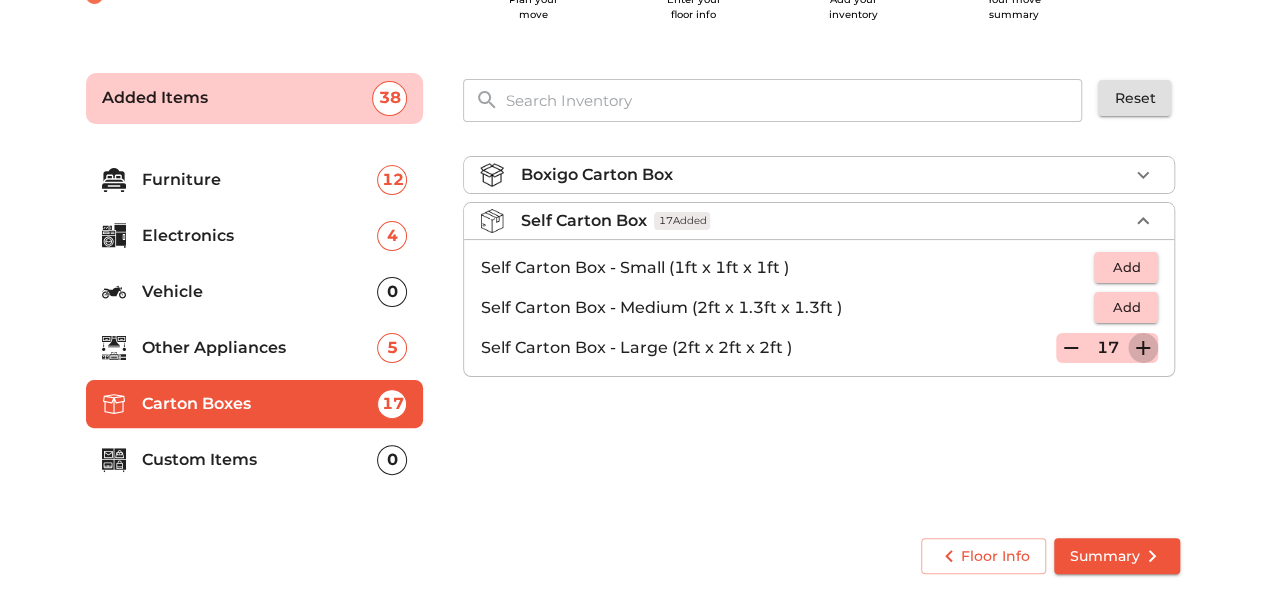 click 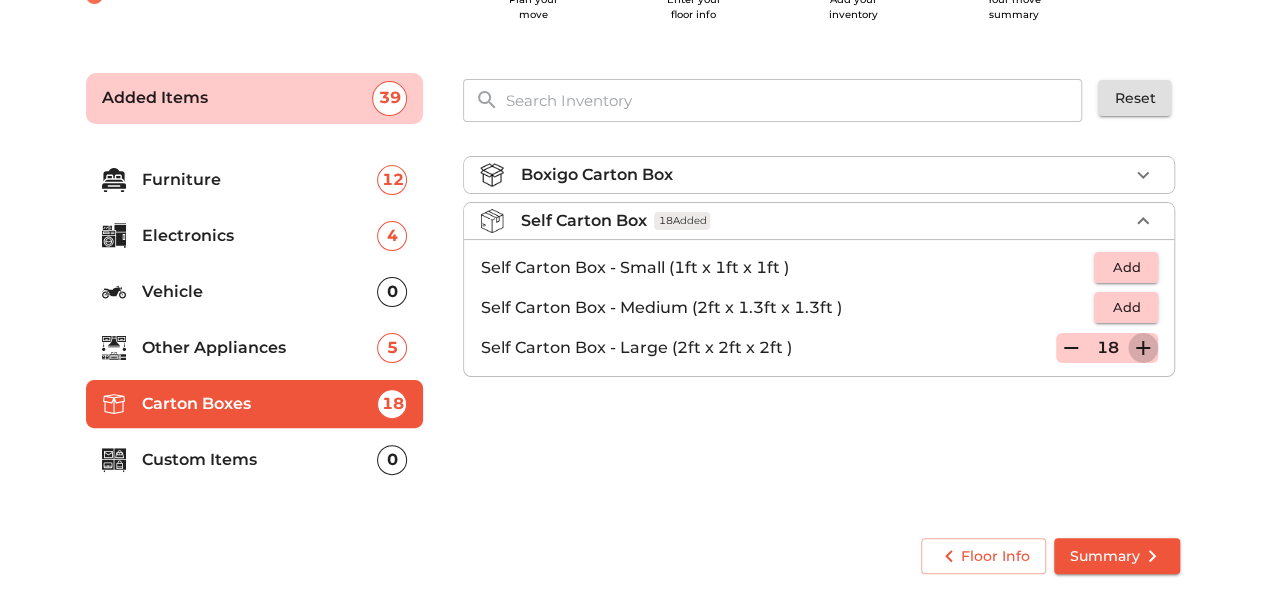 click 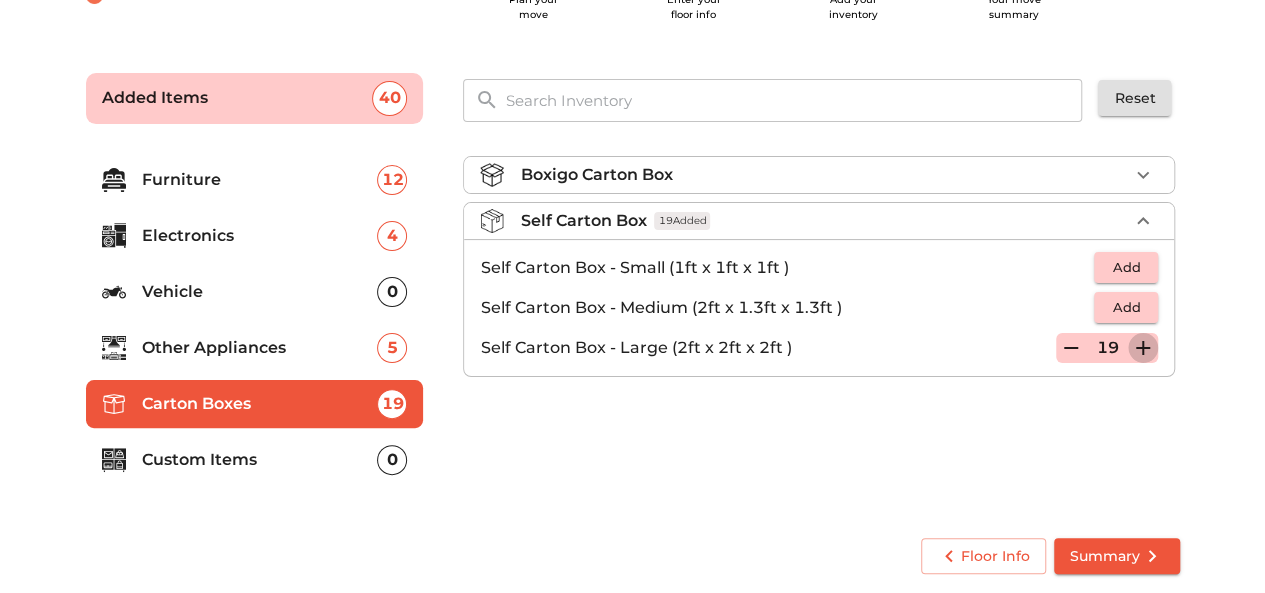 click 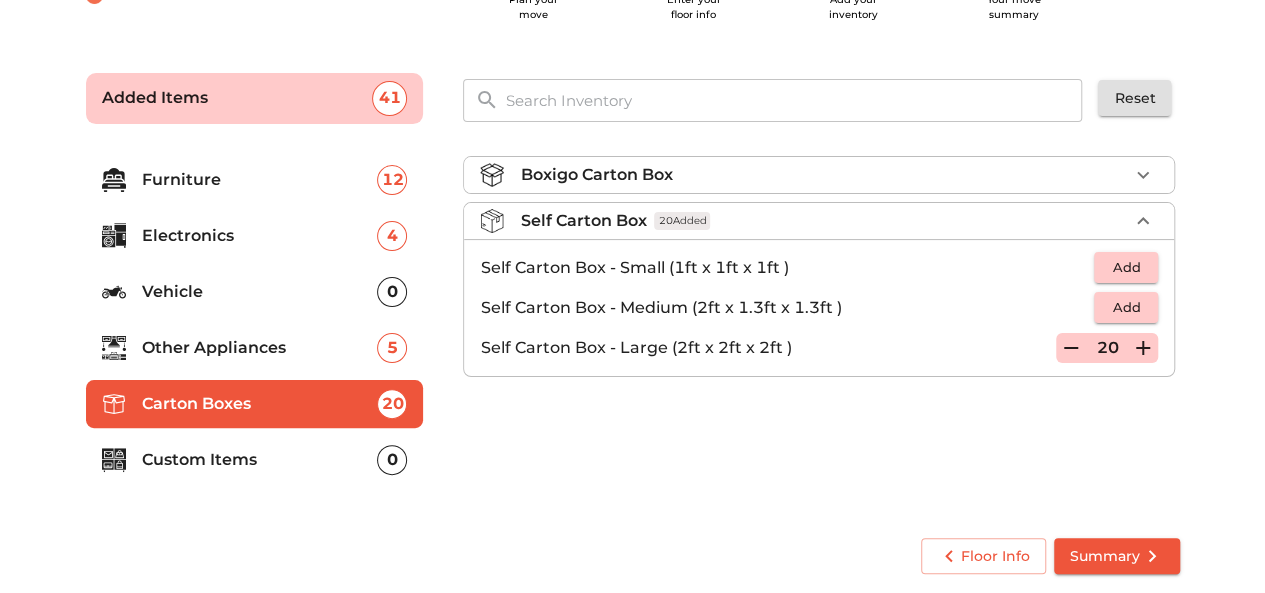 click 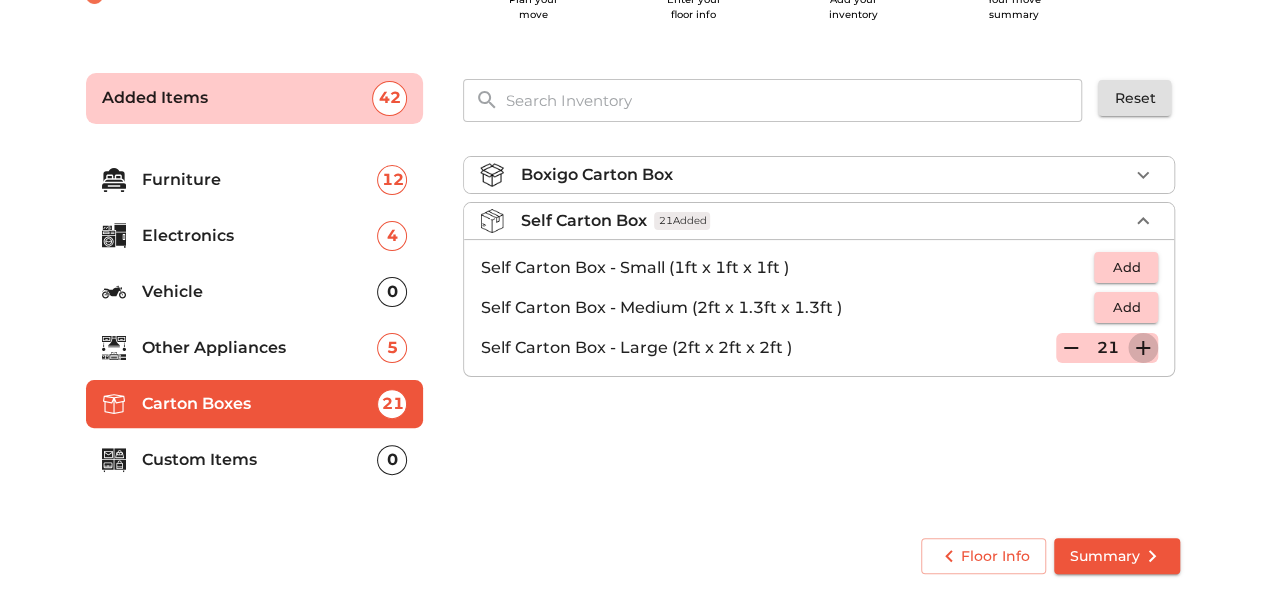 click 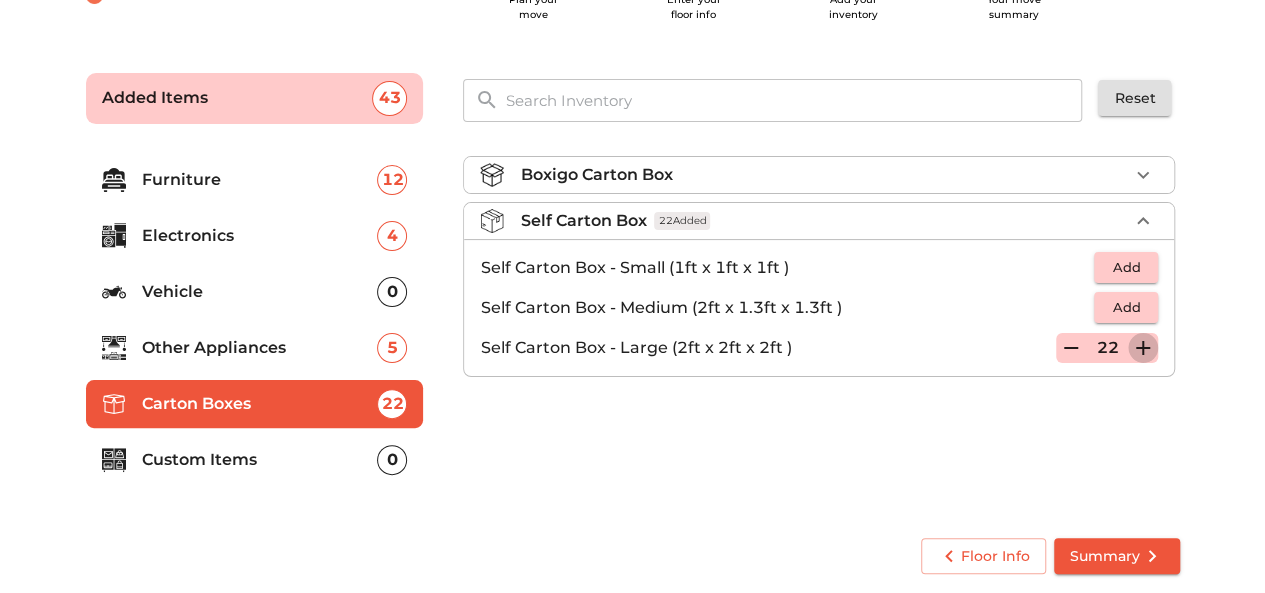 click 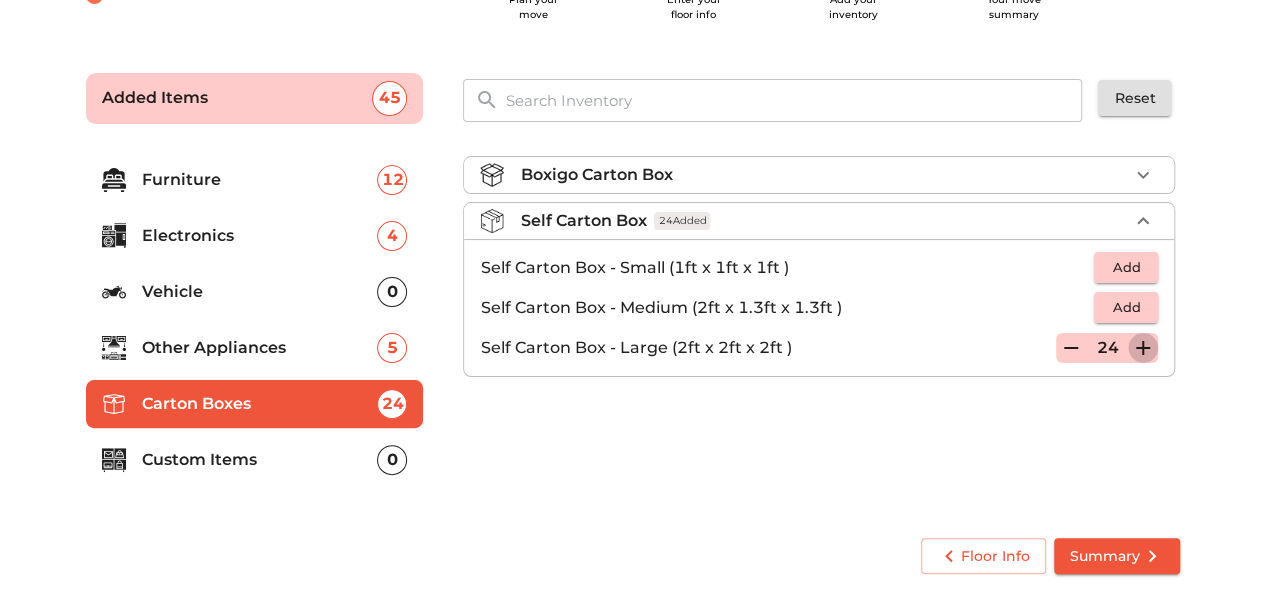 click 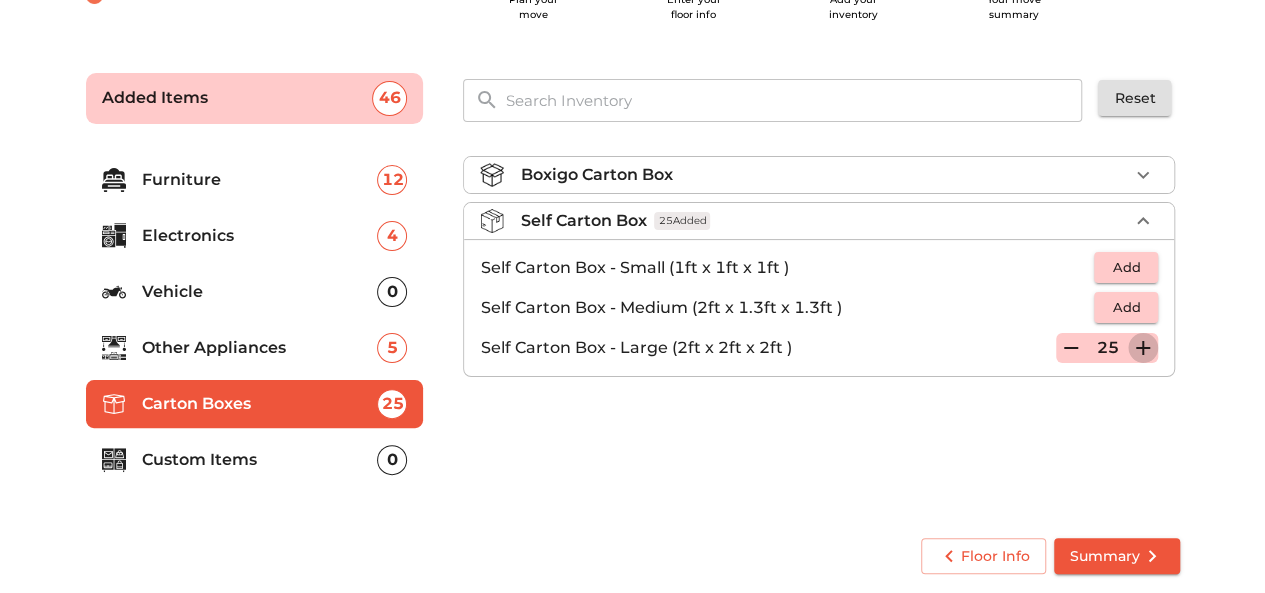 click 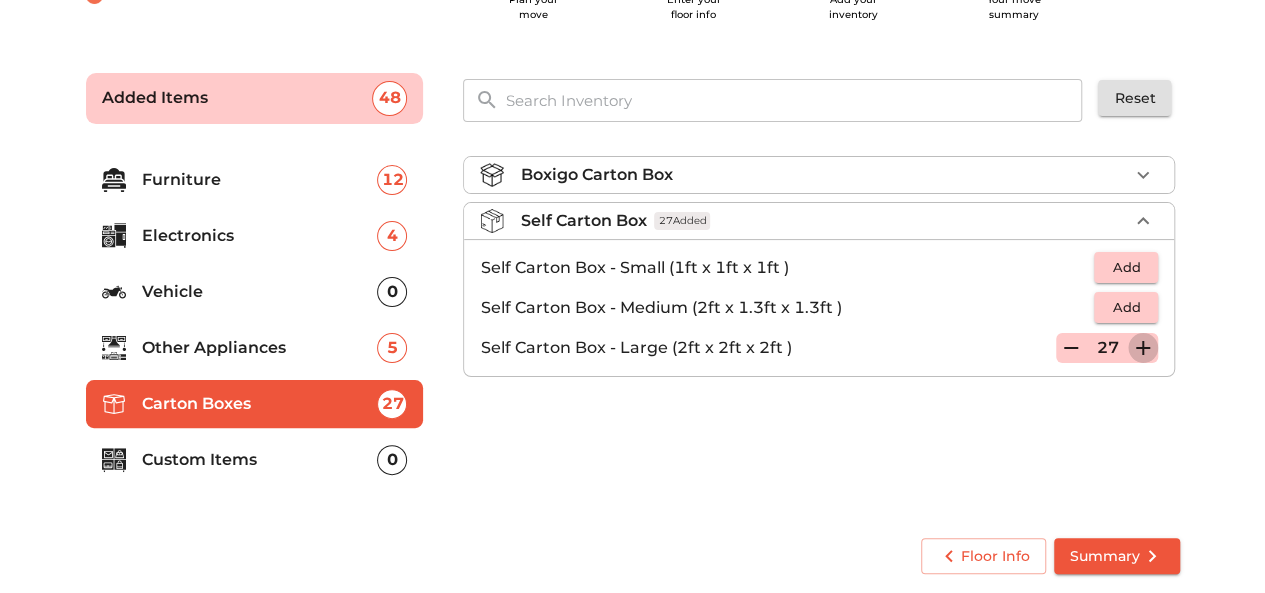 click 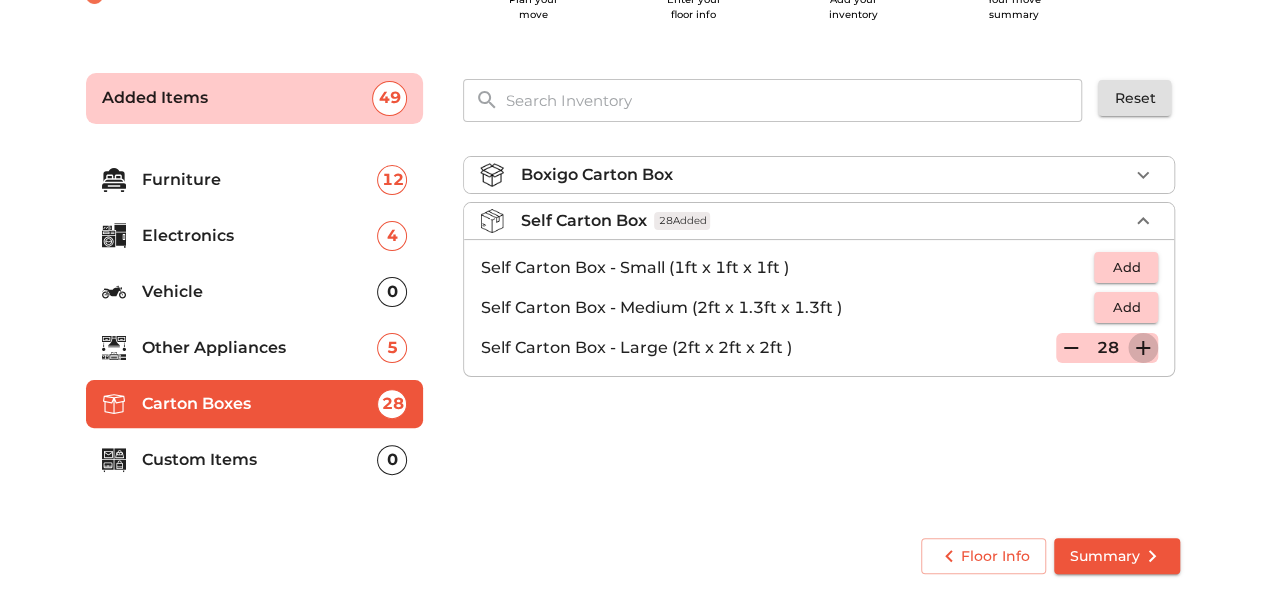 click 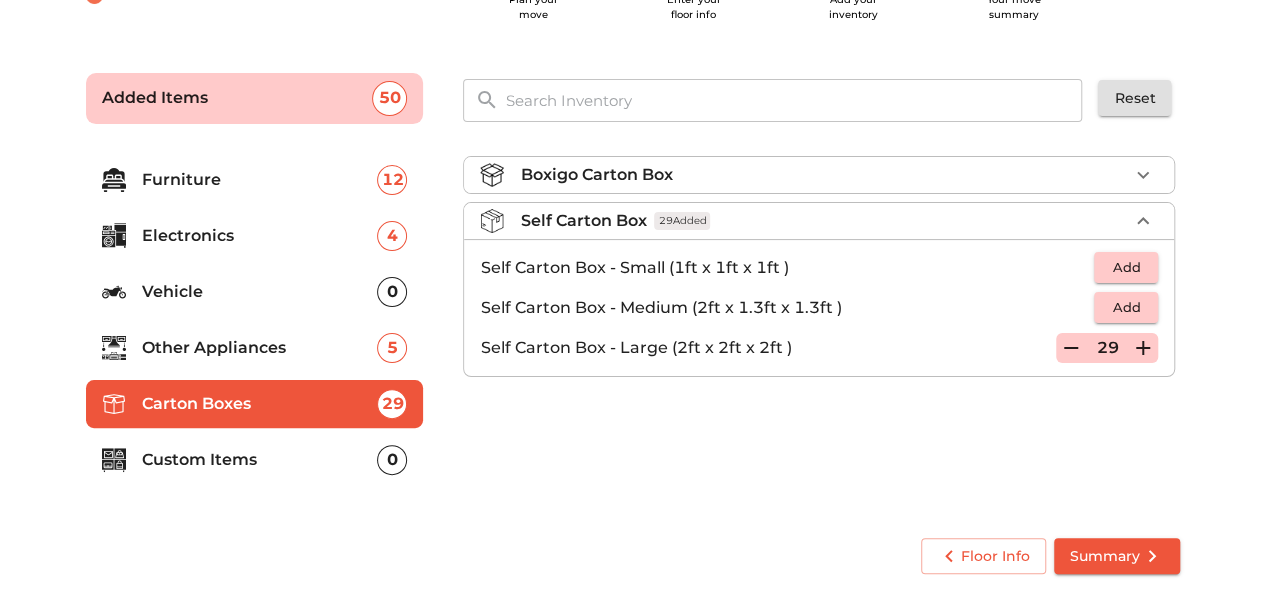 click 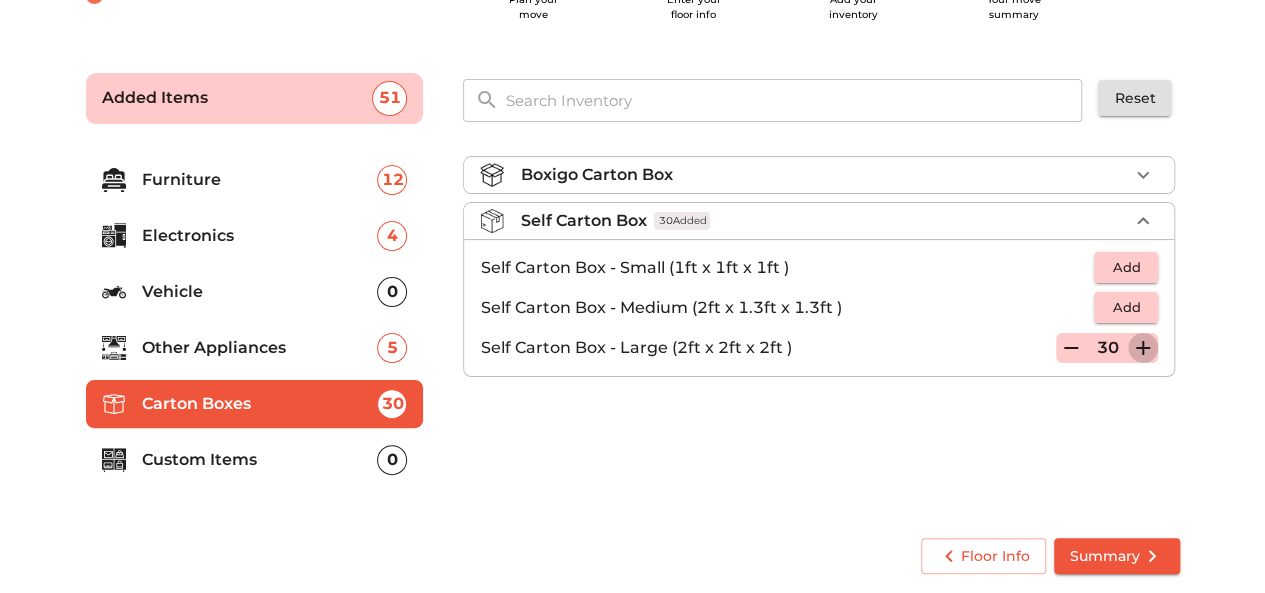 click 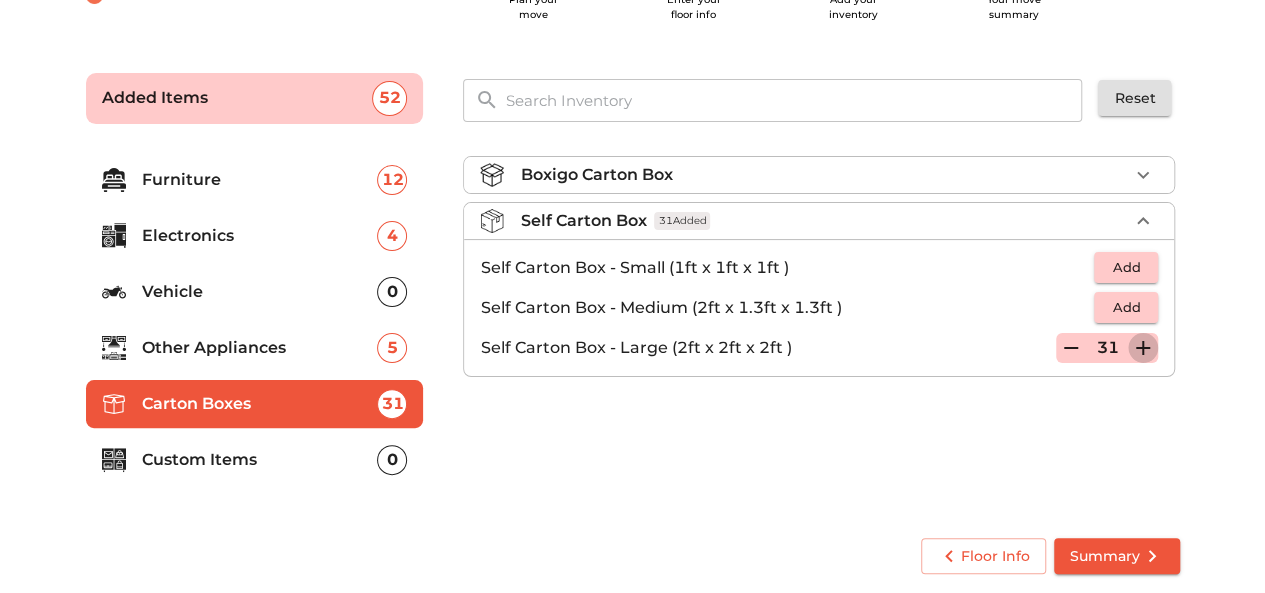 click 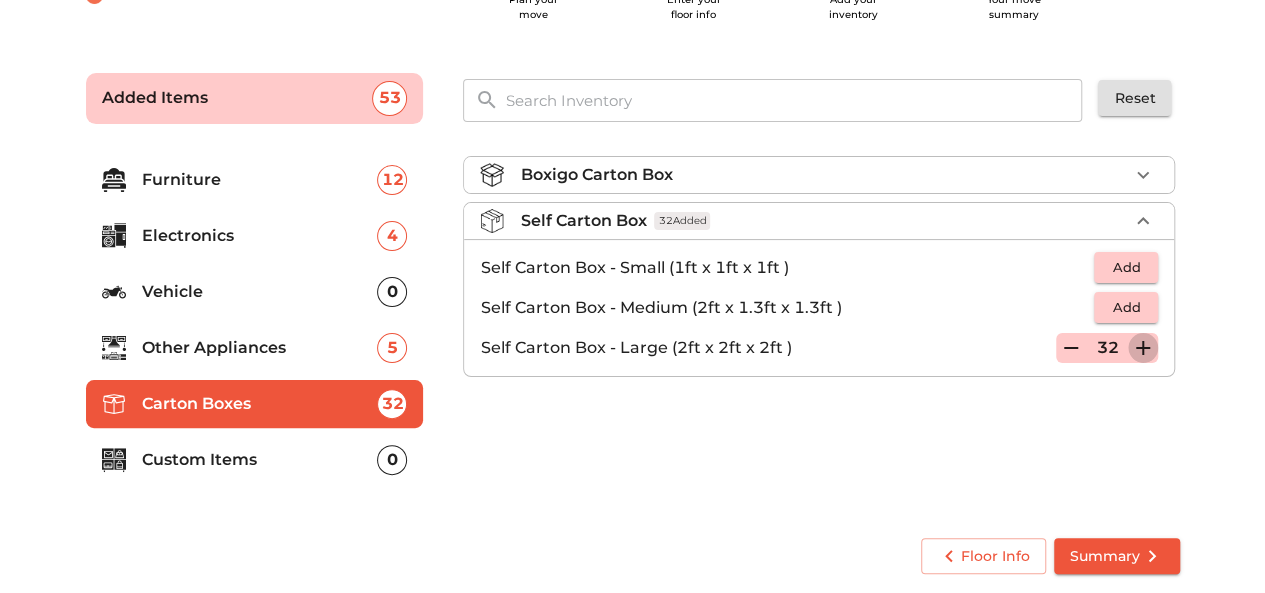 click 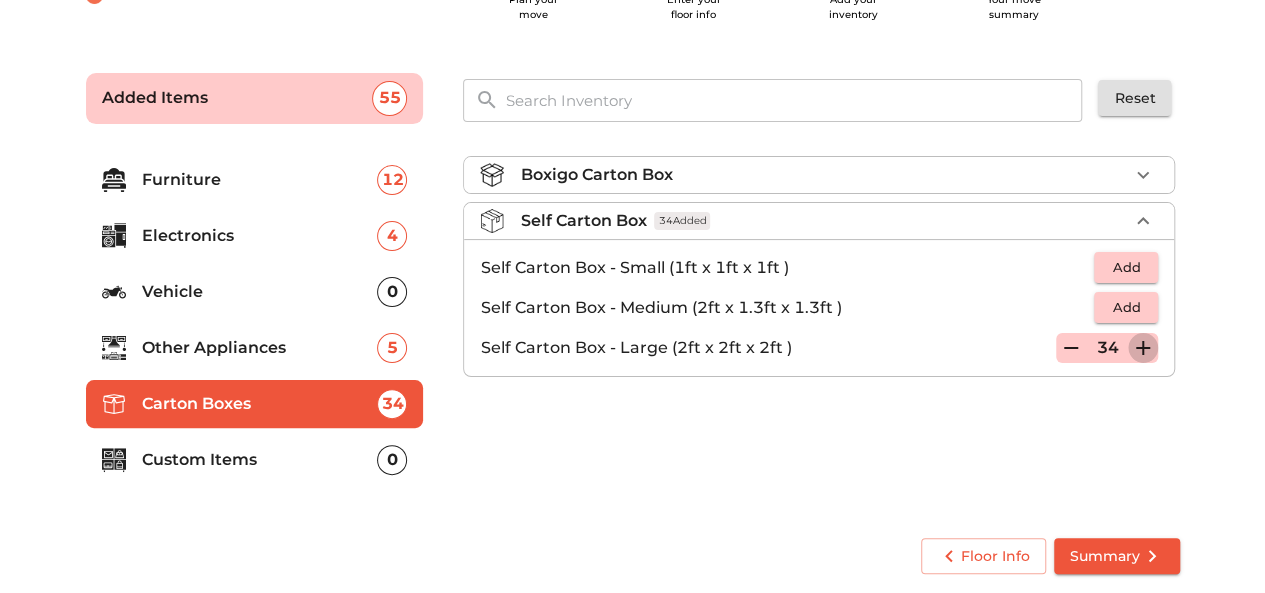 click 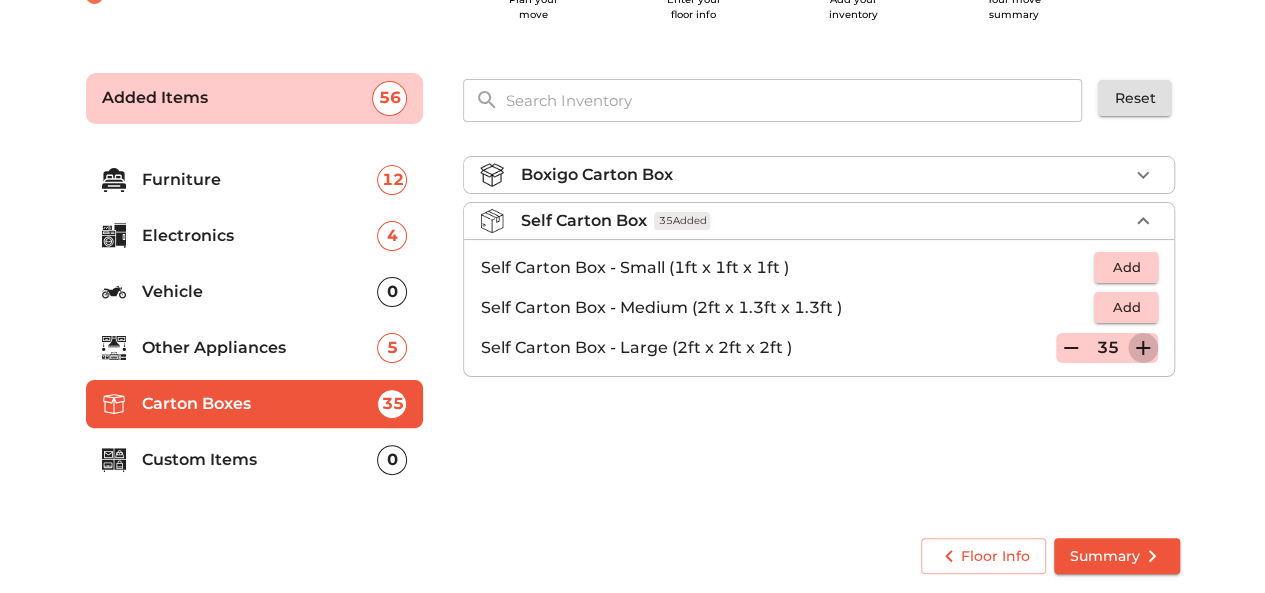 click 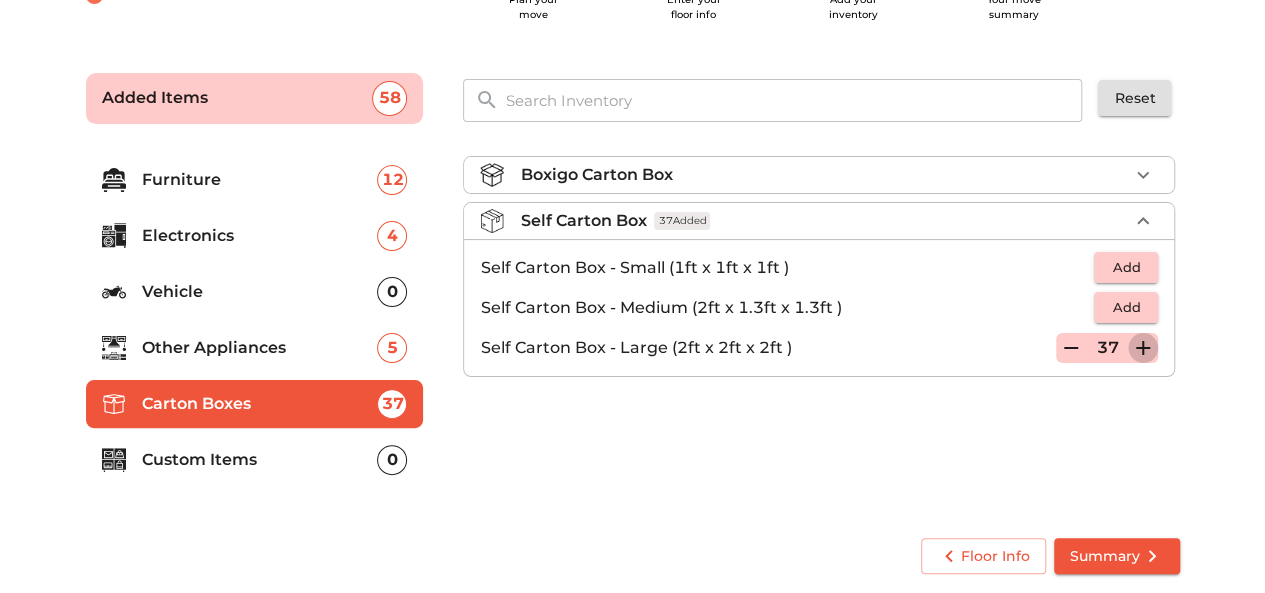 click 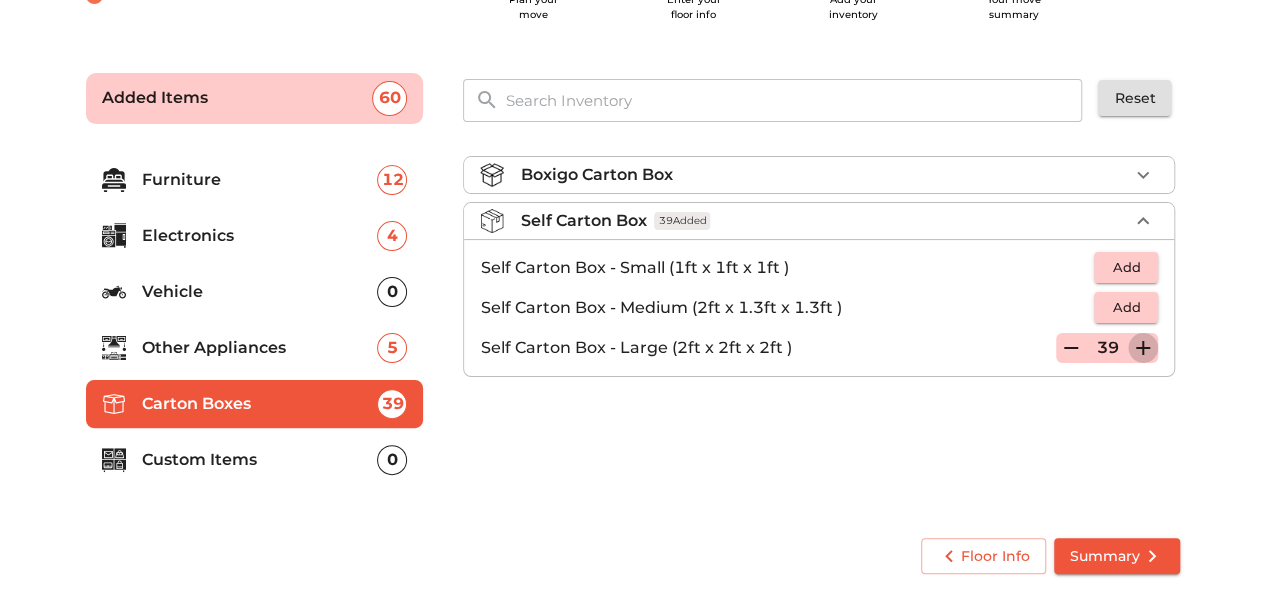 click 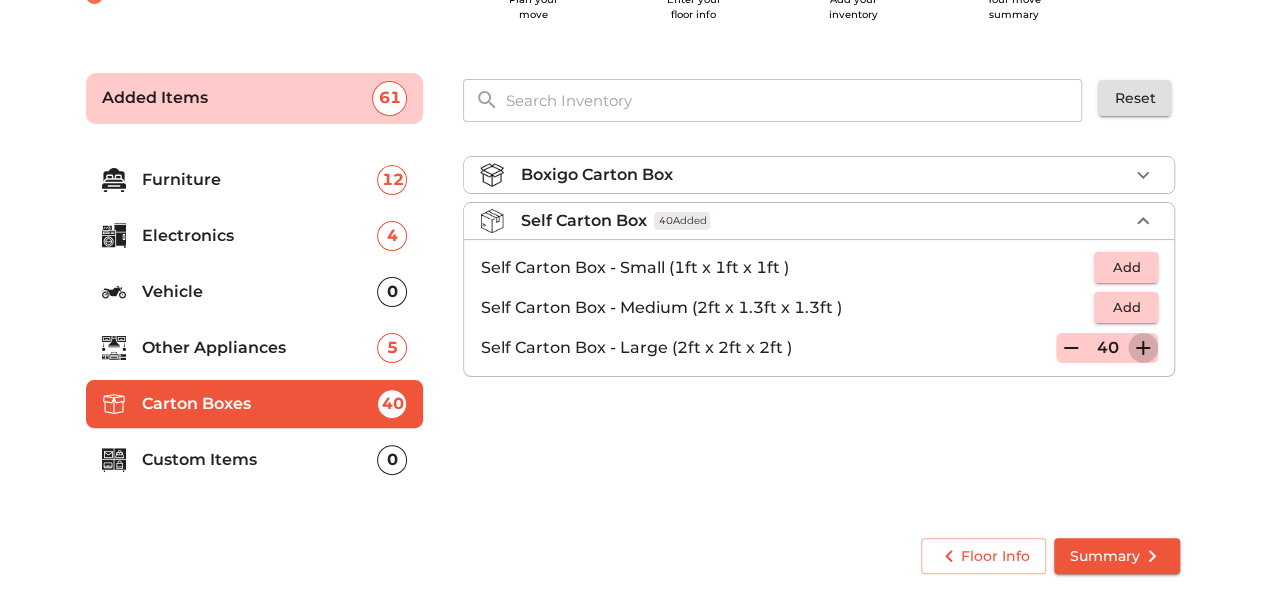 click 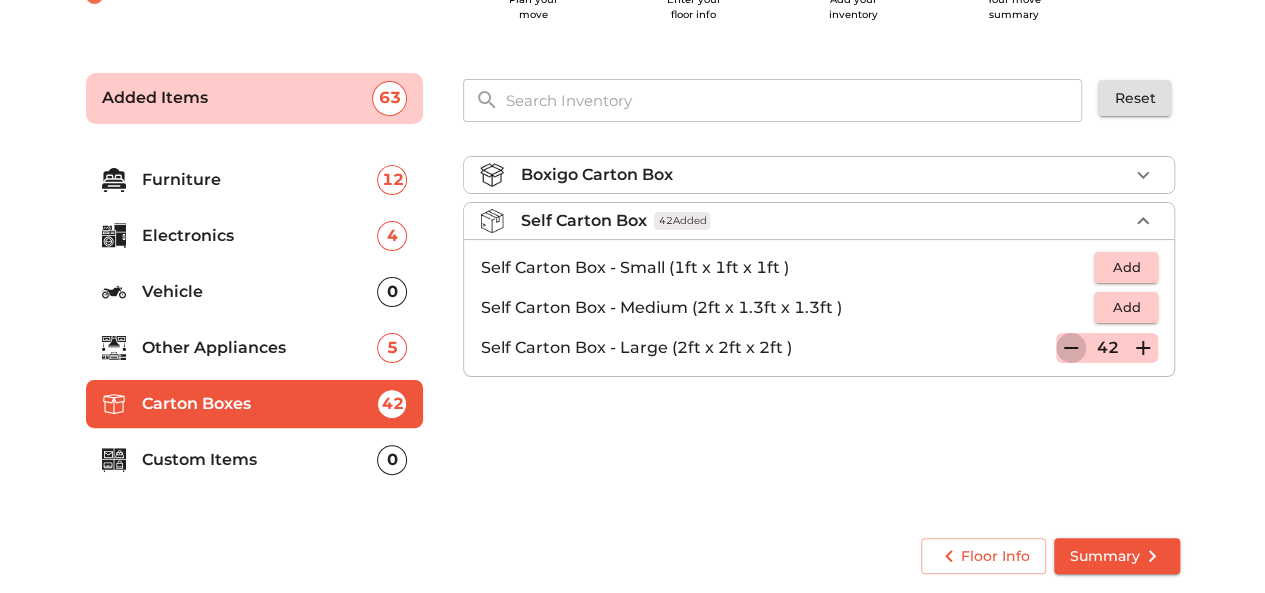 click 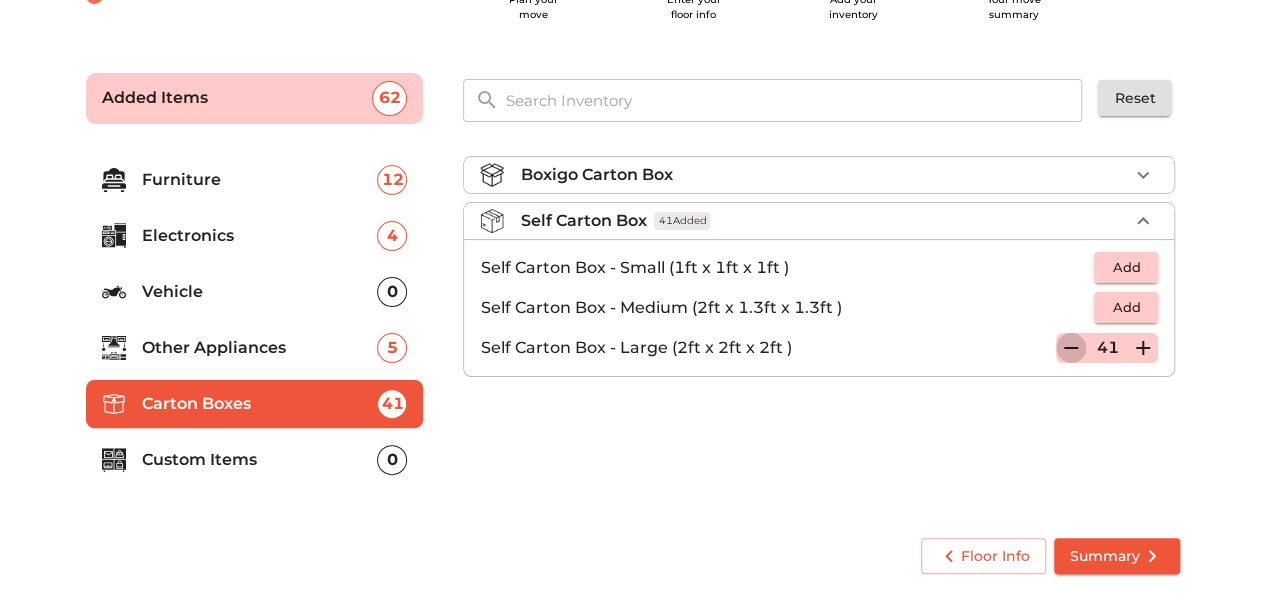 click 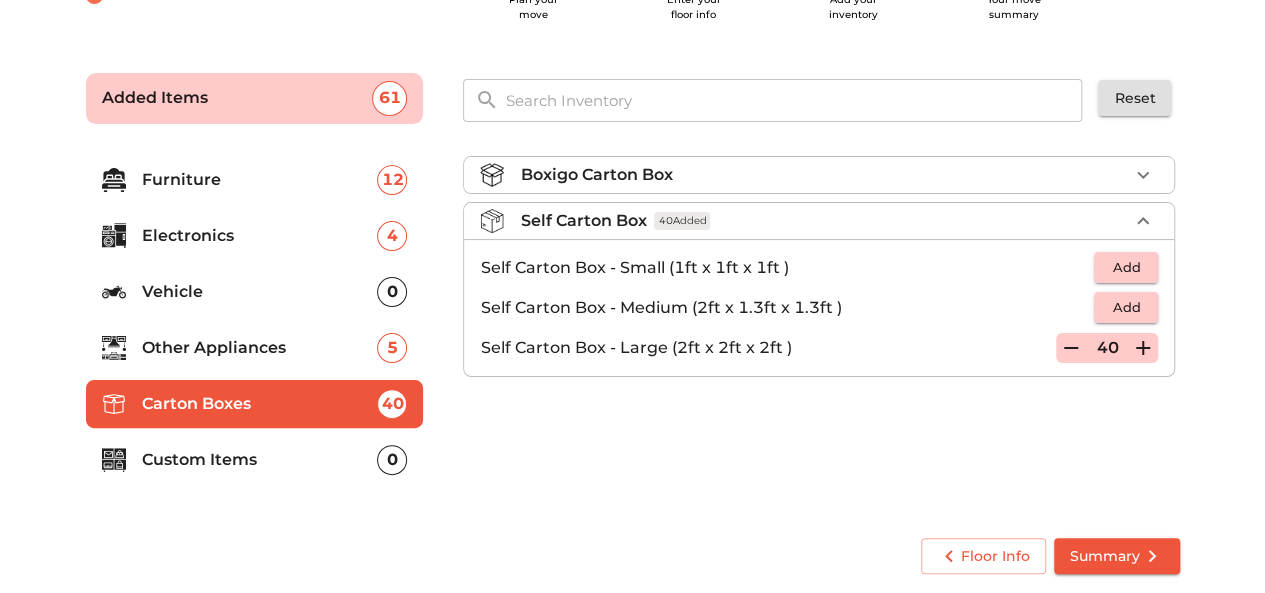 click on "Custom Items" at bounding box center [260, 460] 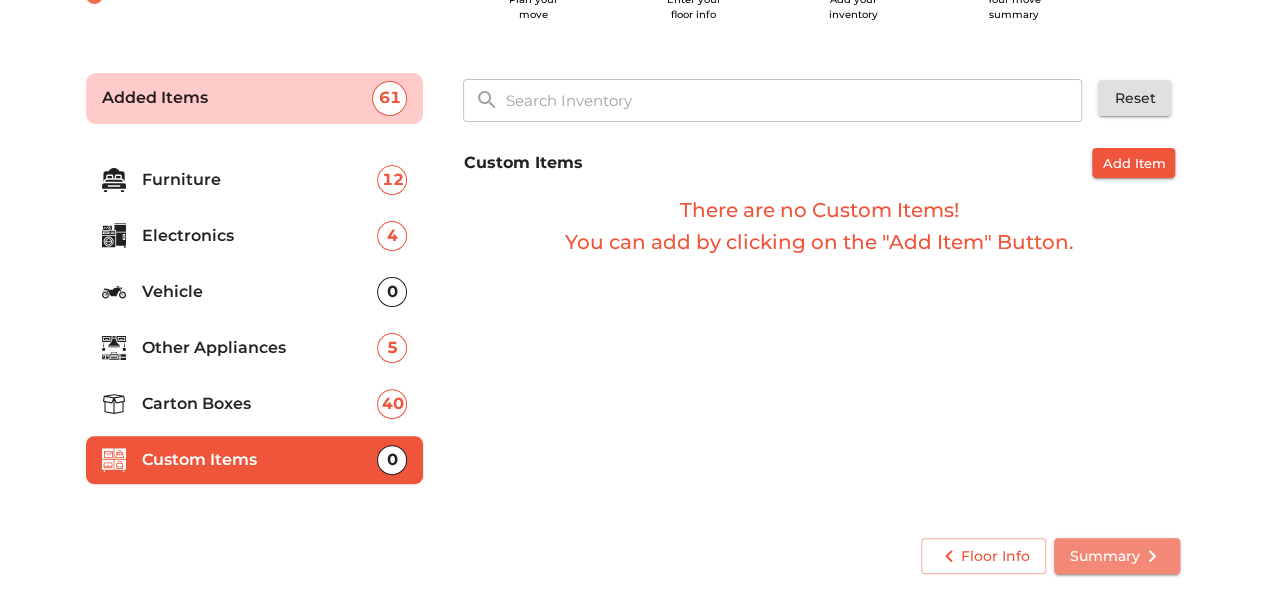click on "Summary" at bounding box center (1117, 556) 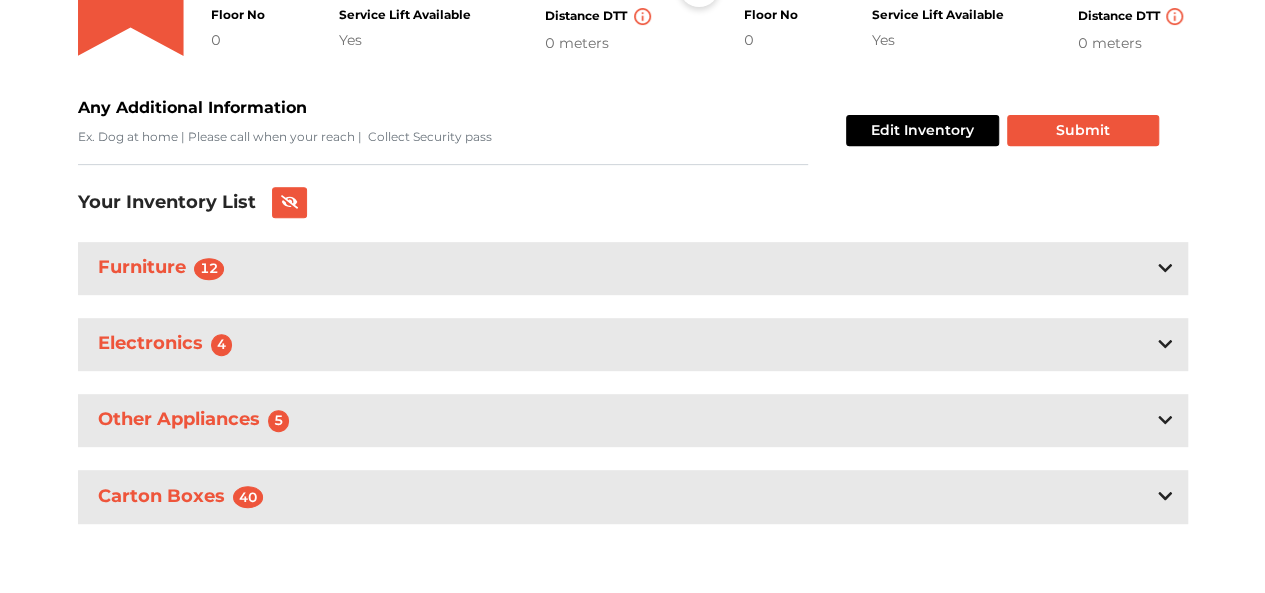 scroll, scrollTop: 190, scrollLeft: 0, axis: vertical 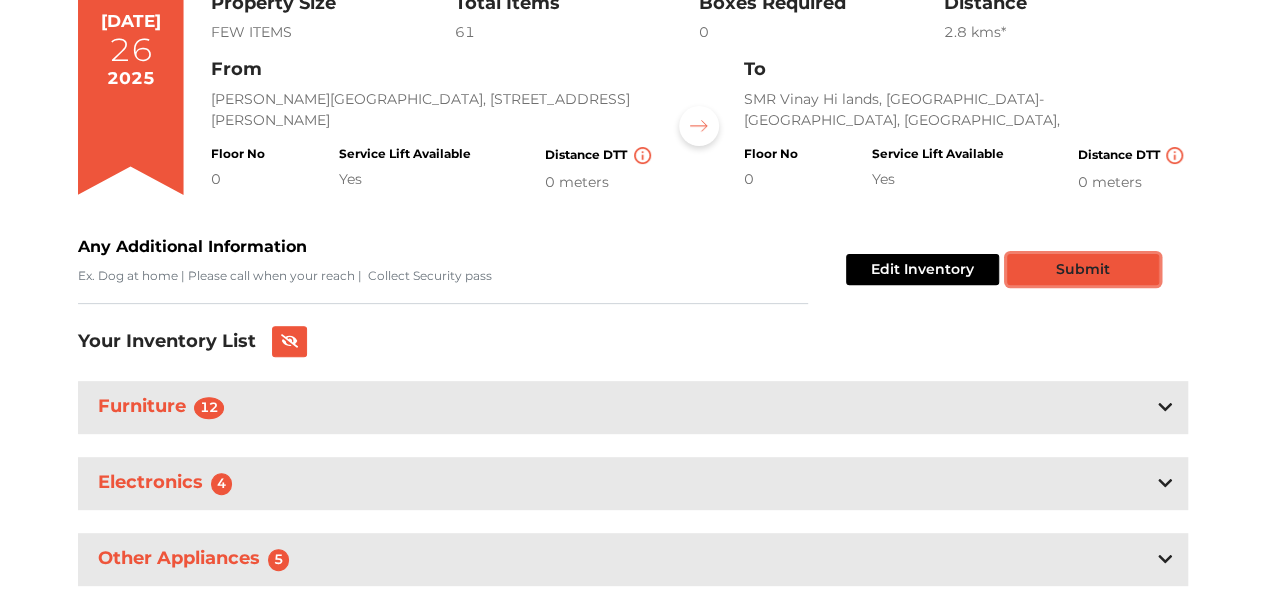 click on "Submit" at bounding box center [1083, 269] 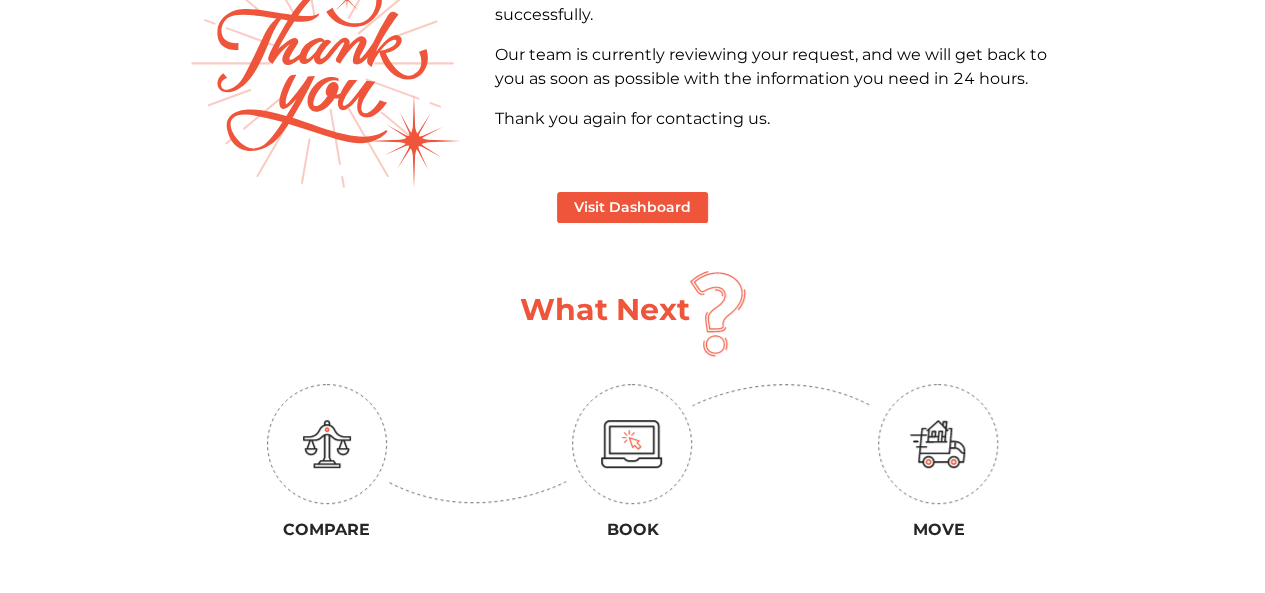 scroll, scrollTop: 0, scrollLeft: 0, axis: both 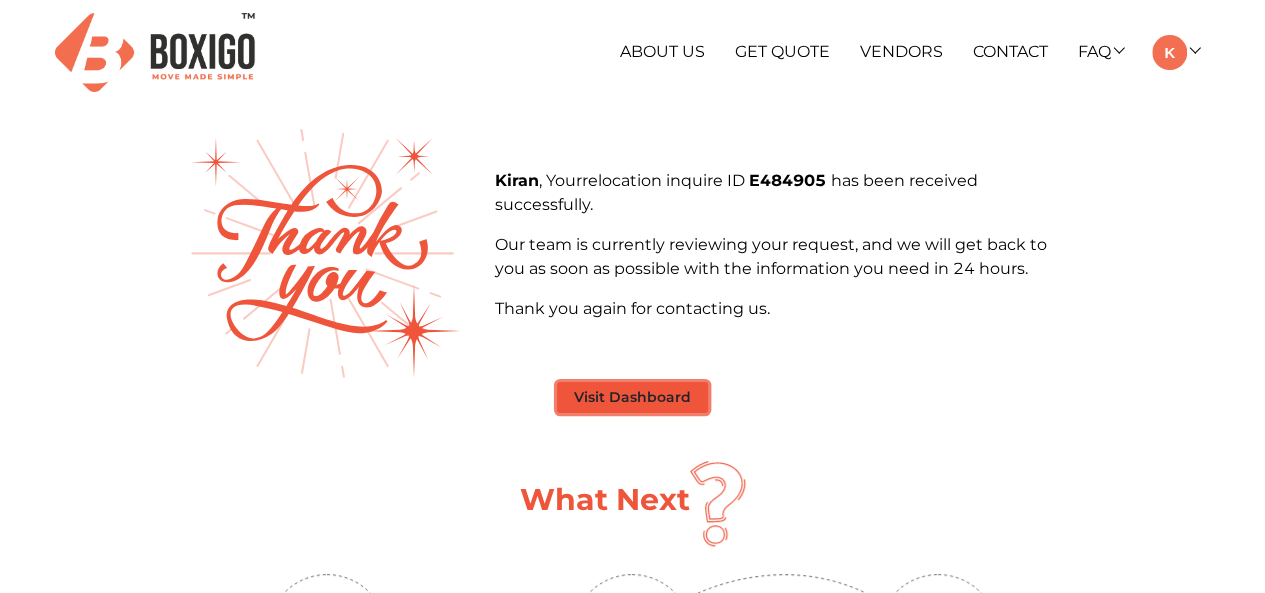 click on "Visit Dashboard" at bounding box center (632, 397) 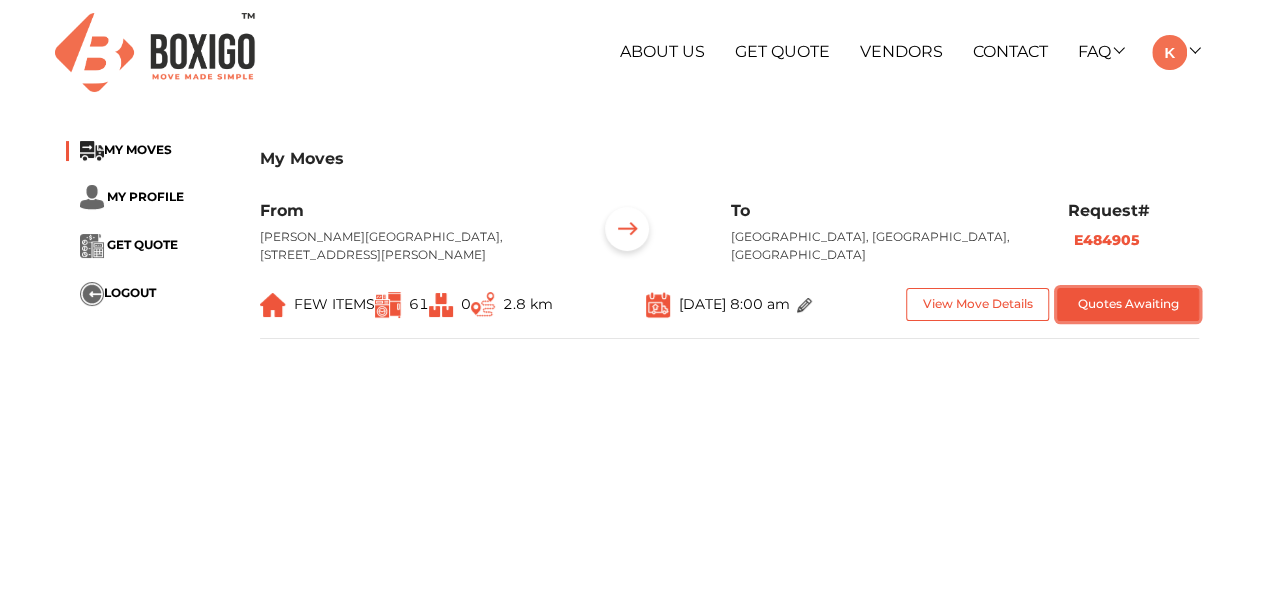 click on "Quotes Awaiting" at bounding box center (1128, 304) 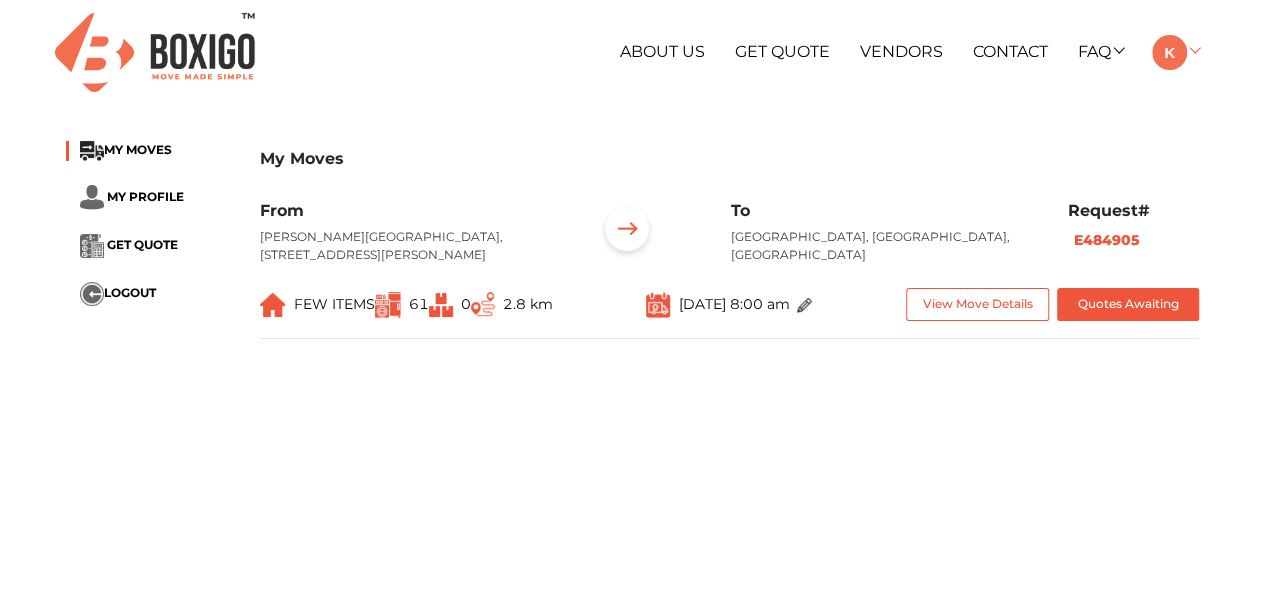 click at bounding box center (1175, 51) 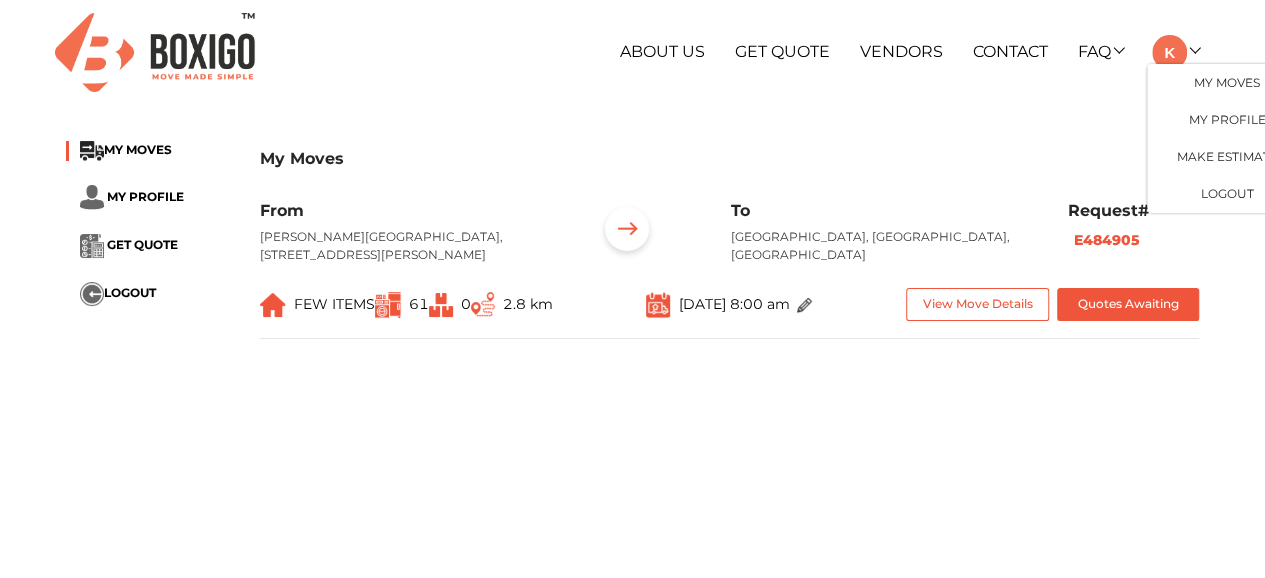 click on "My Moves" at bounding box center [730, 158] 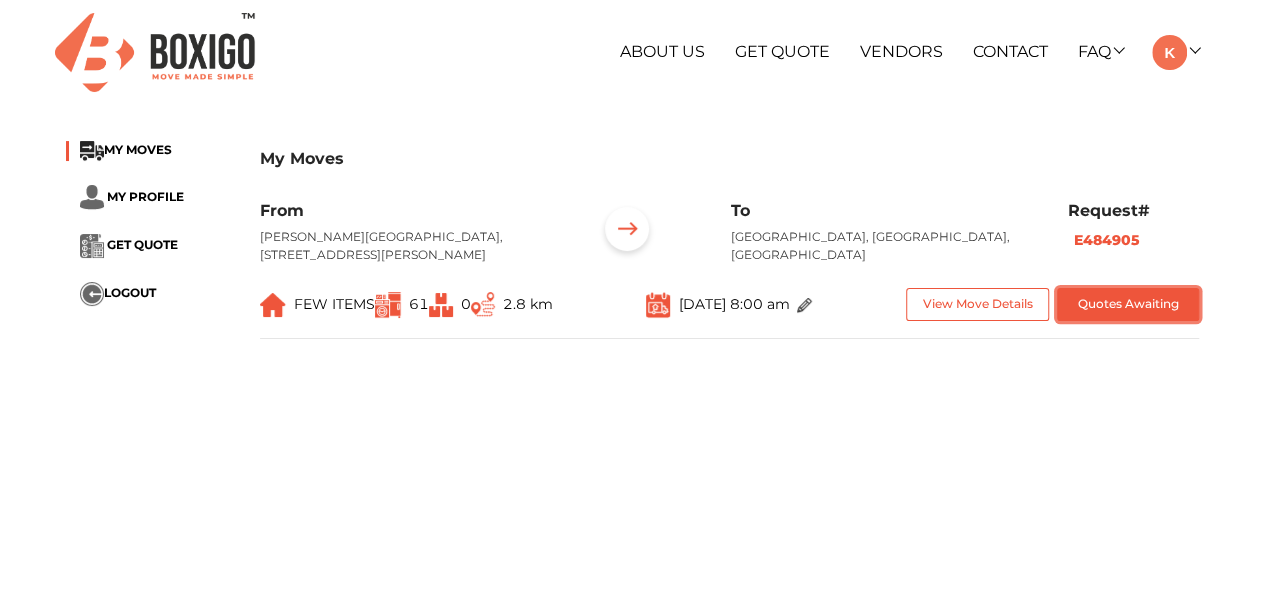 click on "Quotes Awaiting" at bounding box center (1128, 304) 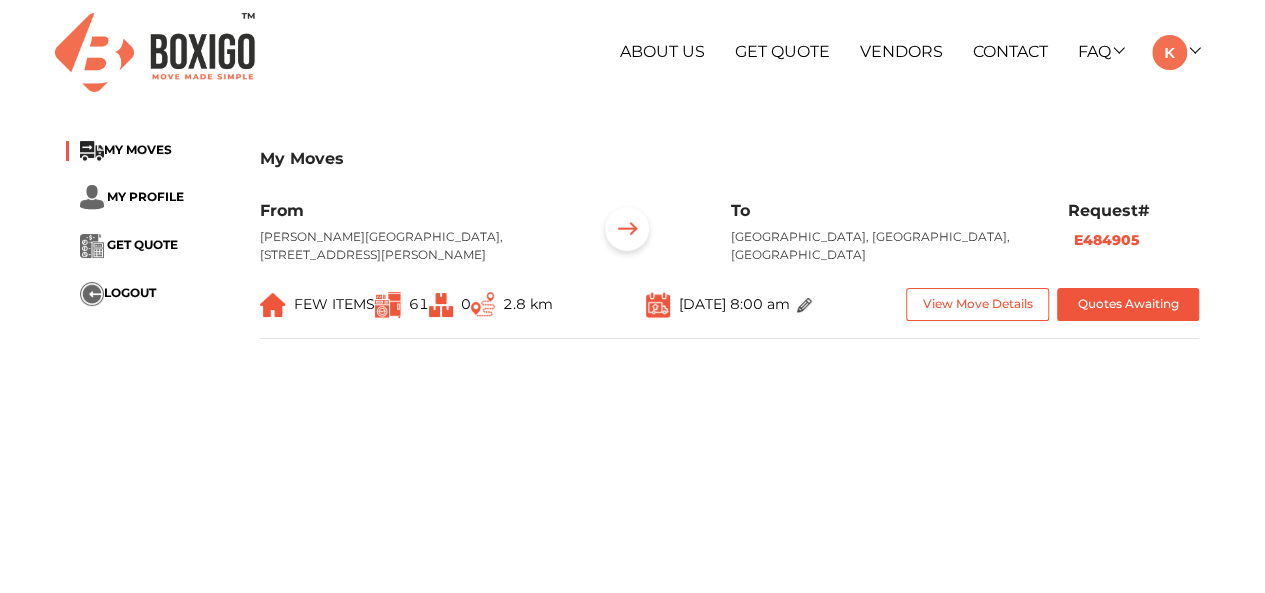 click on "E484905" at bounding box center (1107, 240) 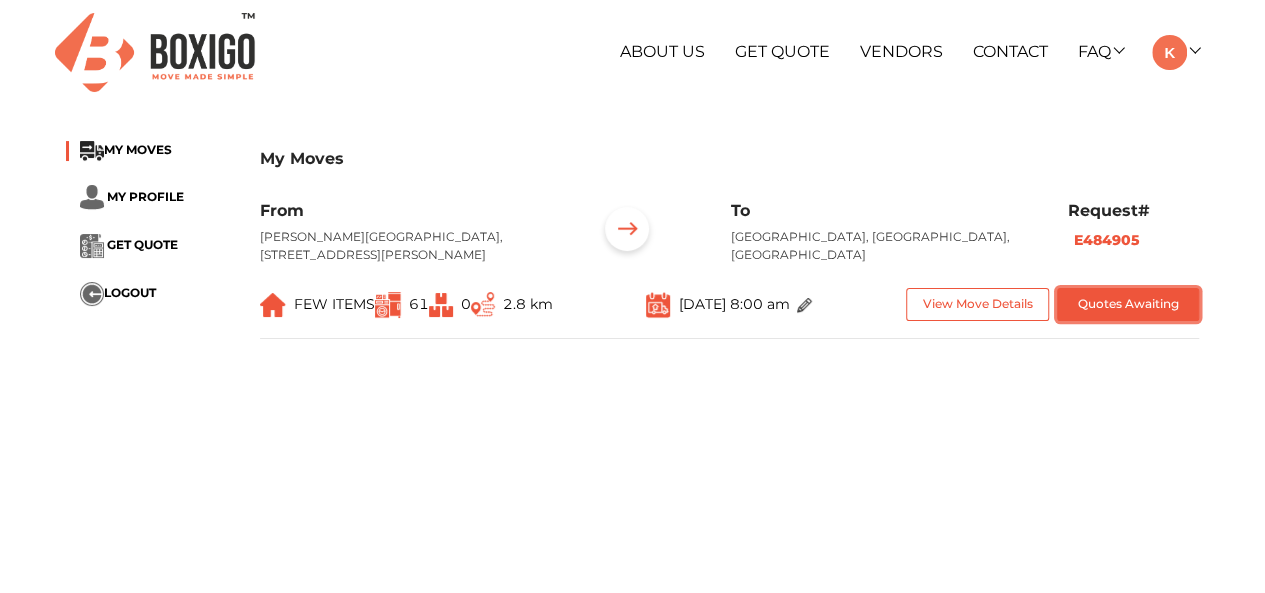 click on "Quotes Awaiting" at bounding box center (1128, 304) 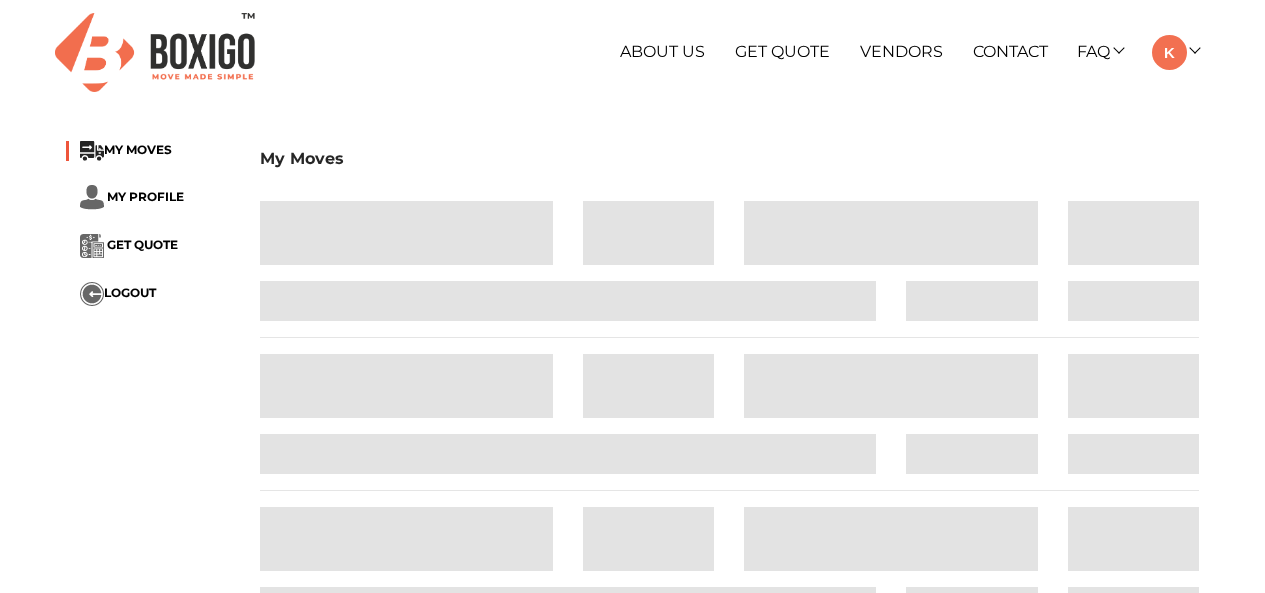scroll, scrollTop: 0, scrollLeft: 0, axis: both 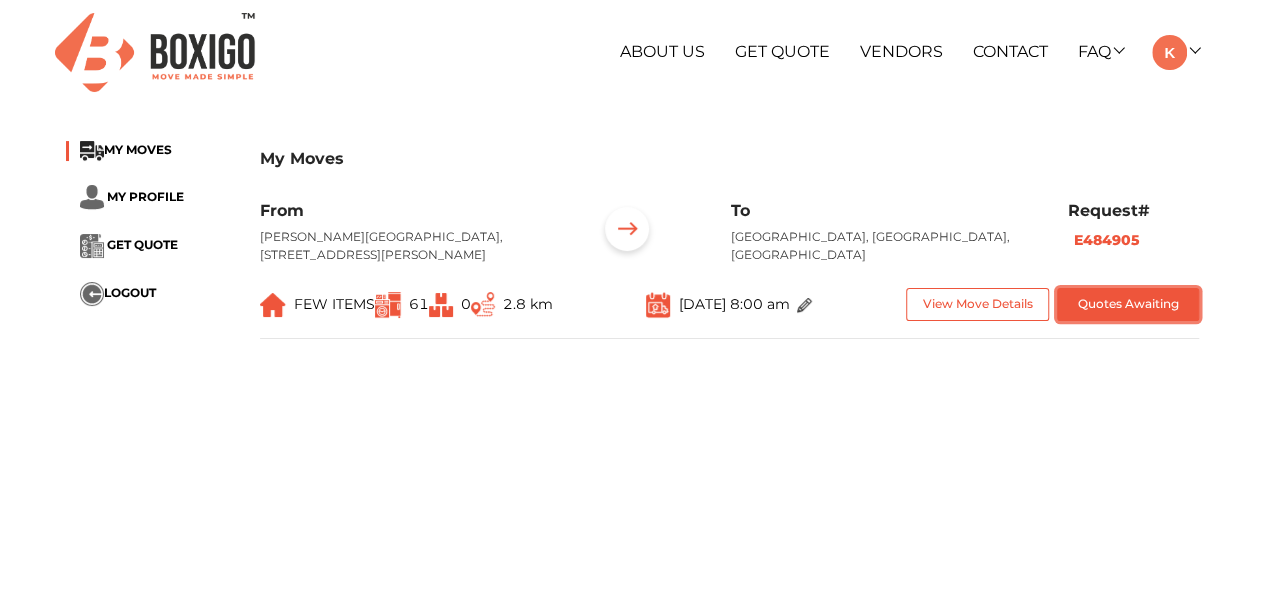 click on "Quotes Awaiting" at bounding box center [1128, 304] 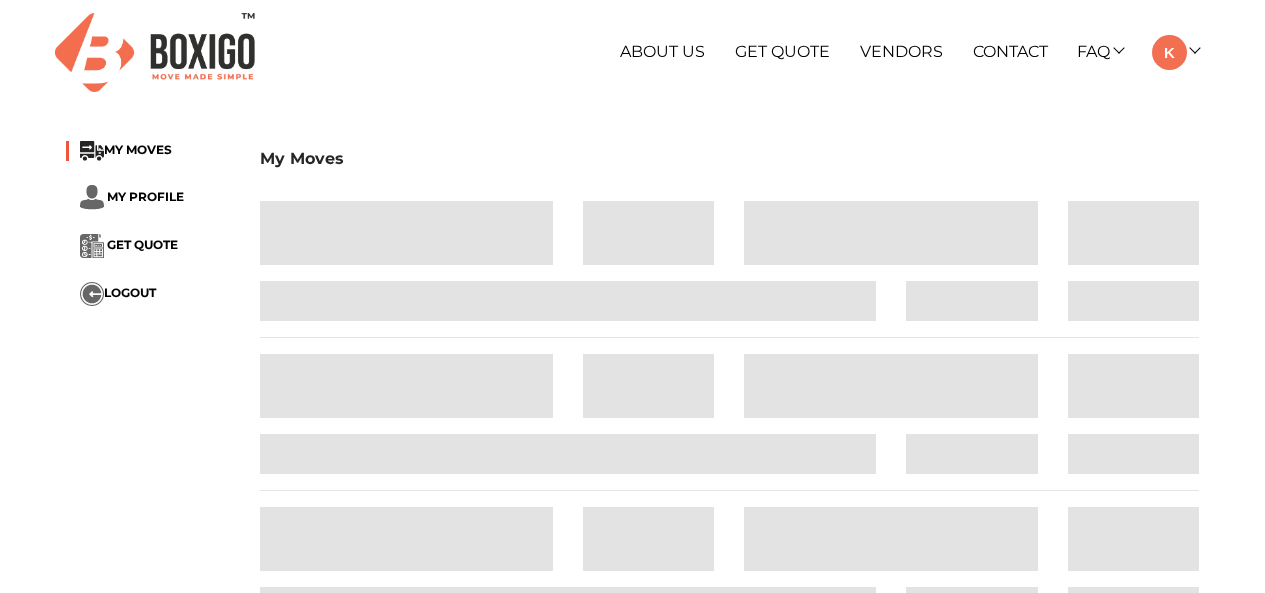 scroll, scrollTop: 0, scrollLeft: 0, axis: both 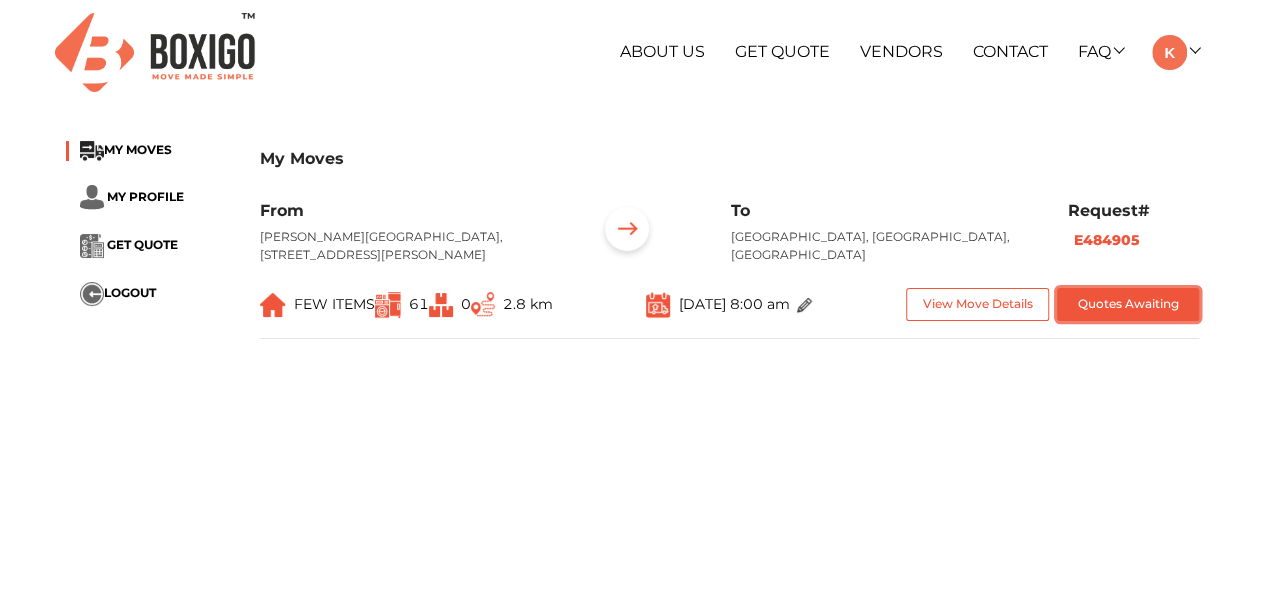 click on "Quotes Awaiting" at bounding box center [1128, 304] 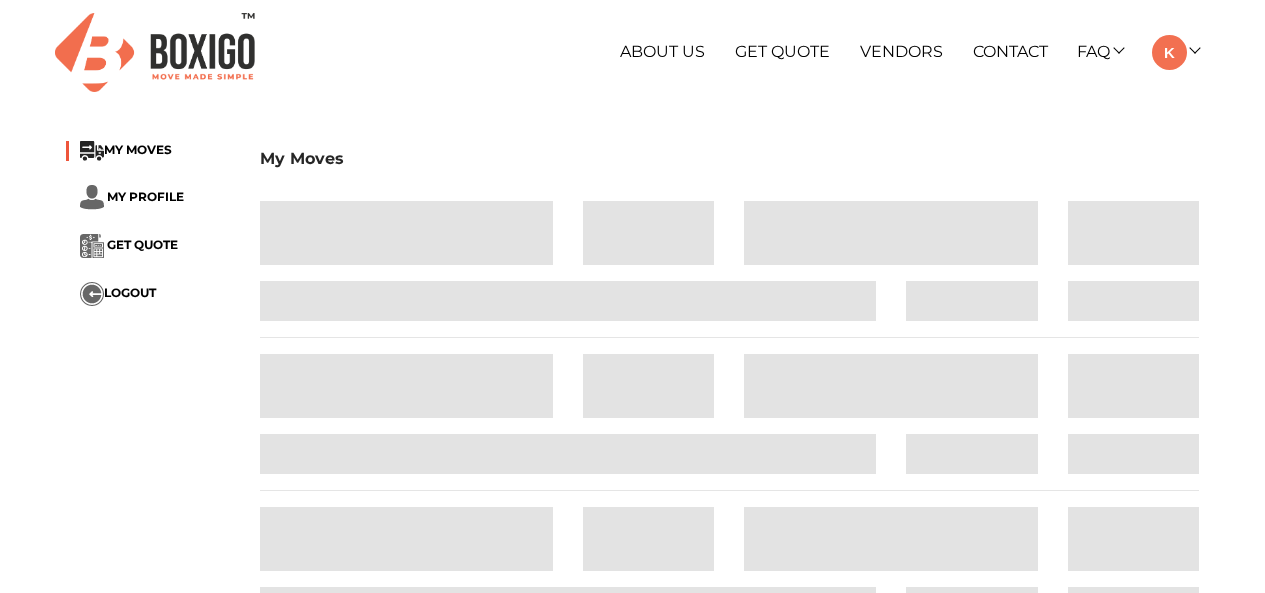scroll, scrollTop: 0, scrollLeft: 0, axis: both 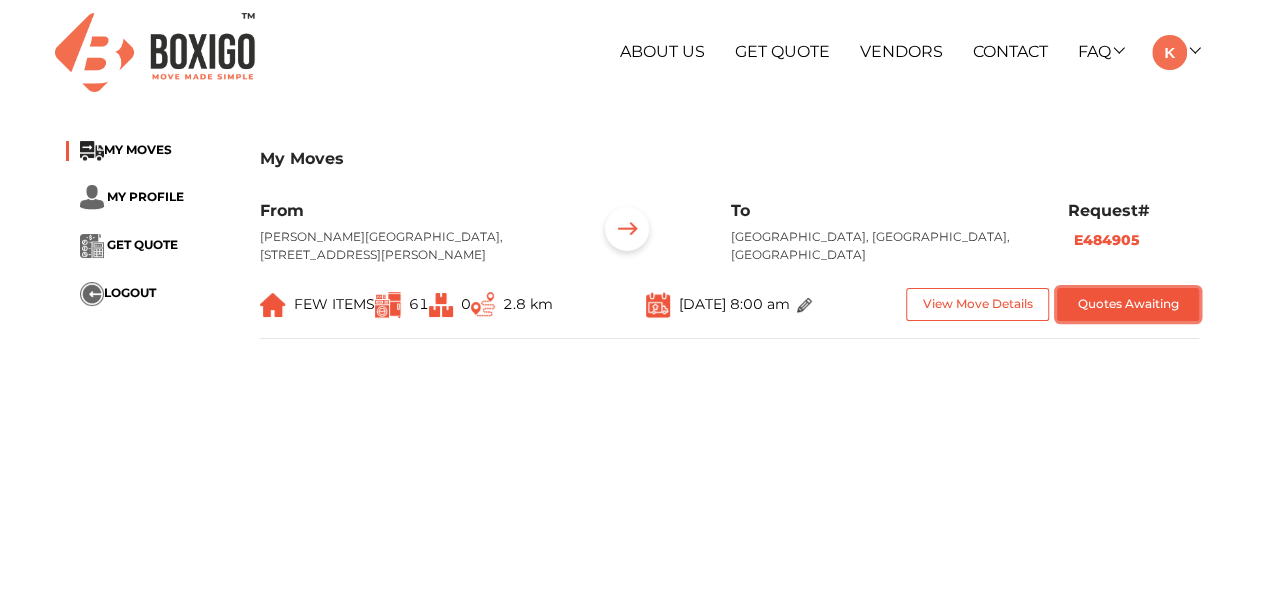 click on "Quotes Awaiting" at bounding box center [1128, 304] 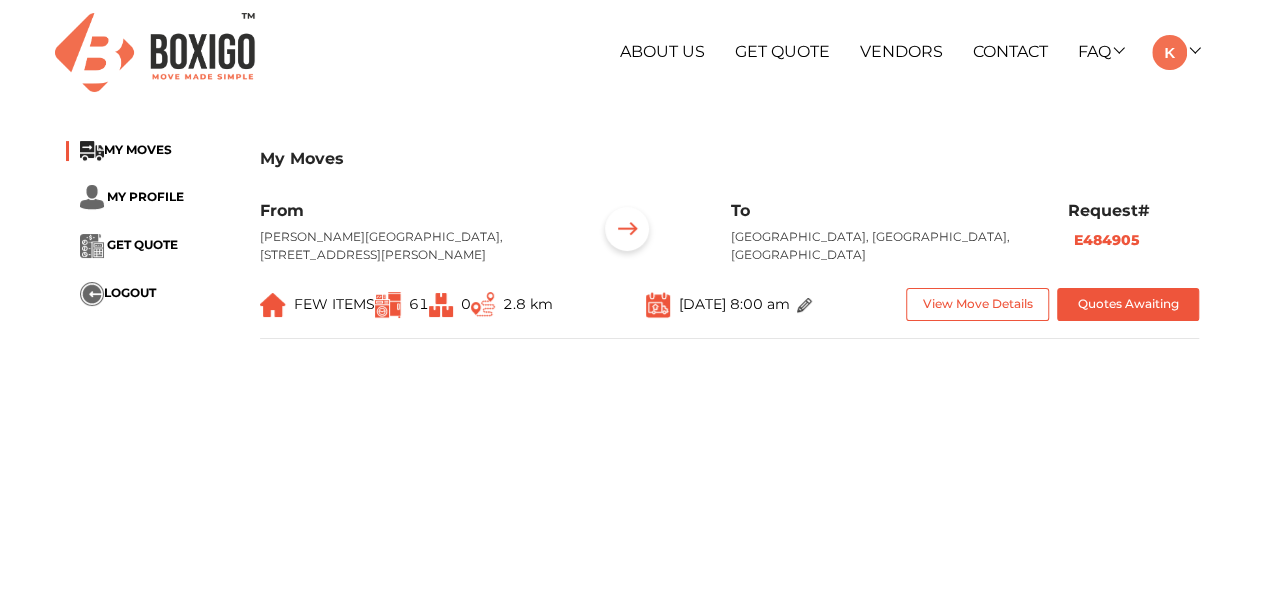click on "E484905" at bounding box center (1107, 240) 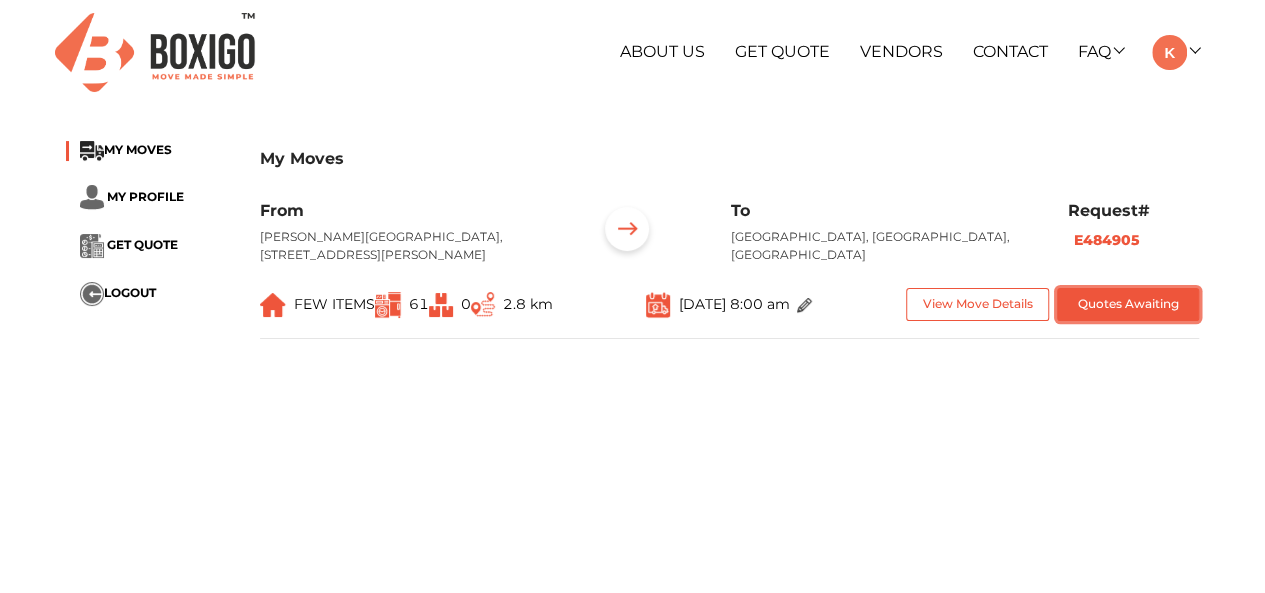 click on "Quotes Awaiting" at bounding box center [1128, 304] 